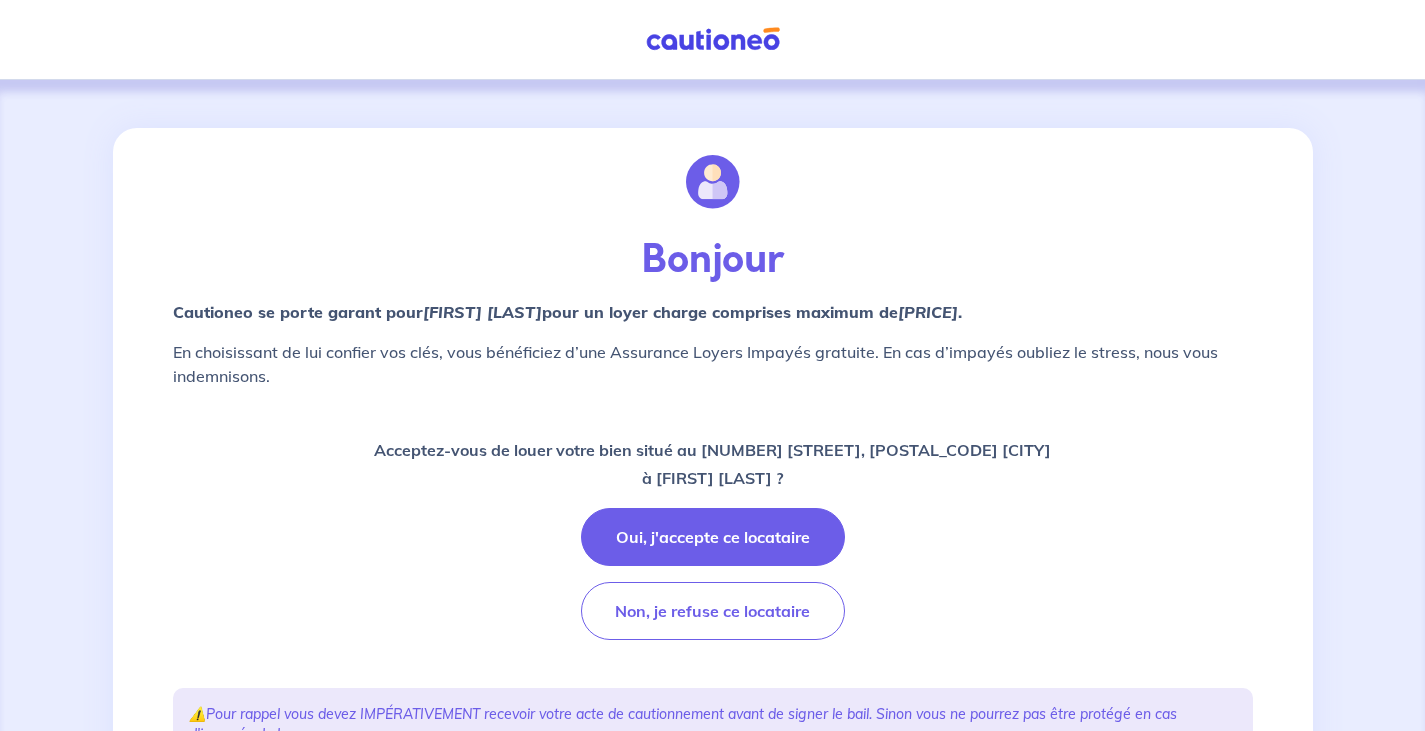 scroll, scrollTop: 0, scrollLeft: 0, axis: both 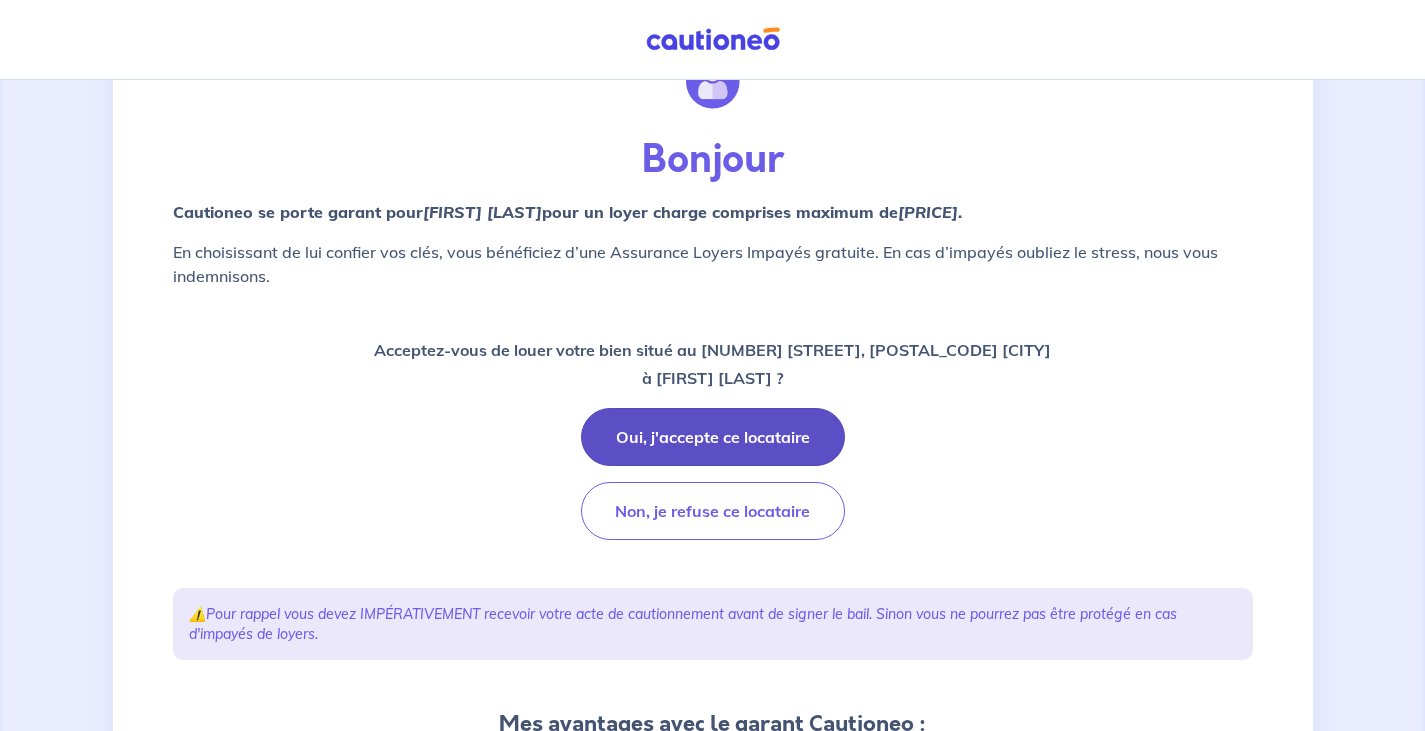click on "Oui, j'accepte ce locataire" at bounding box center (713, 437) 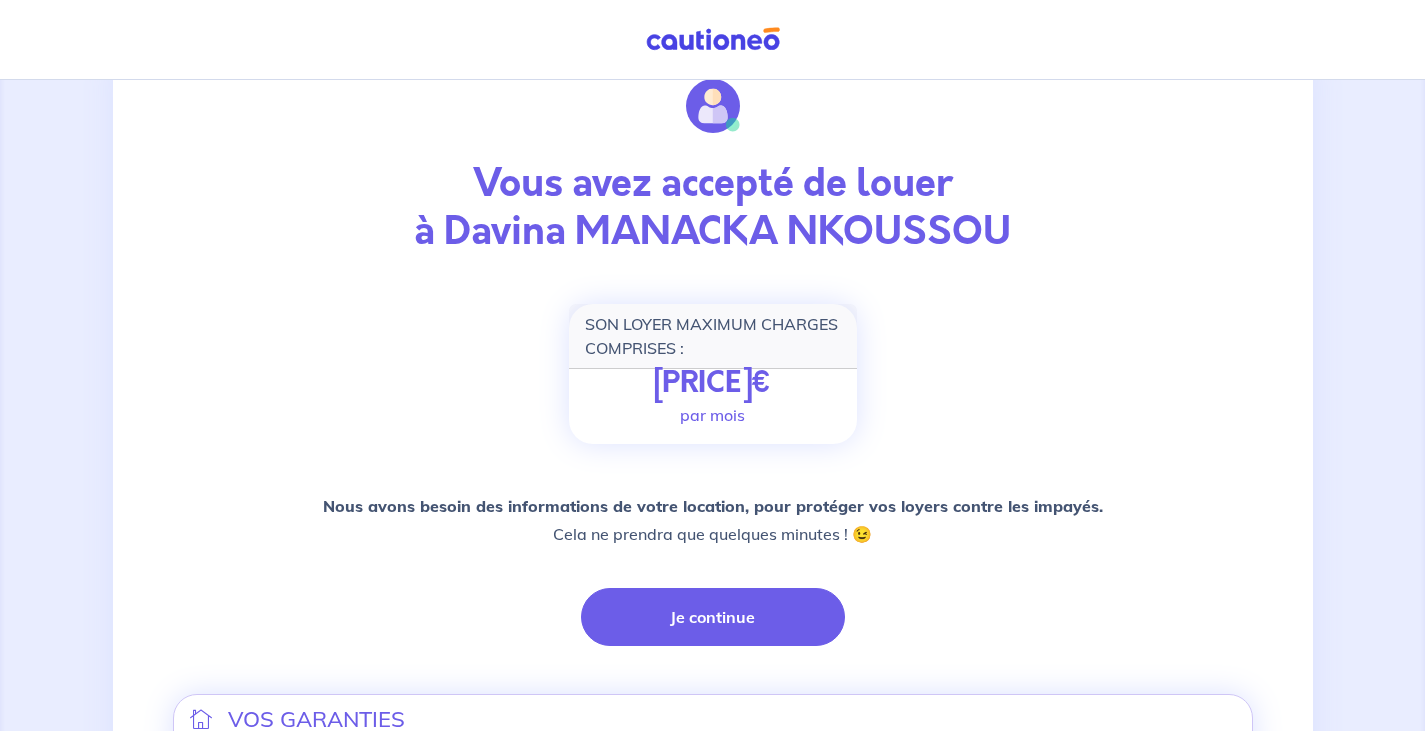 scroll, scrollTop: 300, scrollLeft: 0, axis: vertical 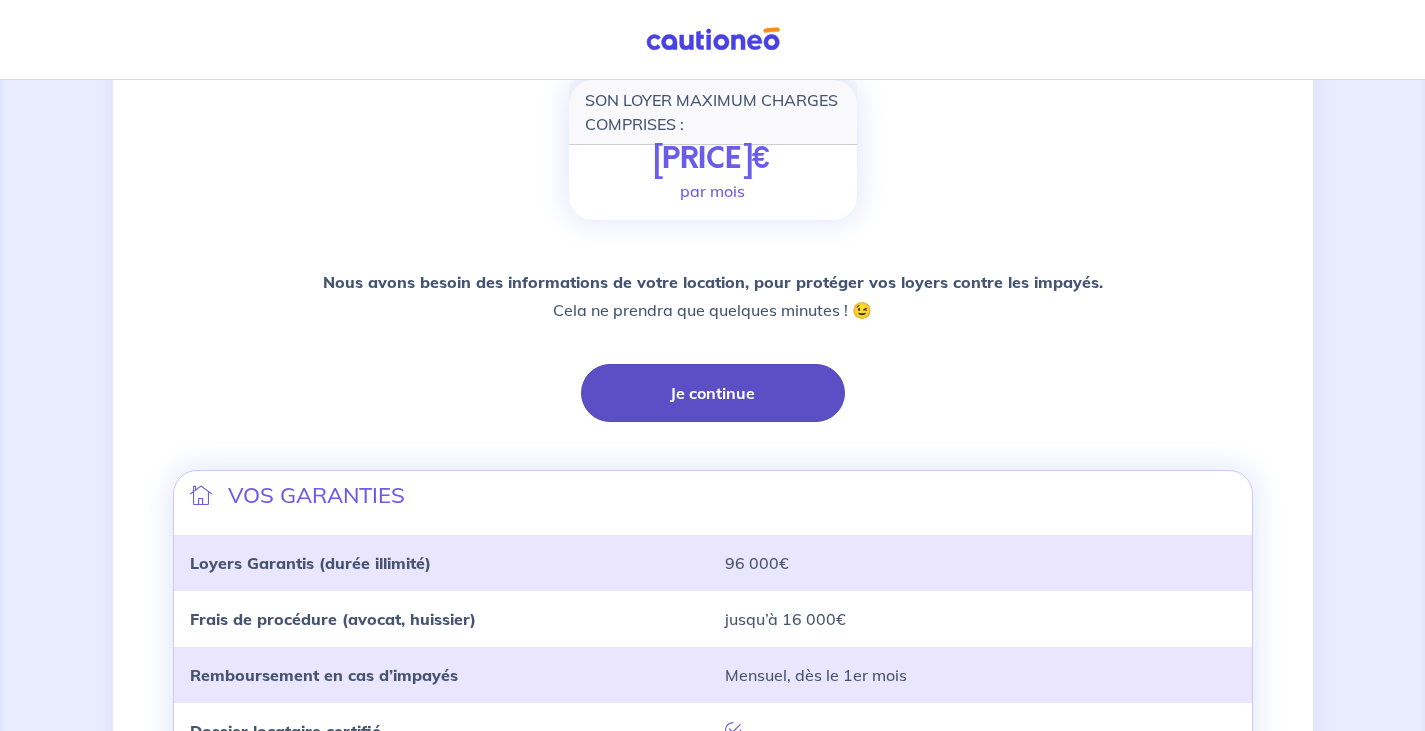 click on "Je continue" at bounding box center (713, 393) 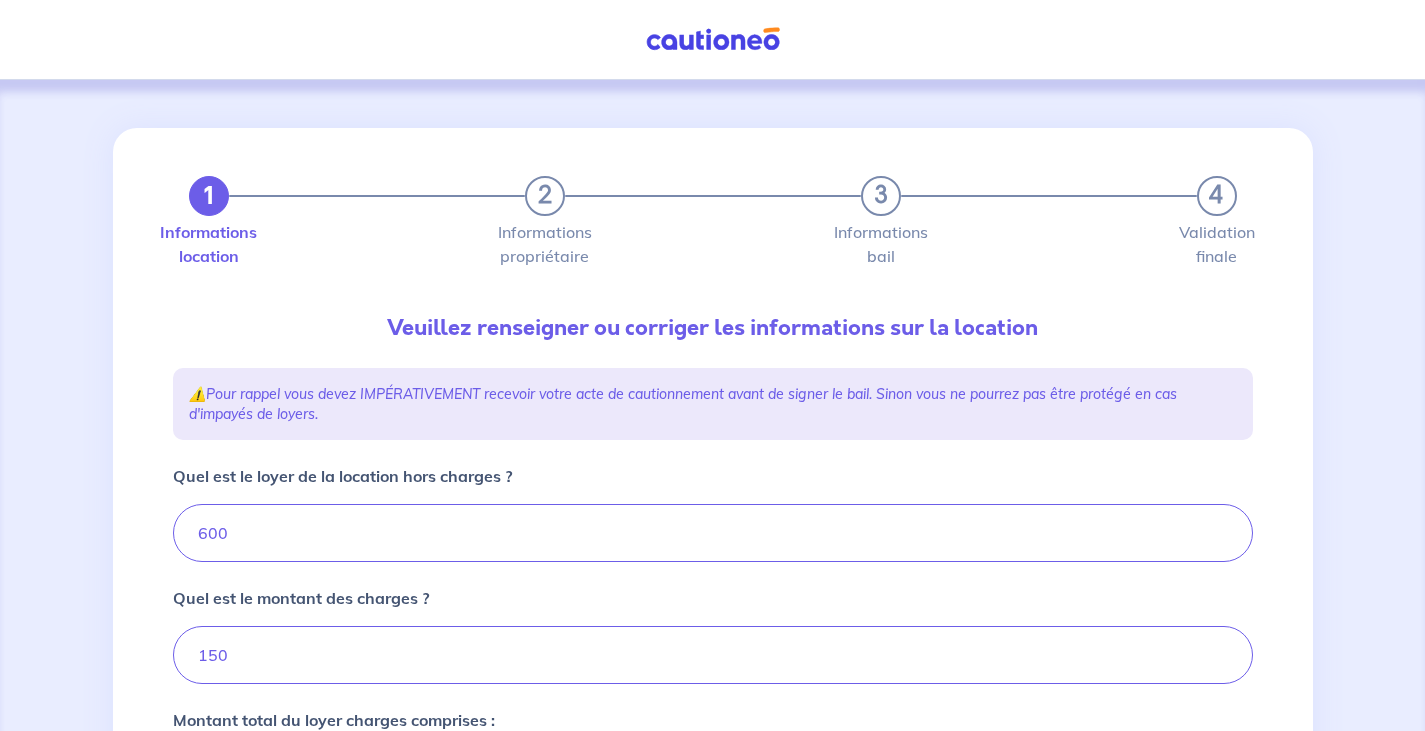 type on "750" 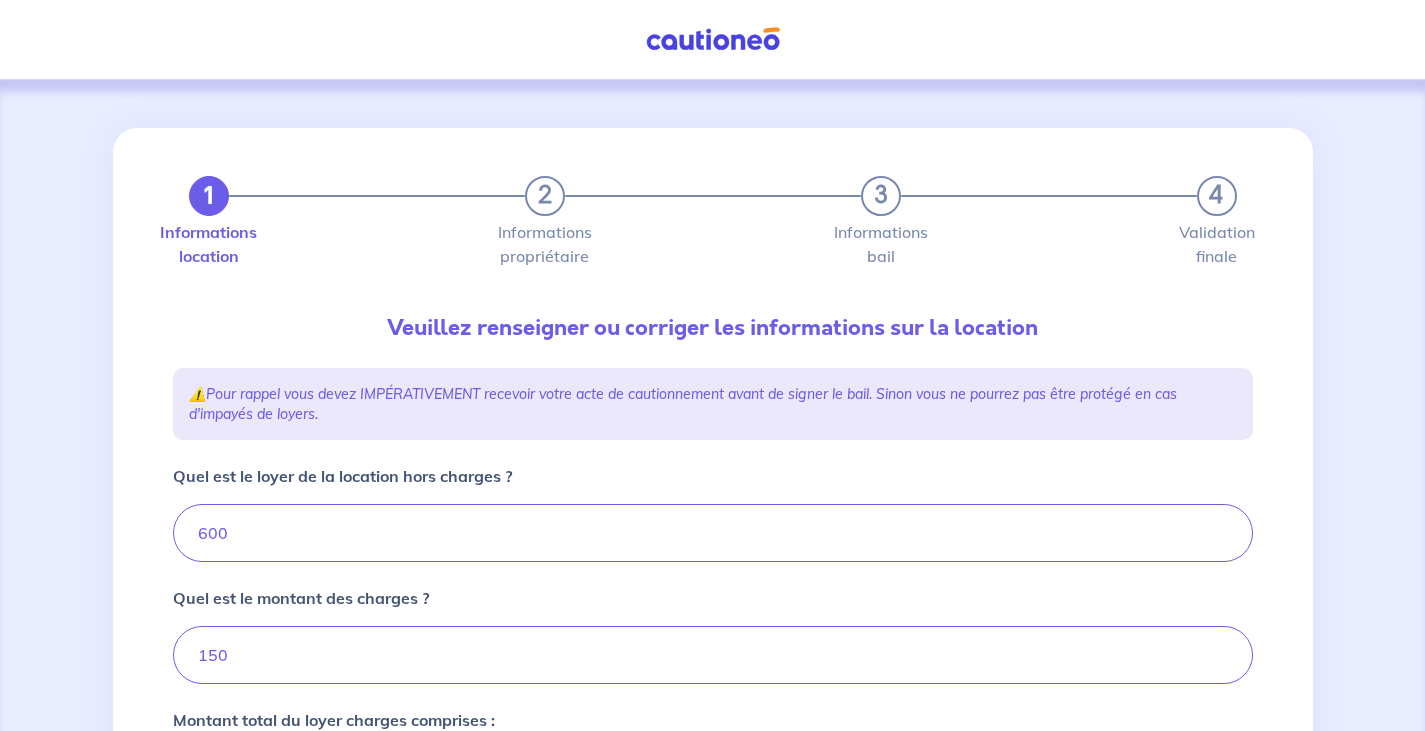 scroll, scrollTop: 200, scrollLeft: 0, axis: vertical 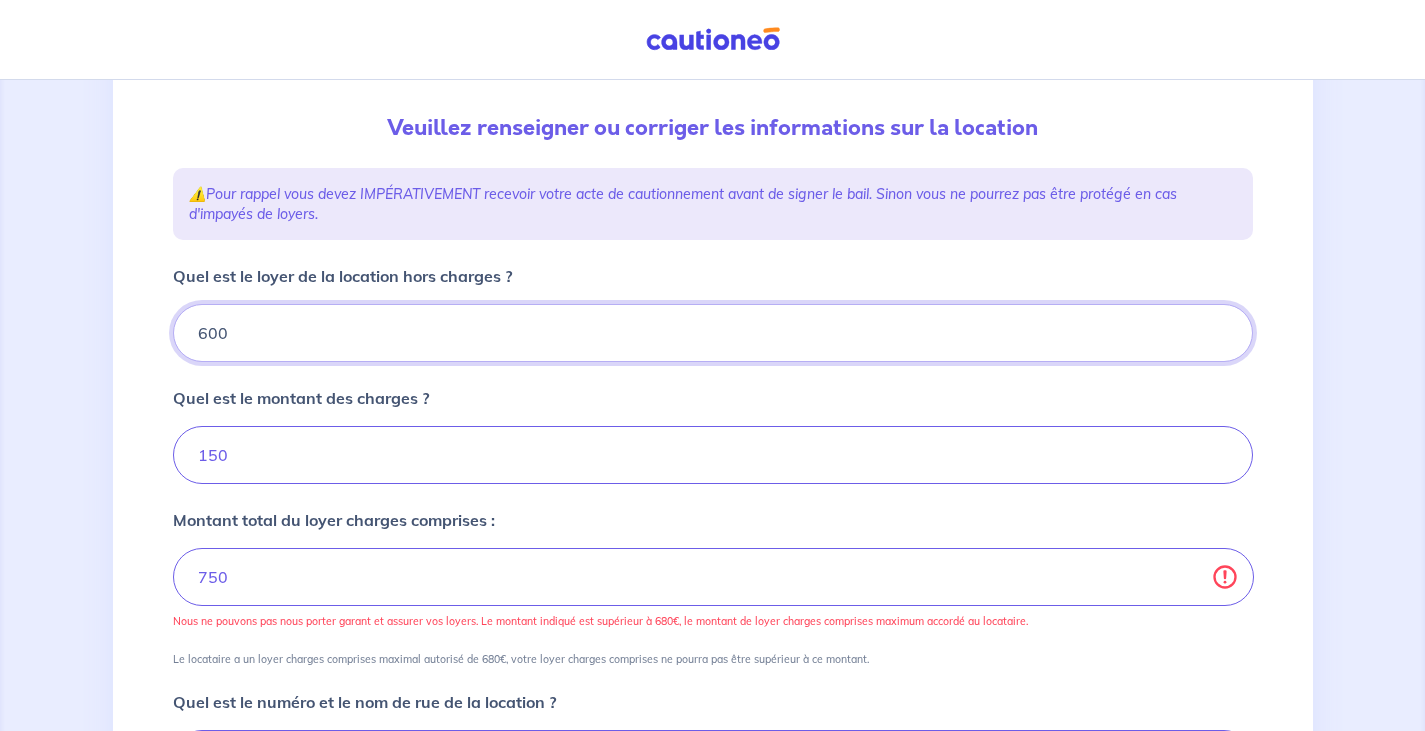 drag, startPoint x: 309, startPoint y: 333, endPoint x: 140, endPoint y: 336, distance: 169.02663 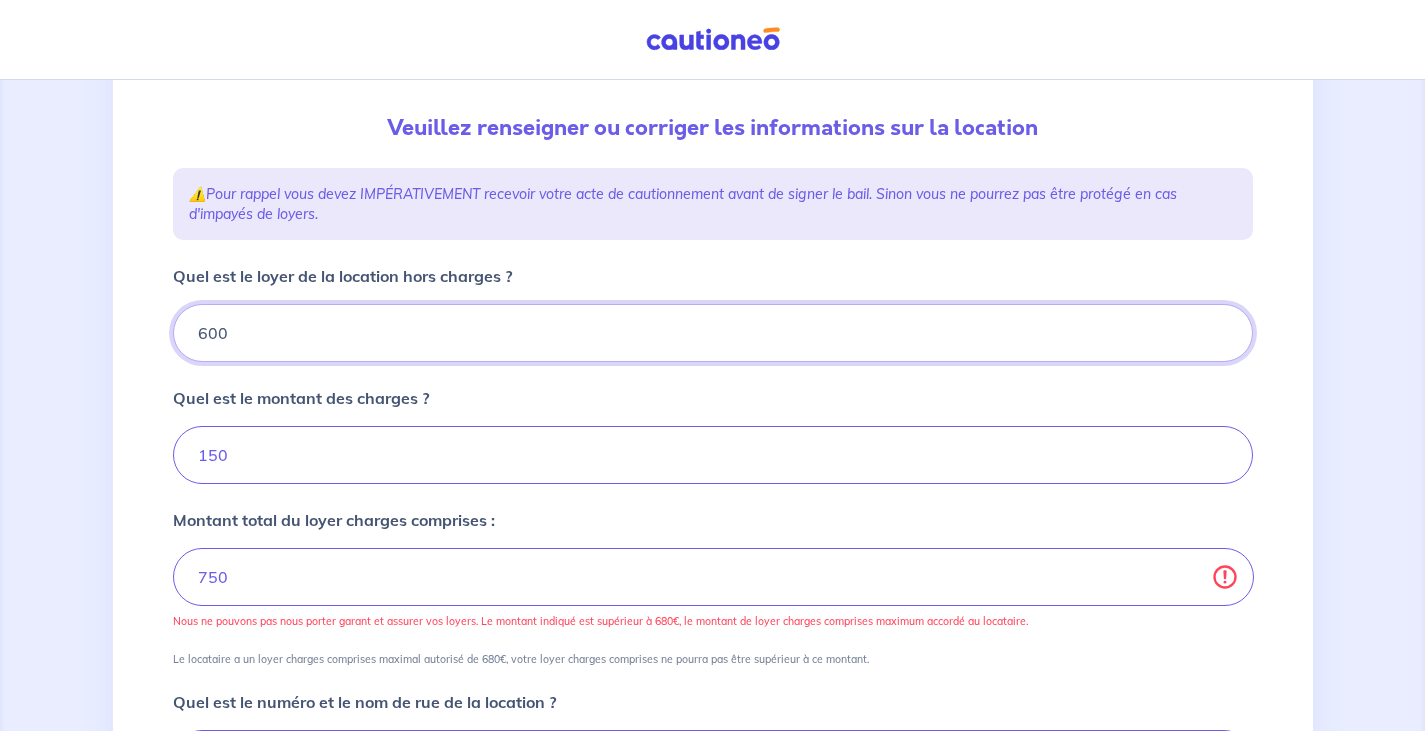 click on "1 2 3 4 Informations
location Informations
propriétaire Informations
bail Validation
finale Veuillez renseigner ou corriger les informations sur la location ⚠️  Pour rappel vous devez IMPÉRATIVEMENT recevoir votre acte de cautionnement avant de signer le bail. Sinon vous ne pourrez pas être protégé en cas d'impayés de loyers. Quel est le loyer de la location hors charges ? 600 Quel est le montant des charges ? 150 Montant total du loyer charges comprises : 750 Nous ne pouvons pas nous porter garant et assurer vos loyers. Le montant indiqué est supérieur à 680€, le montant de loyer charges comprises maximum accordé au locataire. Le locataire a un loyer charges comprises maximal autorisé de 680€, votre loyer charges comprises ne pourra pas être supérieur à ce montant. Quel est le numéro et le nom de rue de la location ? 172 Avenue du Sablard Code Postal 87000 Ville Limoges Complément d’adresse (étage, batiment...) Vous pouvez indiquer le numéro de l’appartement, l’étage..." at bounding box center (713, 625) 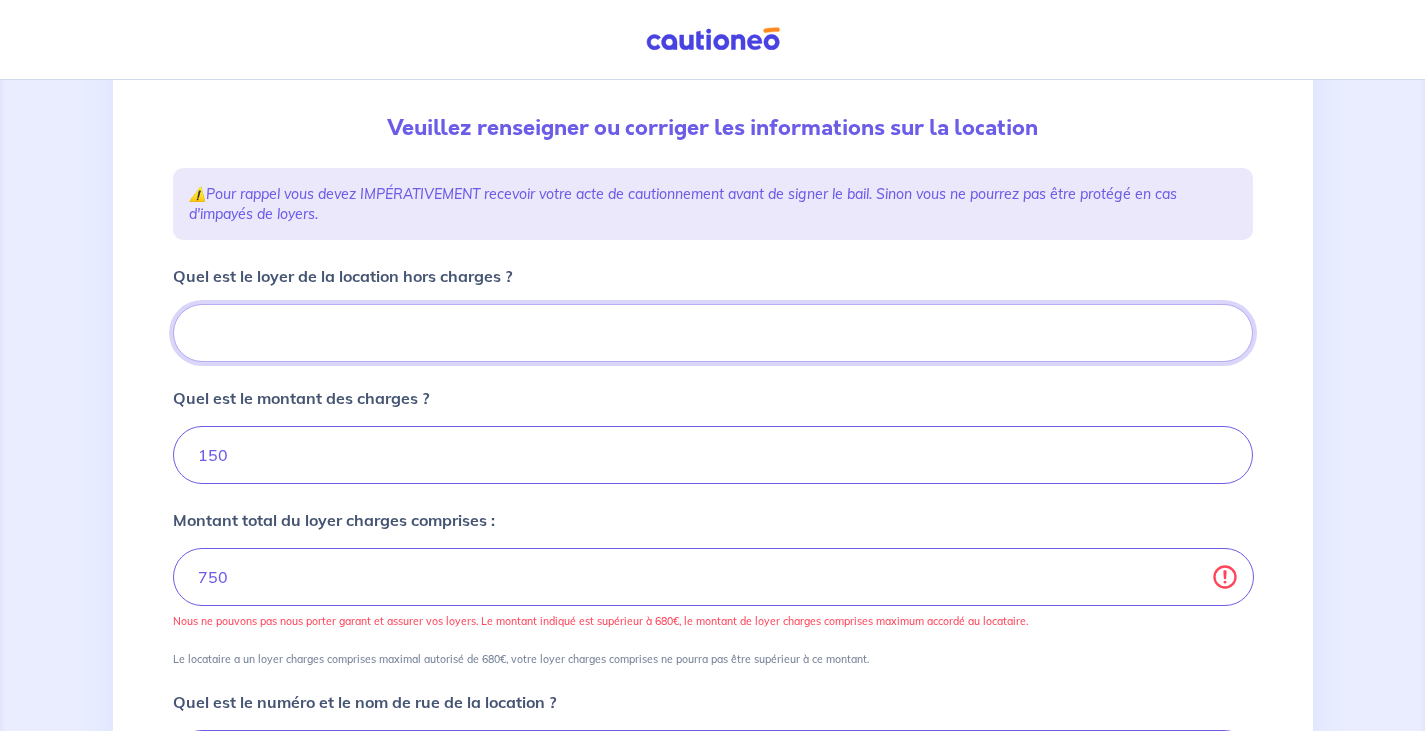 type on "5" 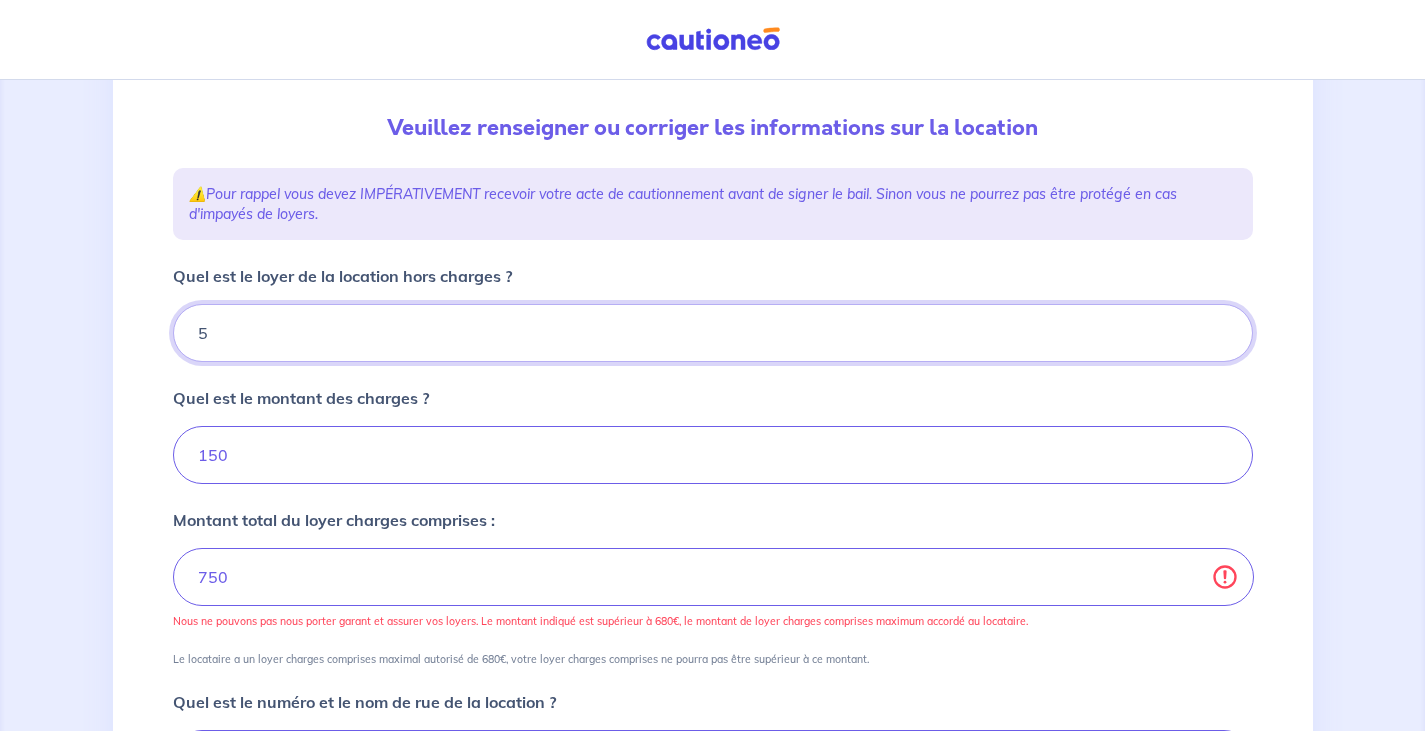 type on "[NUMBER]" 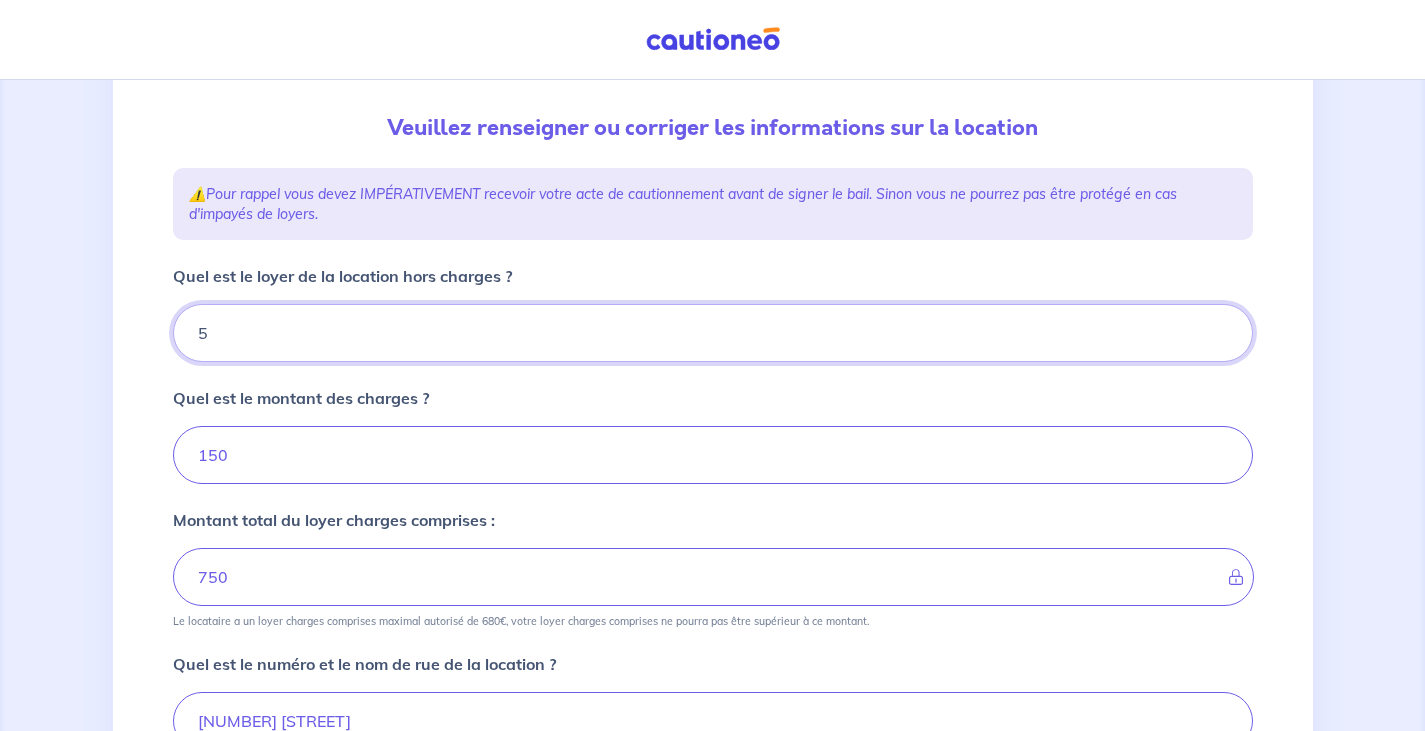 type on "[PRICE]" 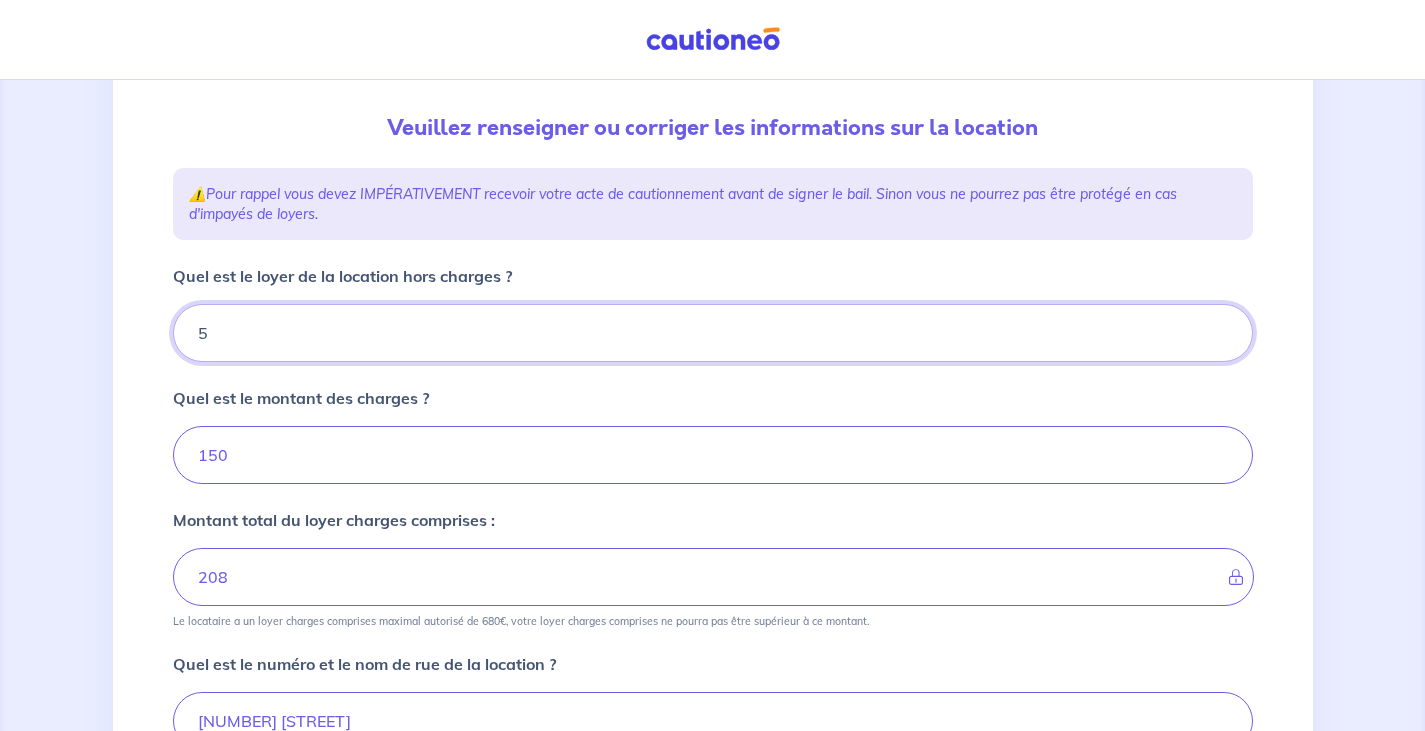 type on "730" 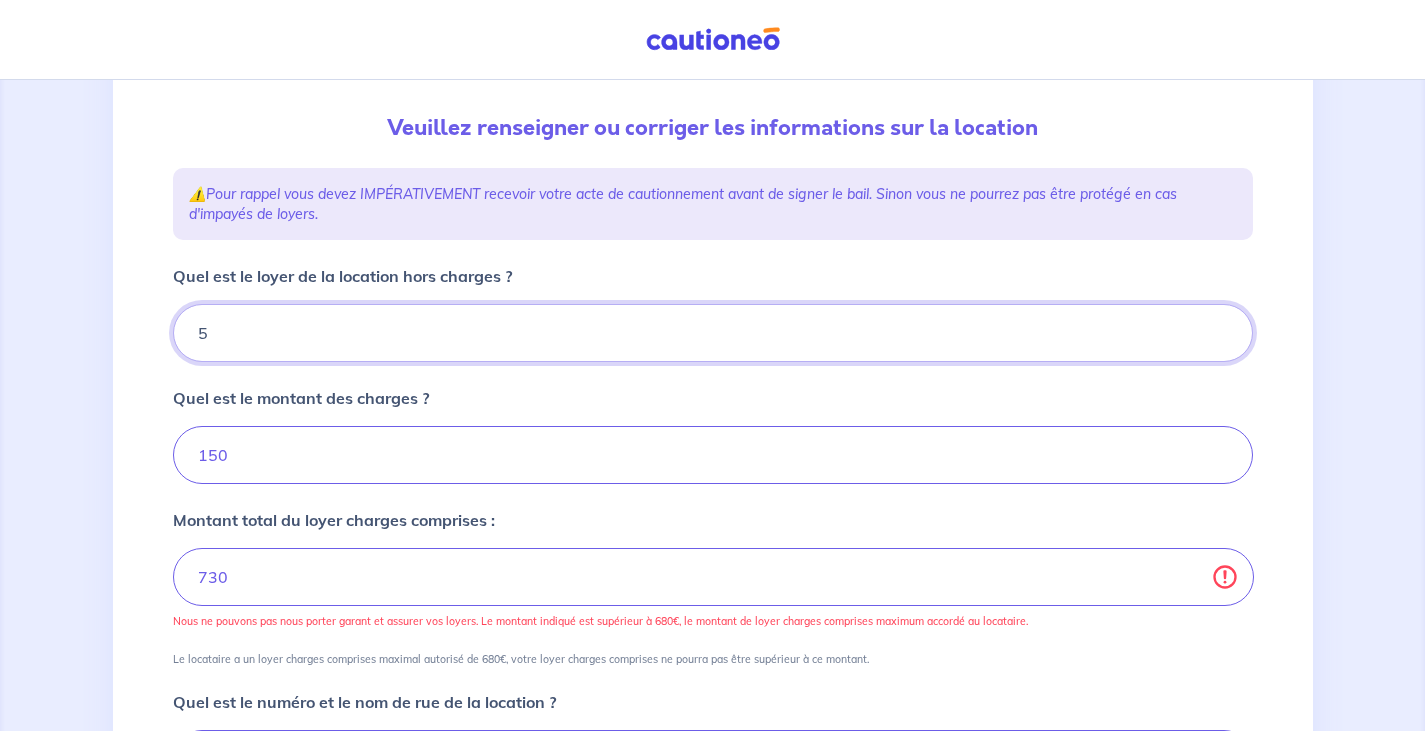 type on "[PRICE]" 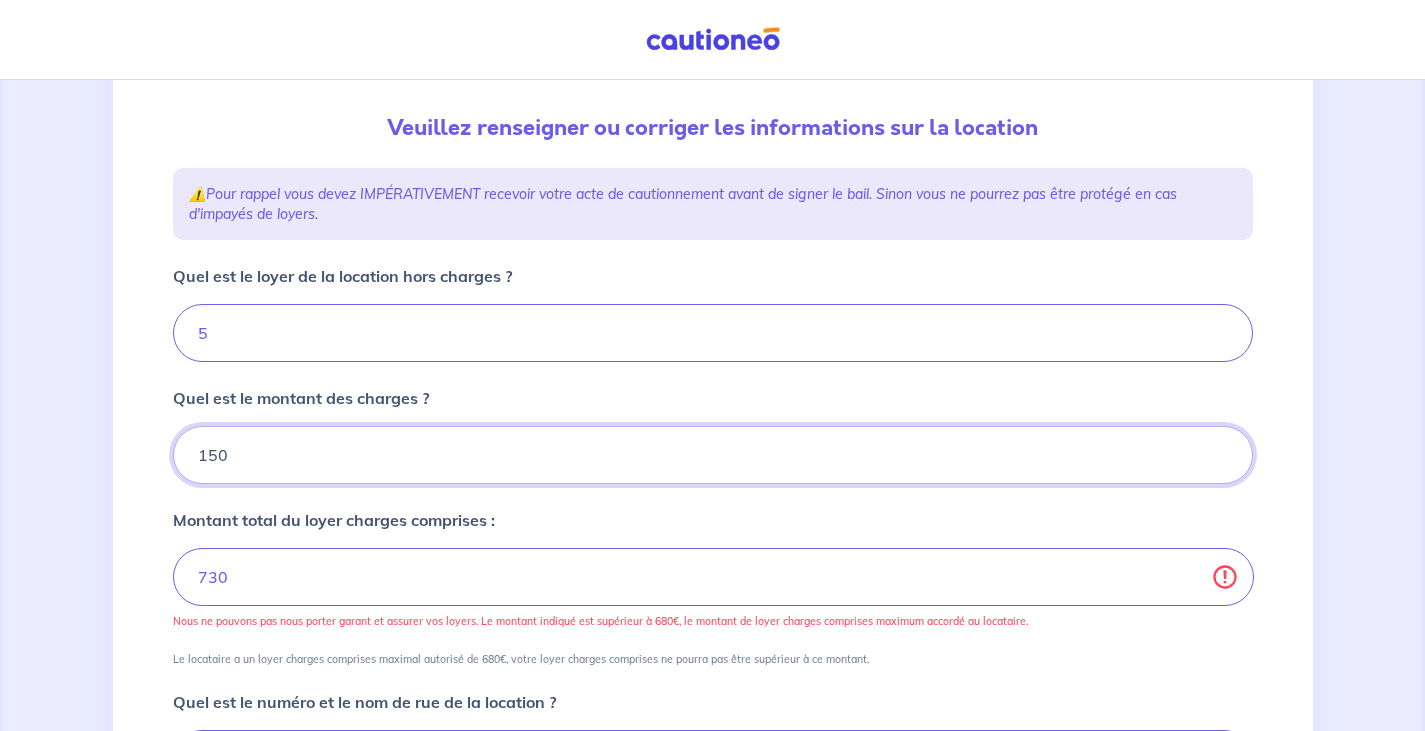 drag, startPoint x: 281, startPoint y: 456, endPoint x: 58, endPoint y: 461, distance: 223.05605 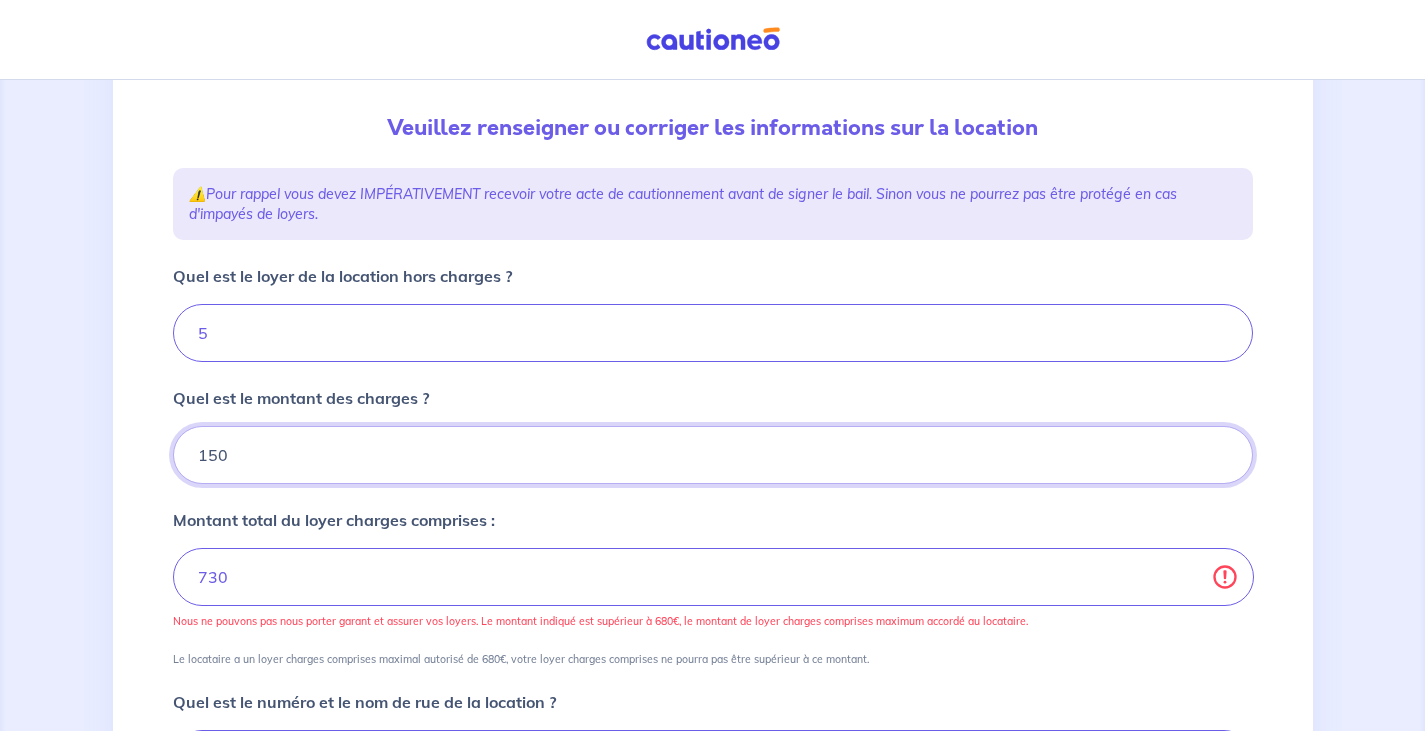 click on "1 2 3 4 Informations
location Informations
propriétaire Informations
bail Validation
finale Veuillez renseigner ou corriger les informations sur la location ⚠️  Pour rappel vous devez IMPÉRATIVEMENT recevoir votre acte de cautionnement avant de signer le bail. Sinon vous ne pourrez pas être protégé en cas d'impayés de loyers. Quel est le loyer de la location hors charges ? 580 Quel est le montant des charges ? 150 Montant total du loyer charges comprises : 730 Nous ne pouvons pas nous porter garant et assurer vos loyers. Le montant indiqué est supérieur à 680€, le montant de loyer charges comprises maximum accordé au locataire. Le locataire a un loyer charges comprises maximal autorisé de 680€, votre loyer charges comprises ne pourra pas être supérieur à ce montant. Quel est le numéro et le nom de rue de la location ? 172 Avenue du Sablard Code Postal 87000 Ville Limoges Complément d’adresse (étage, batiment...) Vous pouvez indiquer le numéro de l’appartement, l’étage..." at bounding box center (712, 625) 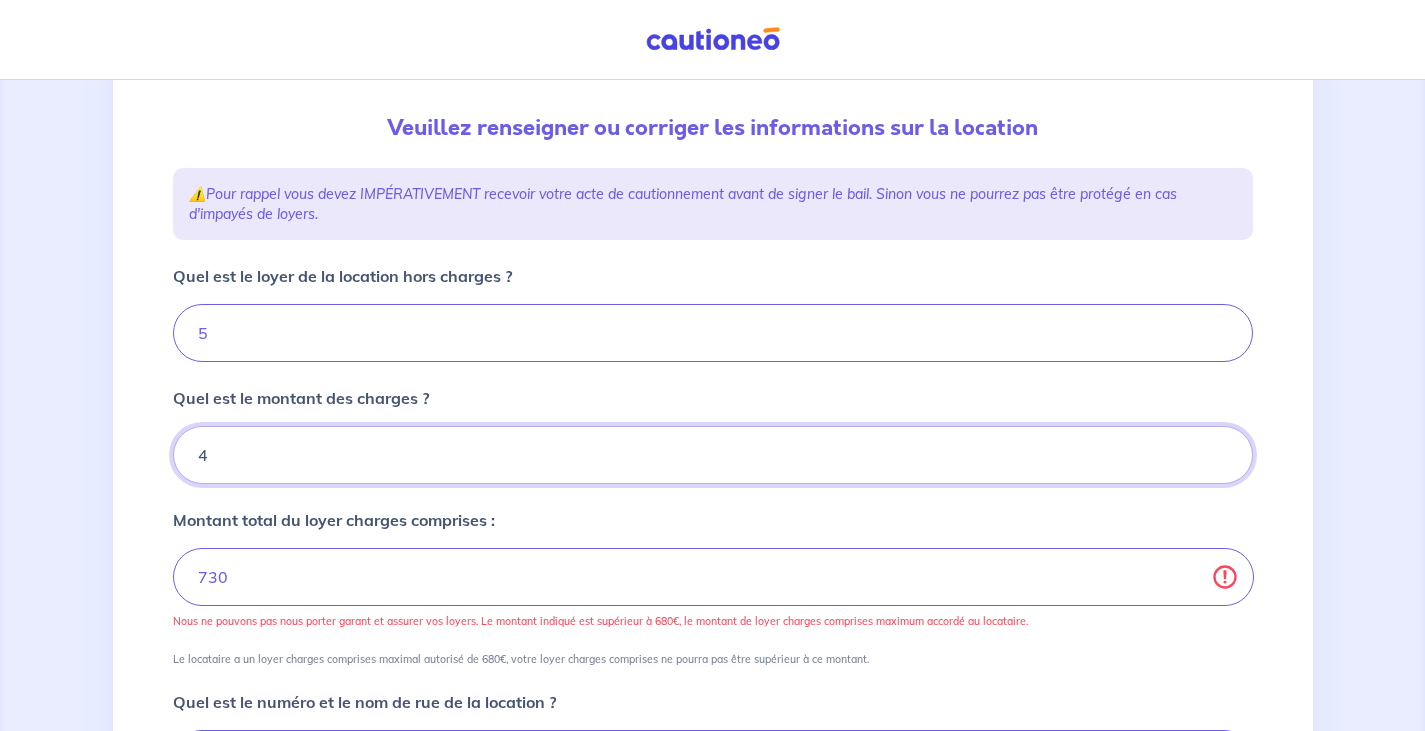 type on "[NUMBER]" 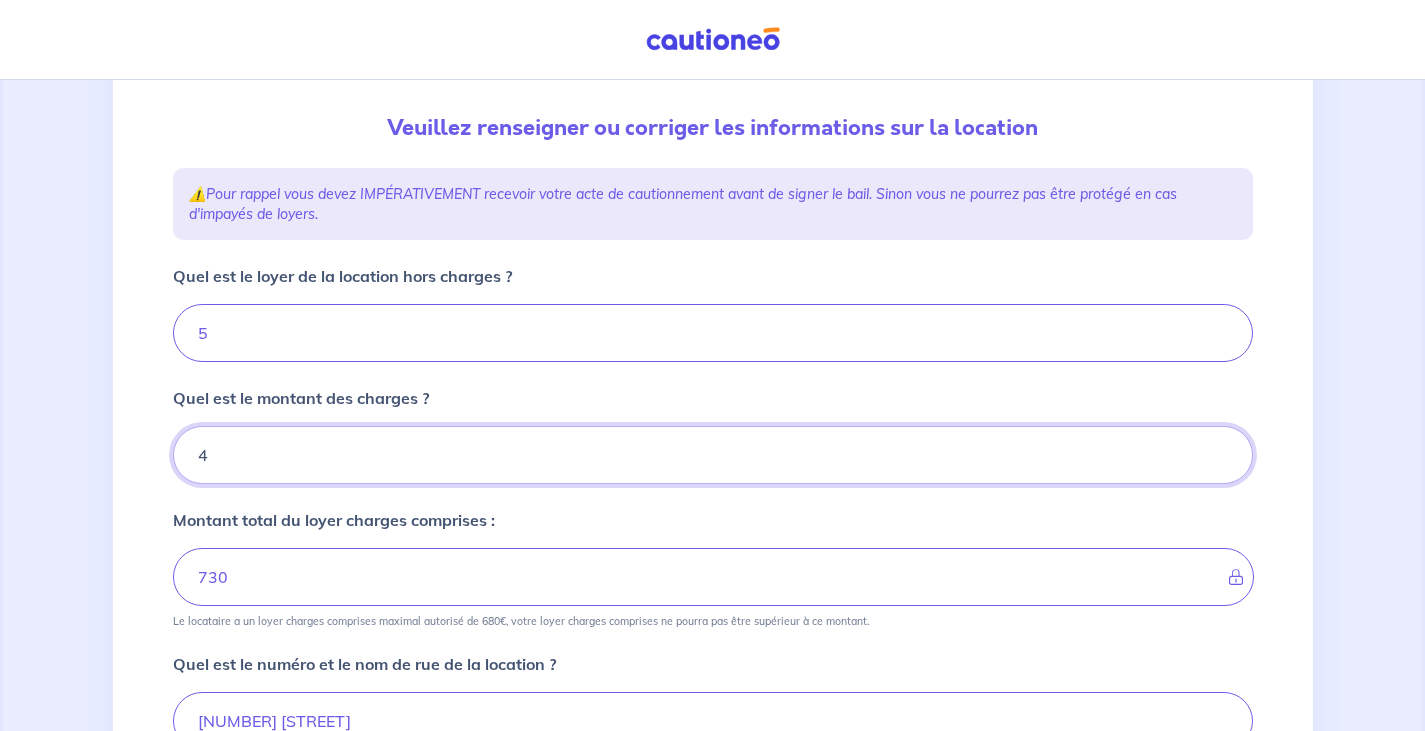 type on "40" 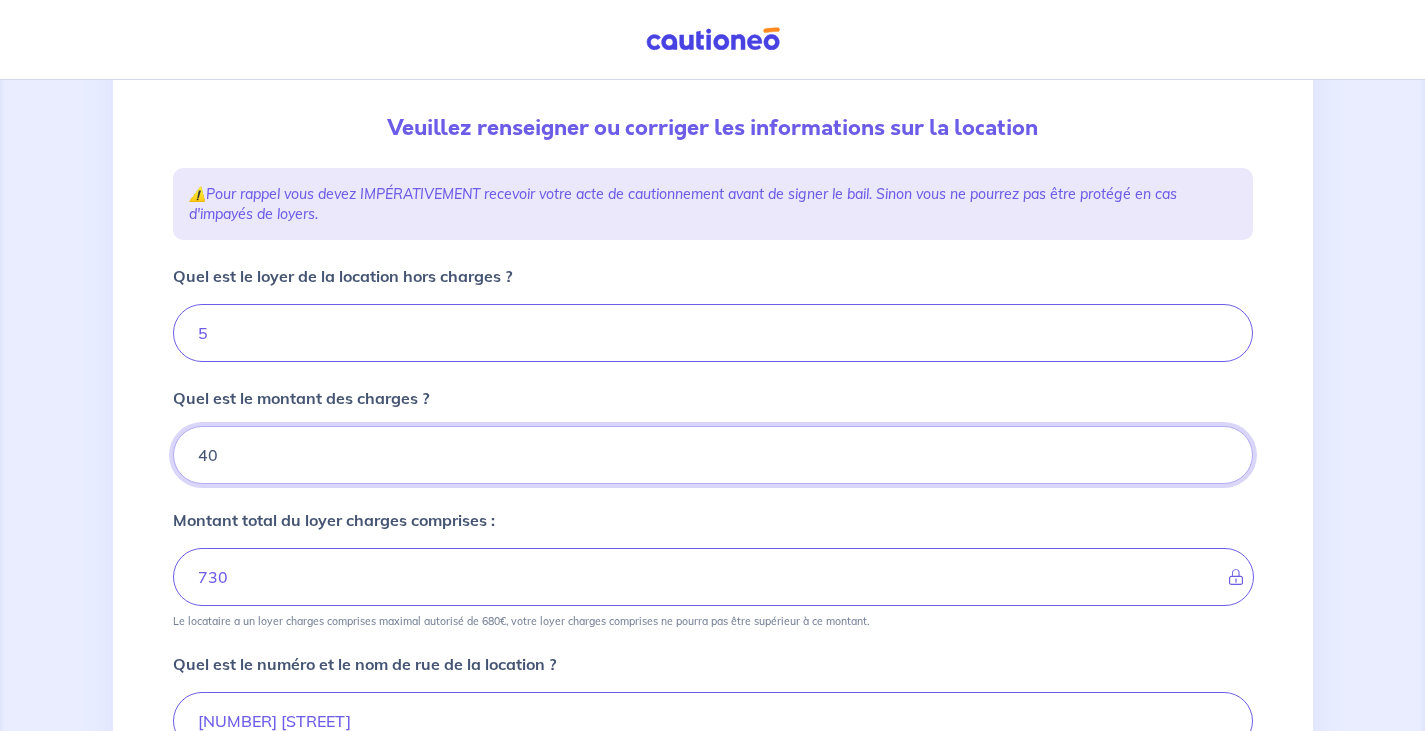 type on "620" 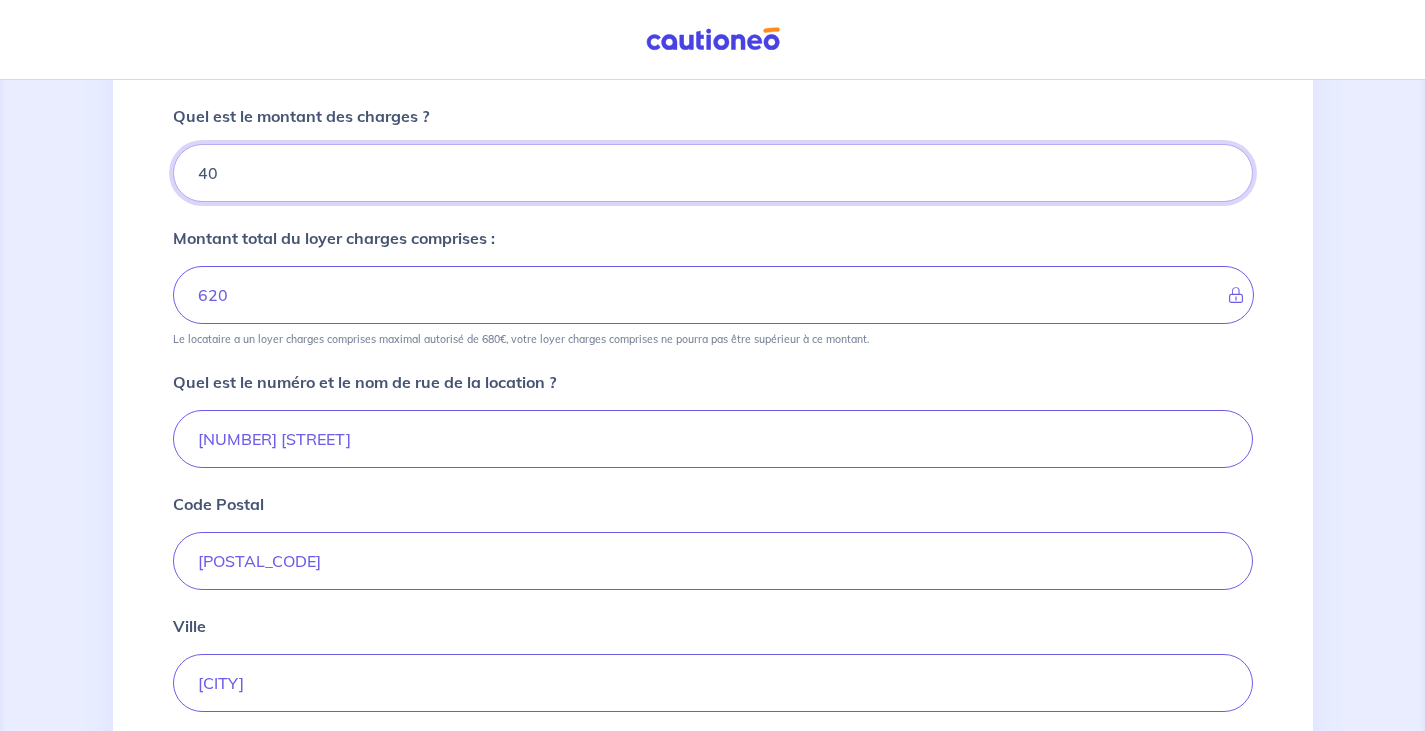 scroll, scrollTop: 500, scrollLeft: 0, axis: vertical 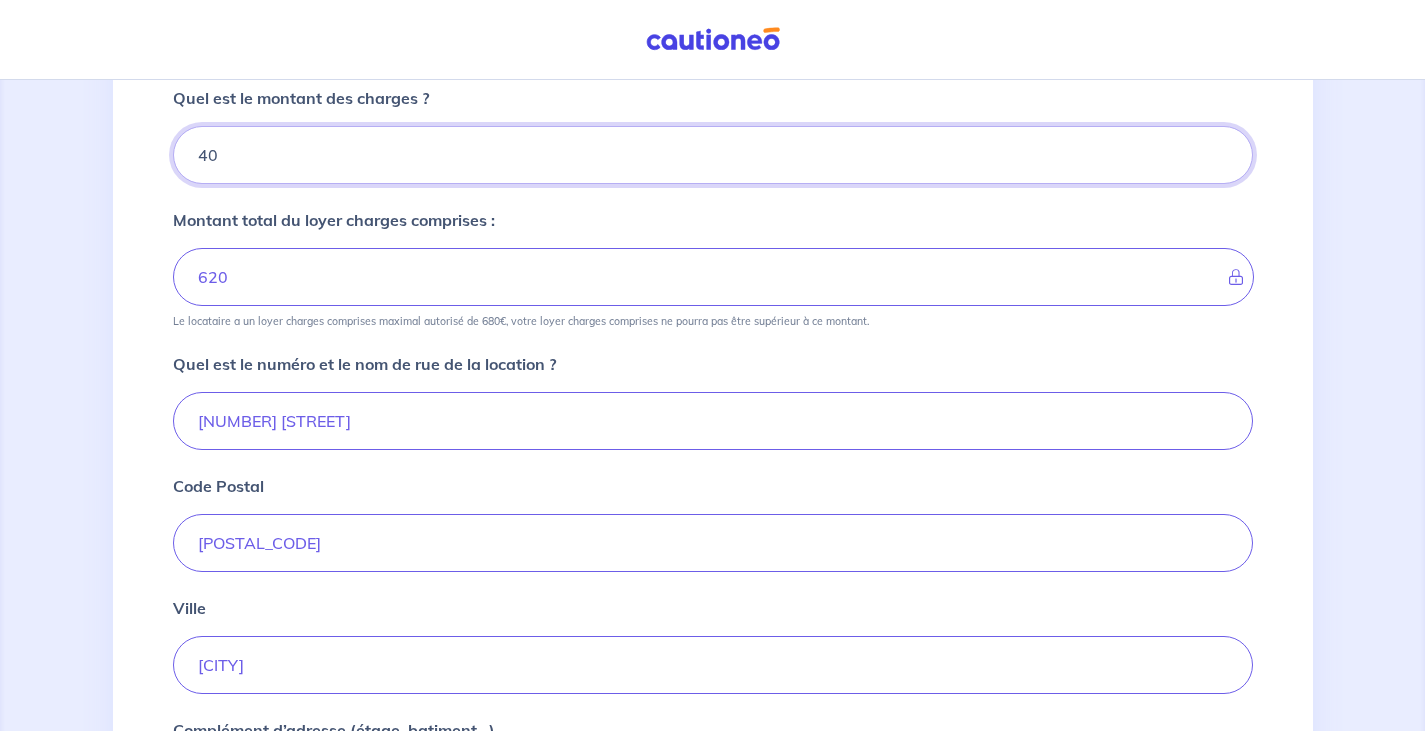type on "40" 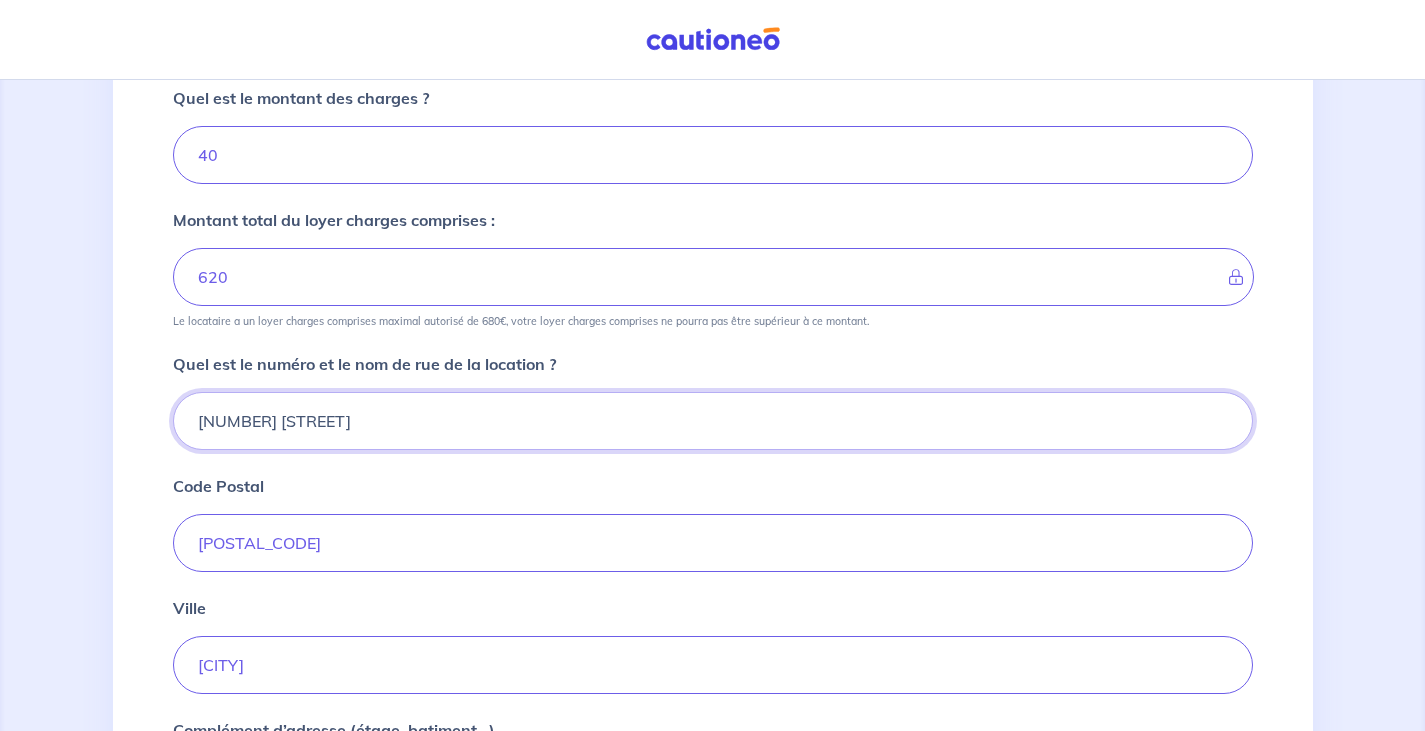 click on "[NUMBER] [STREET]" at bounding box center [713, 421] 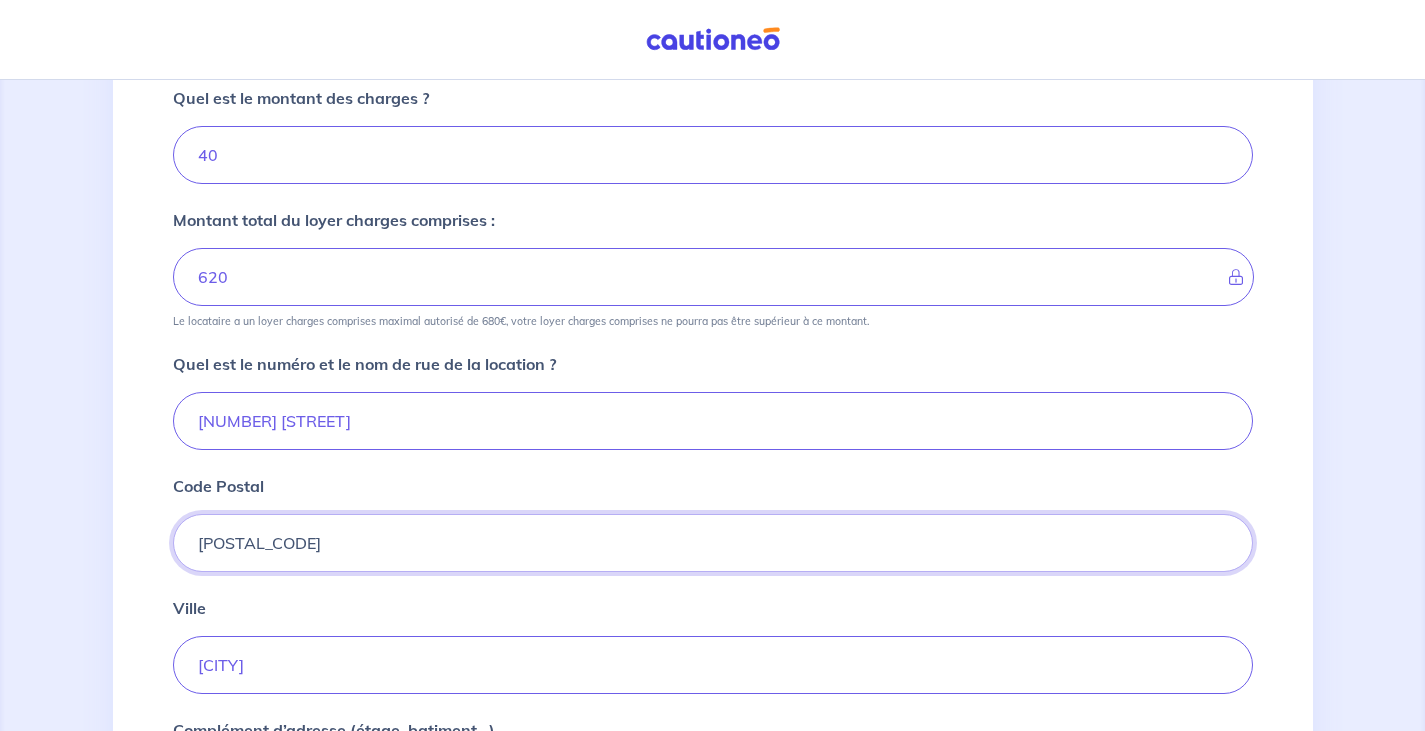 click on "[POSTAL_CODE]" at bounding box center [713, 543] 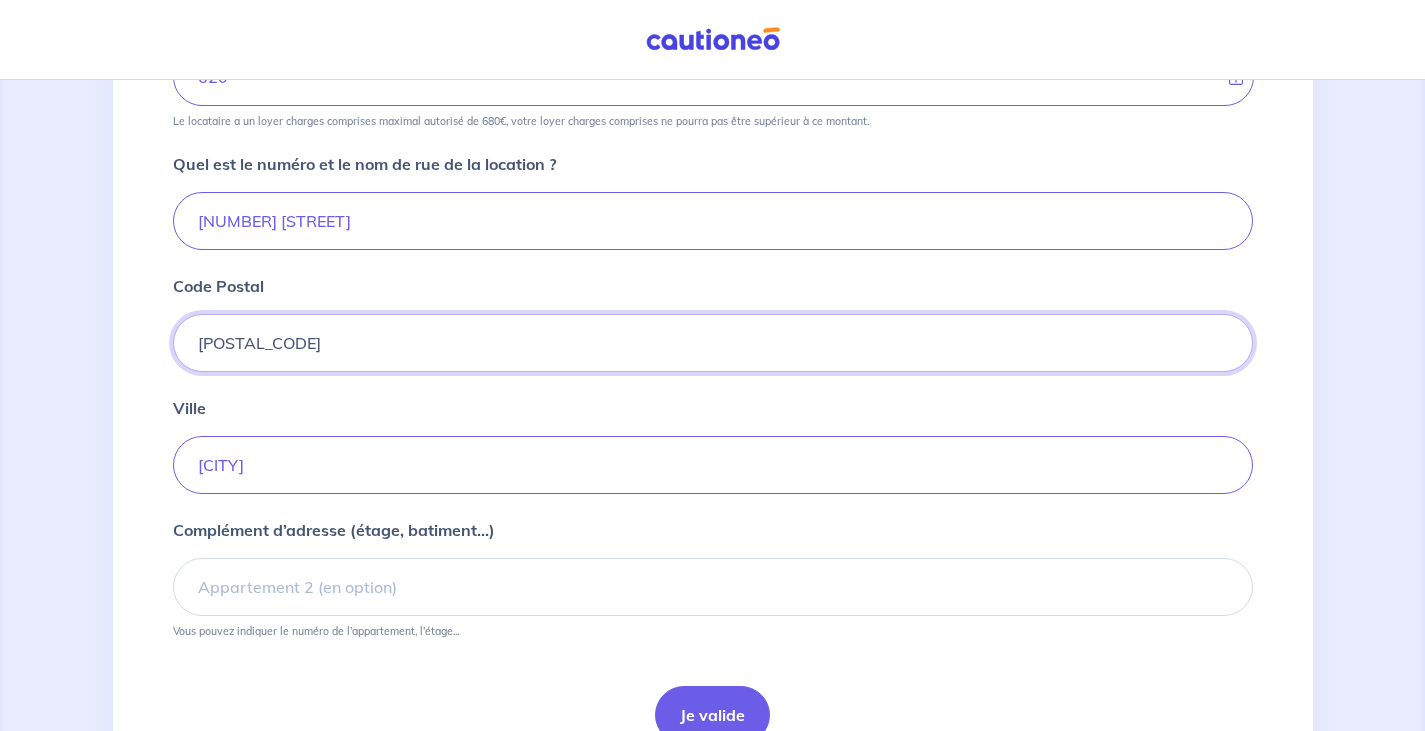 scroll, scrollTop: 801, scrollLeft: 0, axis: vertical 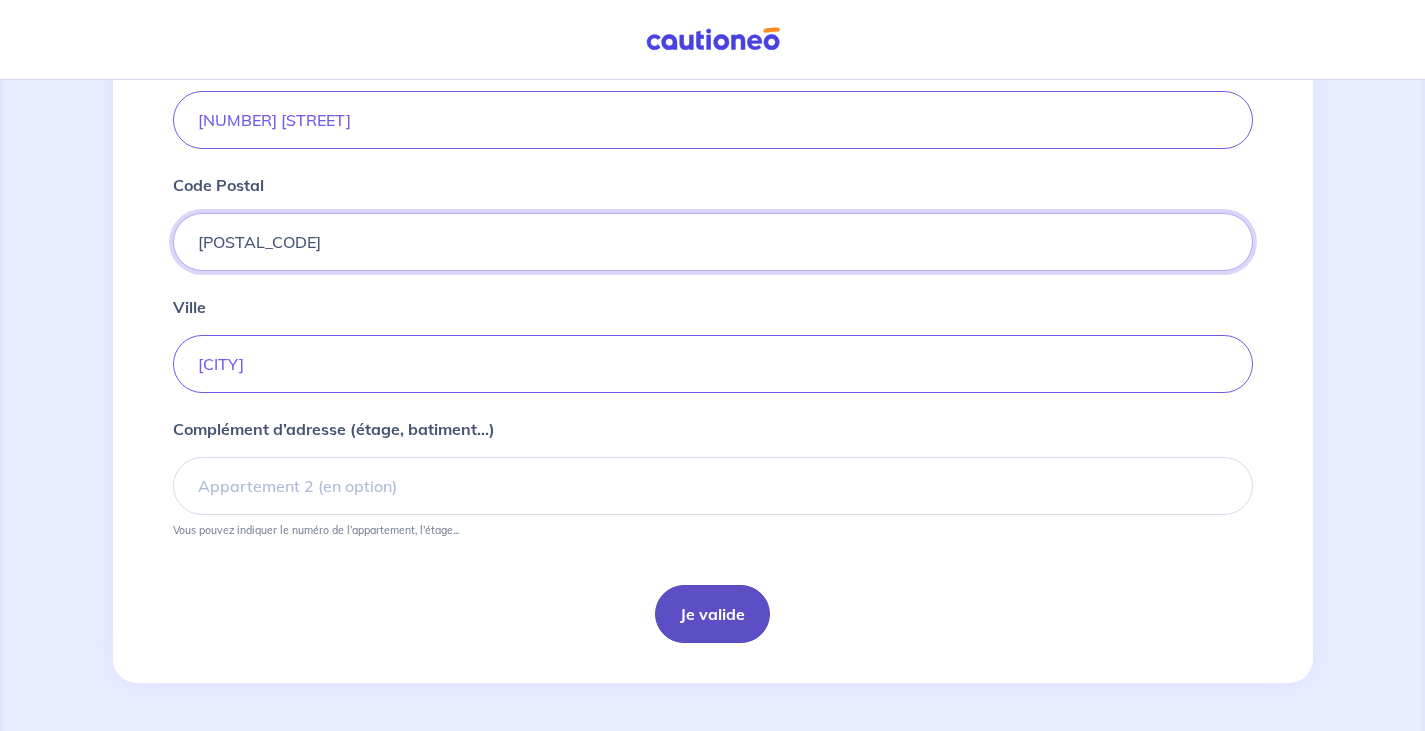 type on "[POSTAL_CODE]" 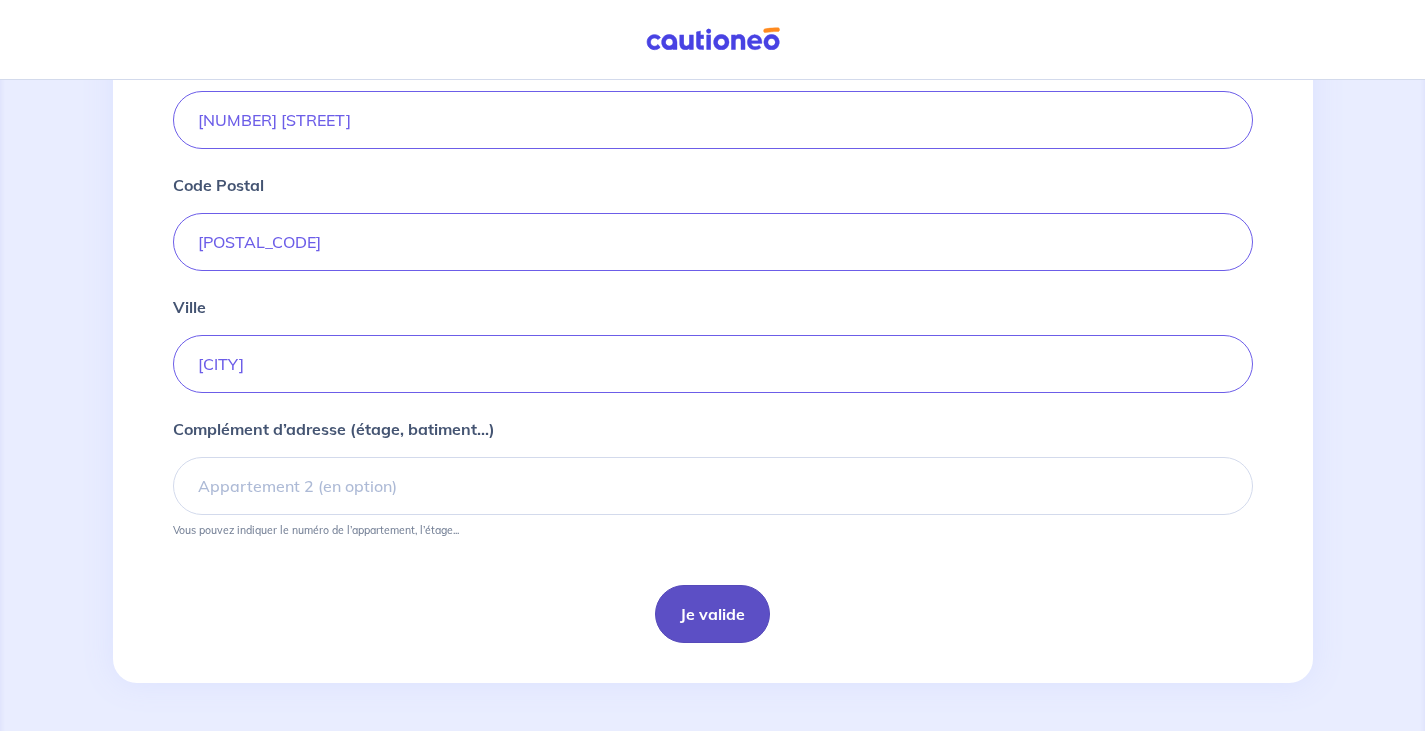click on "Je valide" at bounding box center [712, 614] 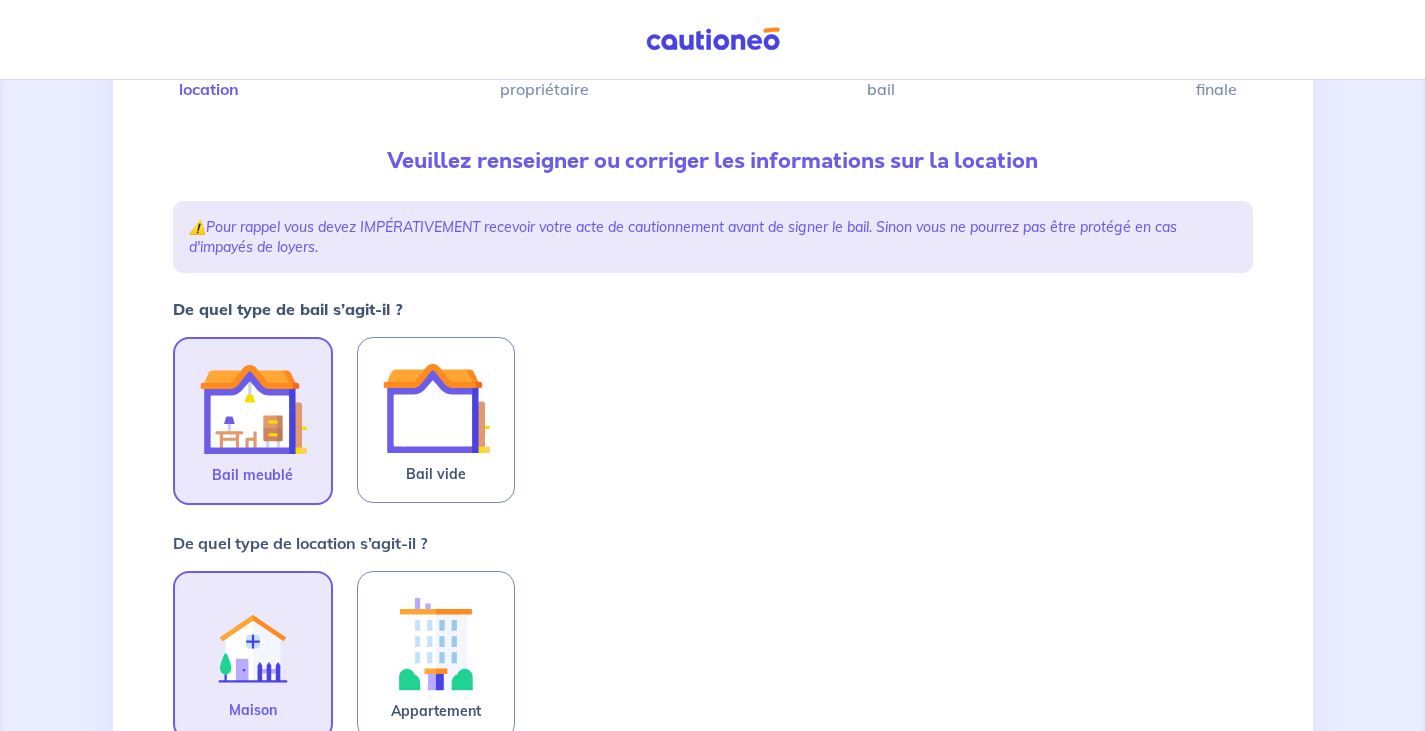scroll, scrollTop: 200, scrollLeft: 0, axis: vertical 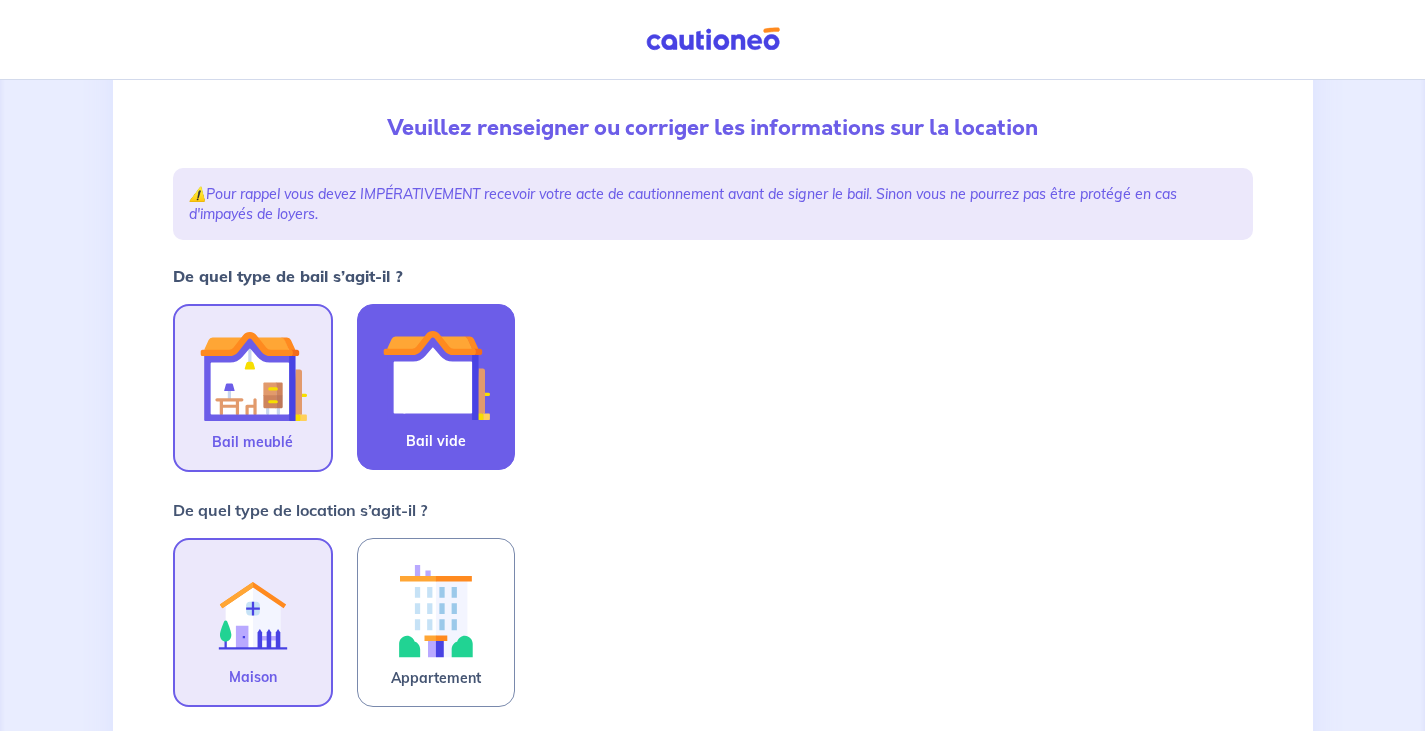 click at bounding box center (436, 375) 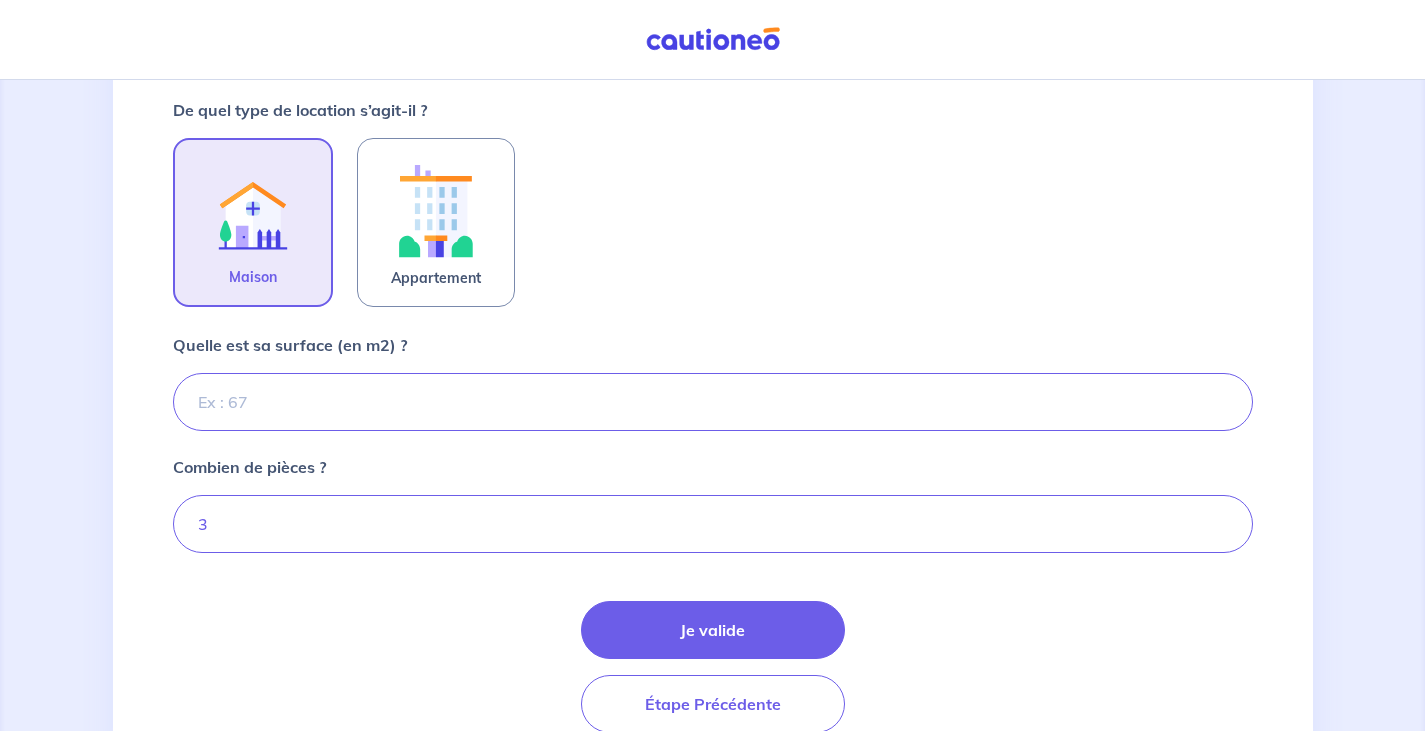 scroll, scrollTop: 690, scrollLeft: 0, axis: vertical 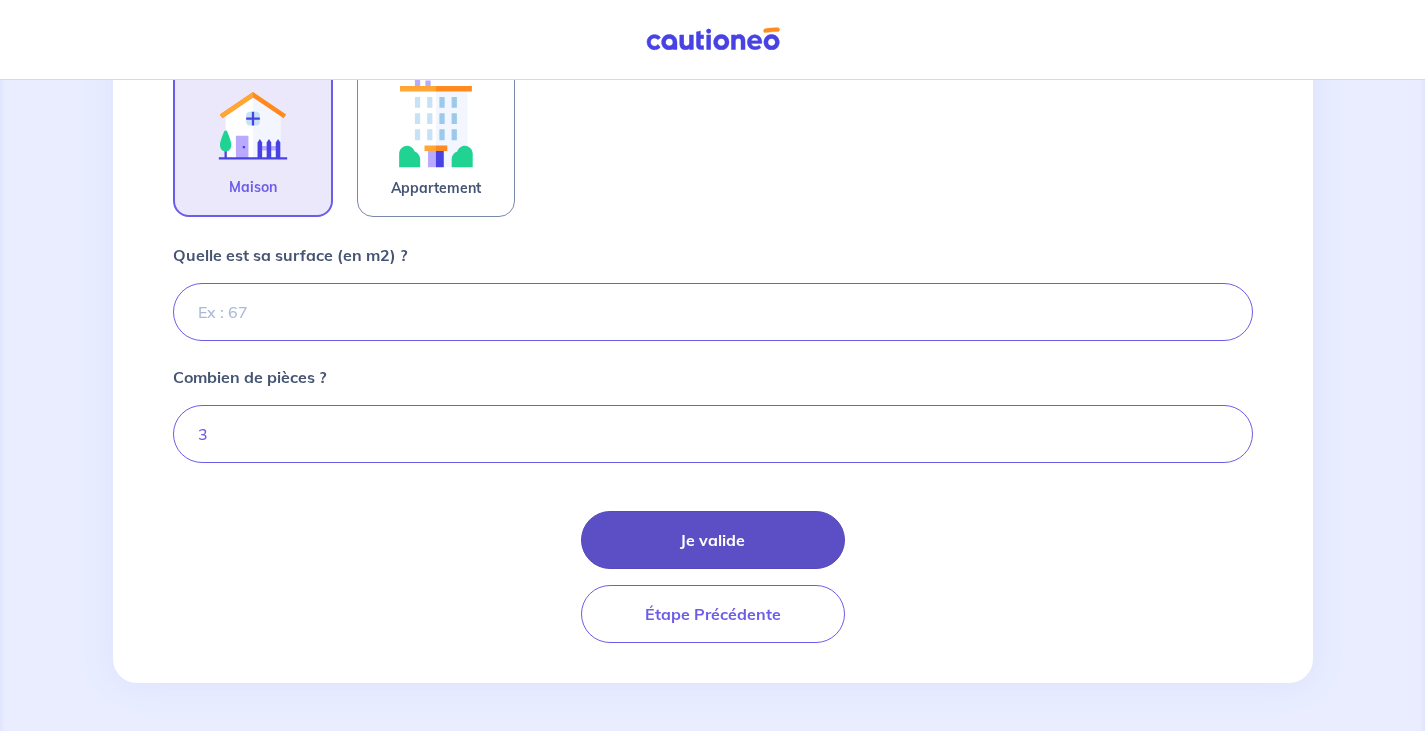 click on "Je valide" at bounding box center (713, 540) 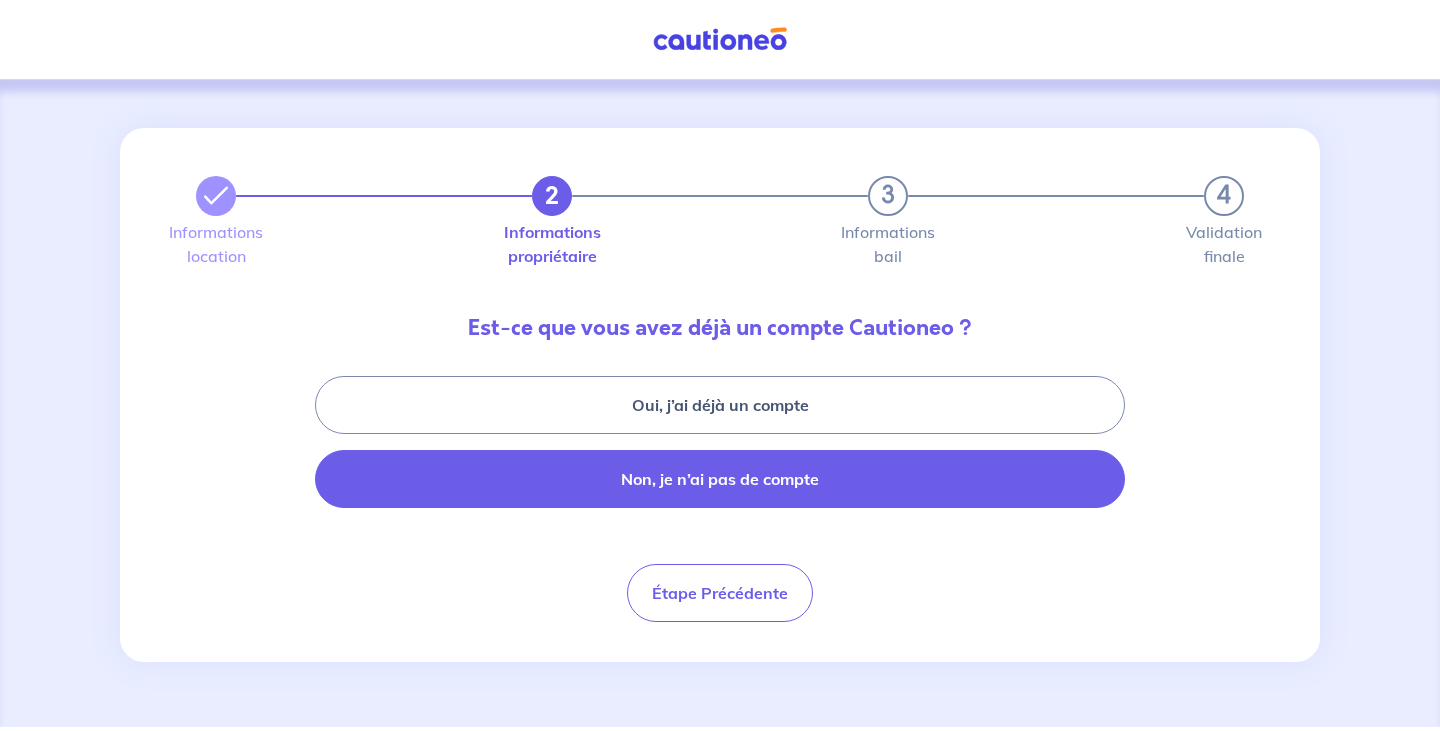 click on "Non, je n’ai pas de compte" at bounding box center (720, 479) 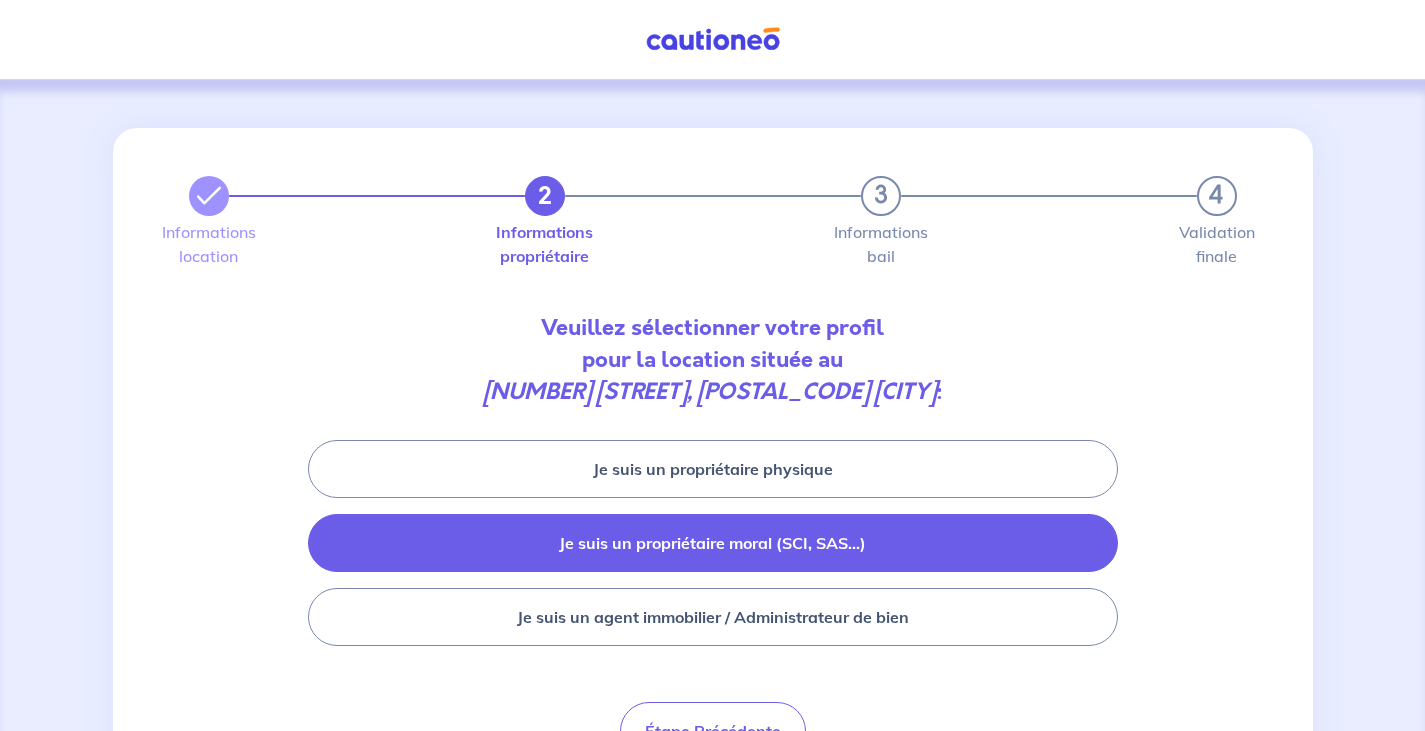 click on "Je suis un propriétaire moral (SCI, SAS...)" at bounding box center [713, 543] 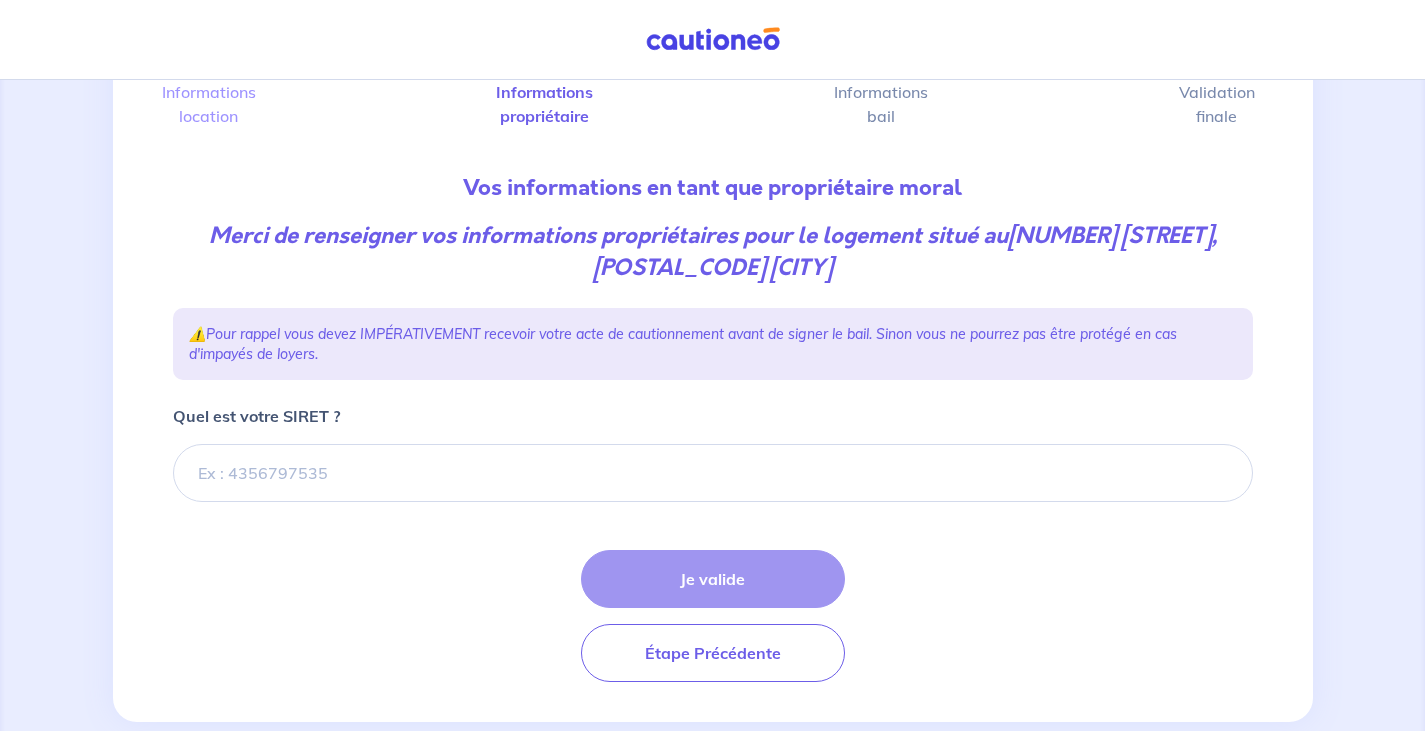 scroll, scrollTop: 179, scrollLeft: 0, axis: vertical 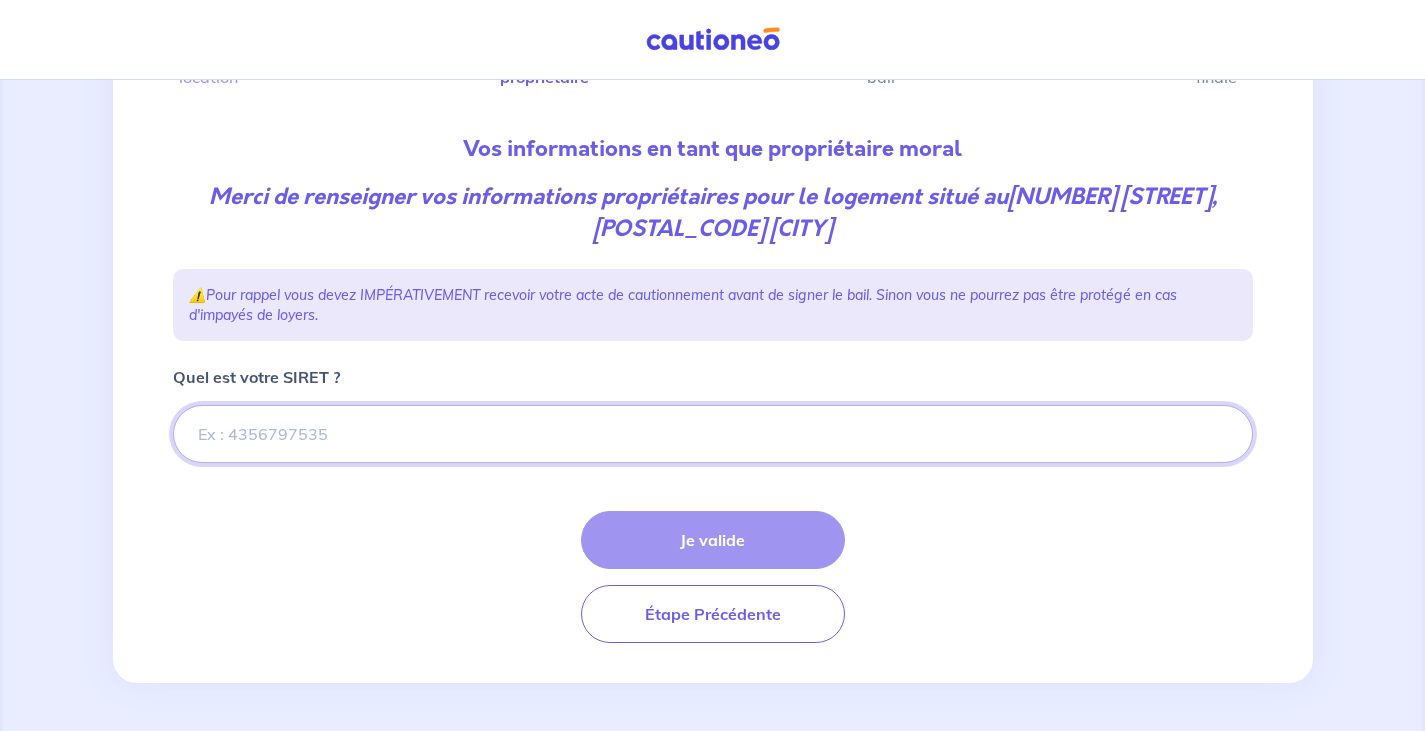 paste on "[NUMBER]" 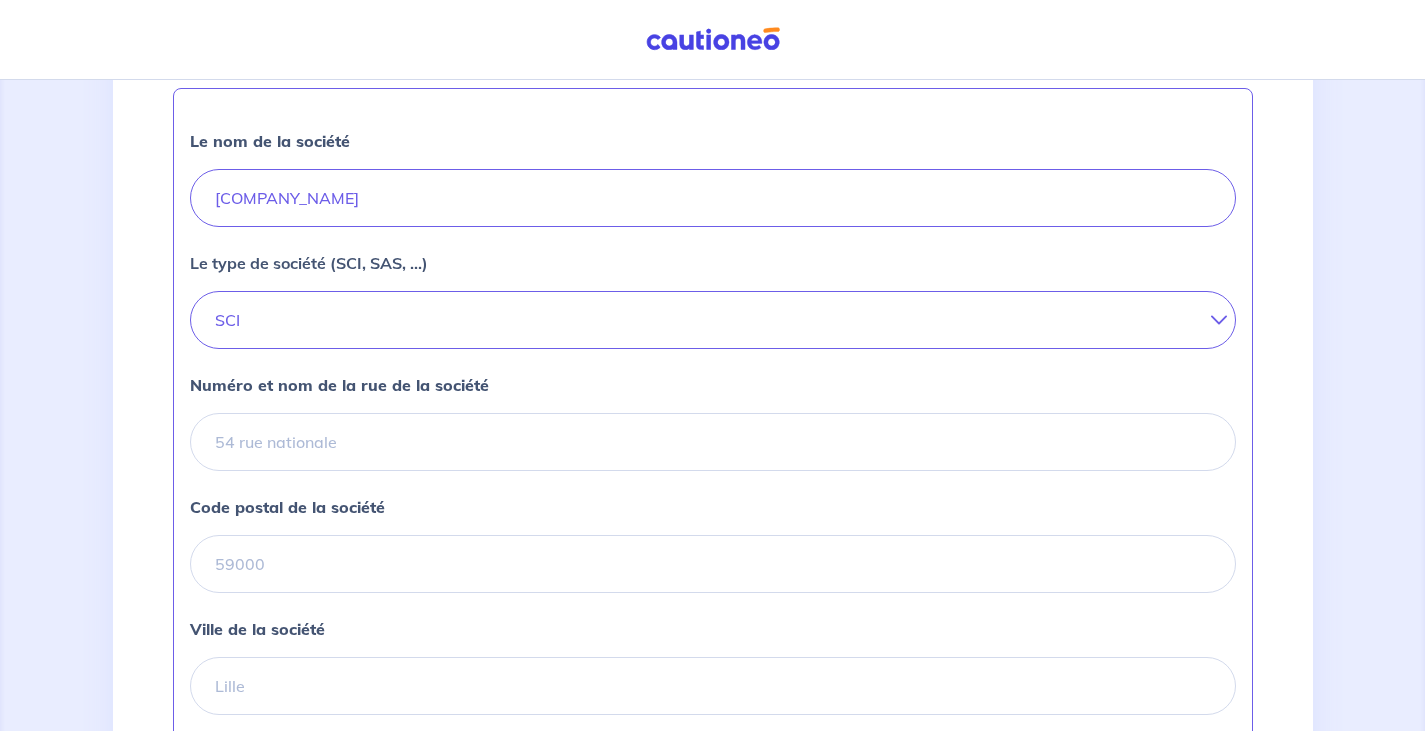scroll, scrollTop: 579, scrollLeft: 0, axis: vertical 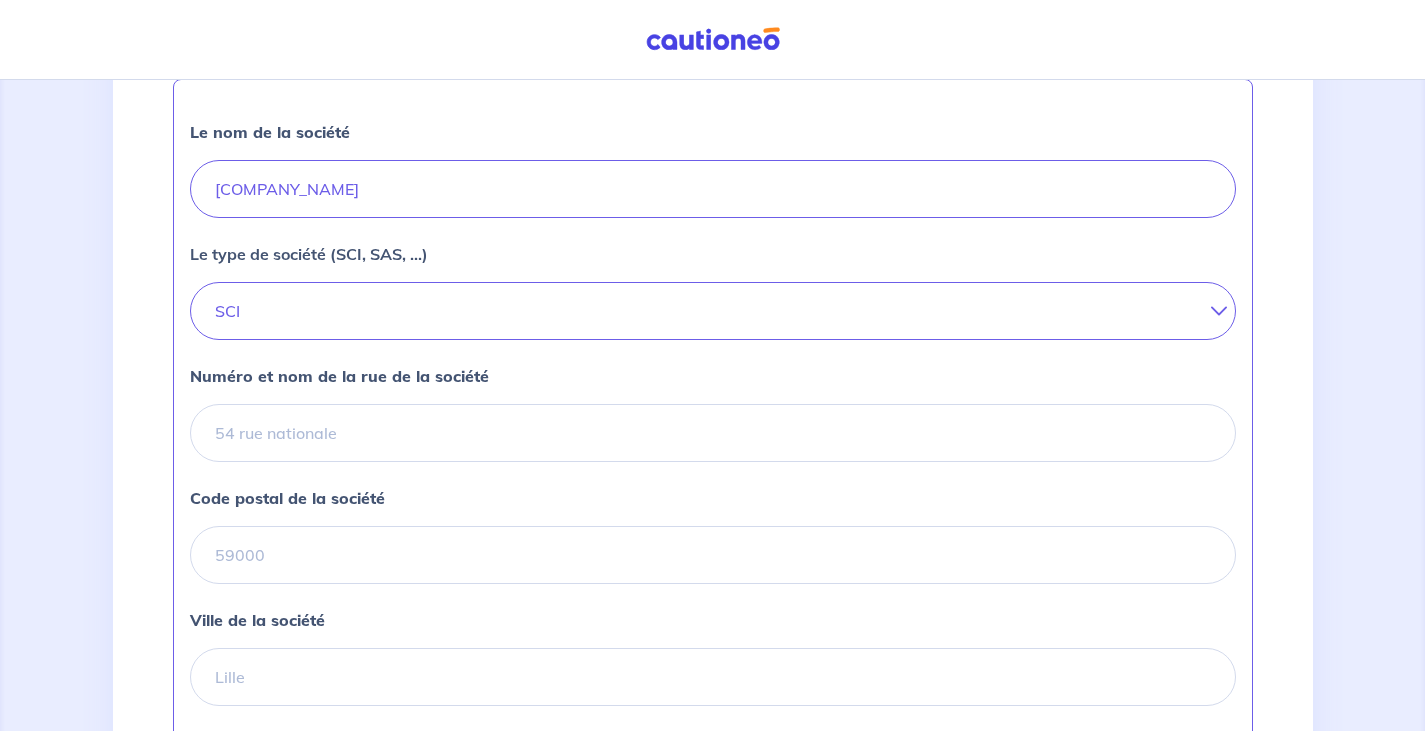 type on "[NUMBER]" 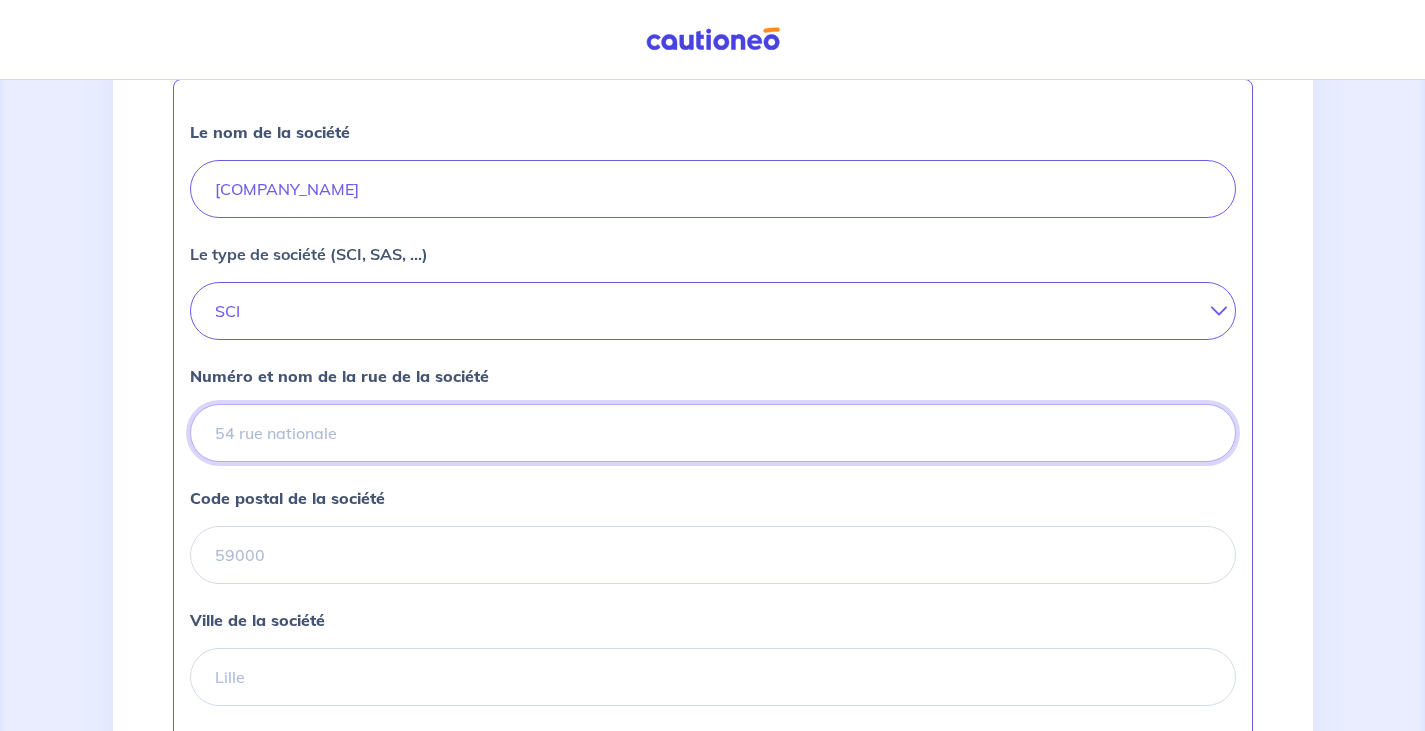 click on "Numéro et nom de la rue de la société" at bounding box center [713, 433] 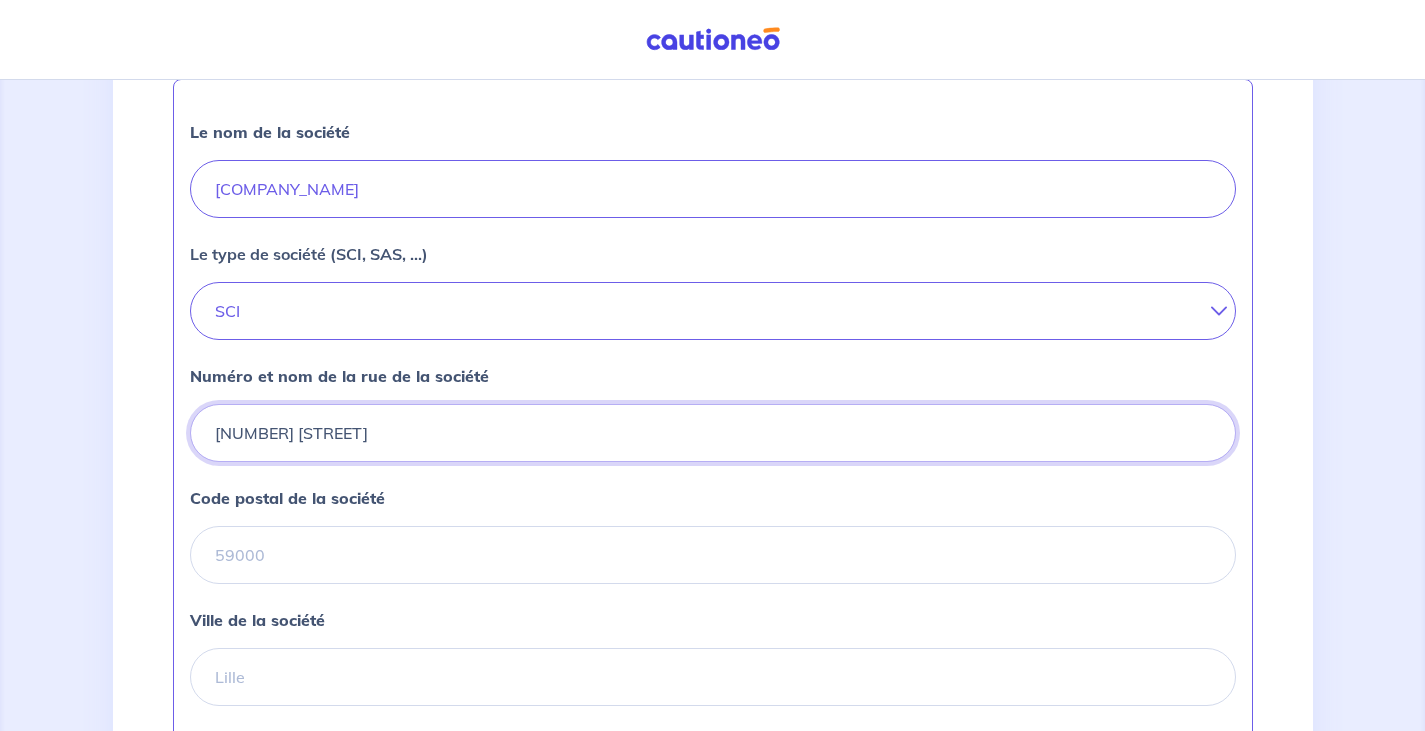 type on "[NUMBER] [STREET]" 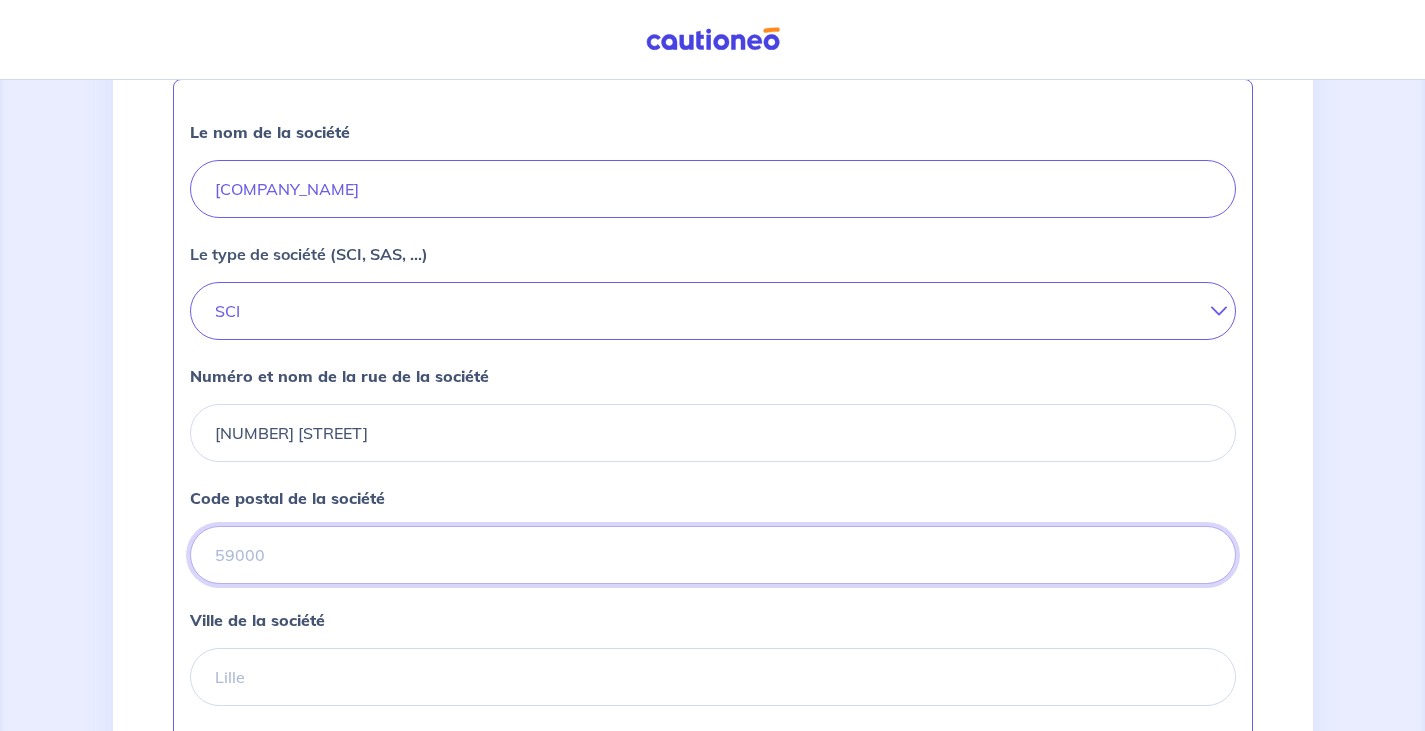 click on "Code postal de la société" at bounding box center (713, 555) 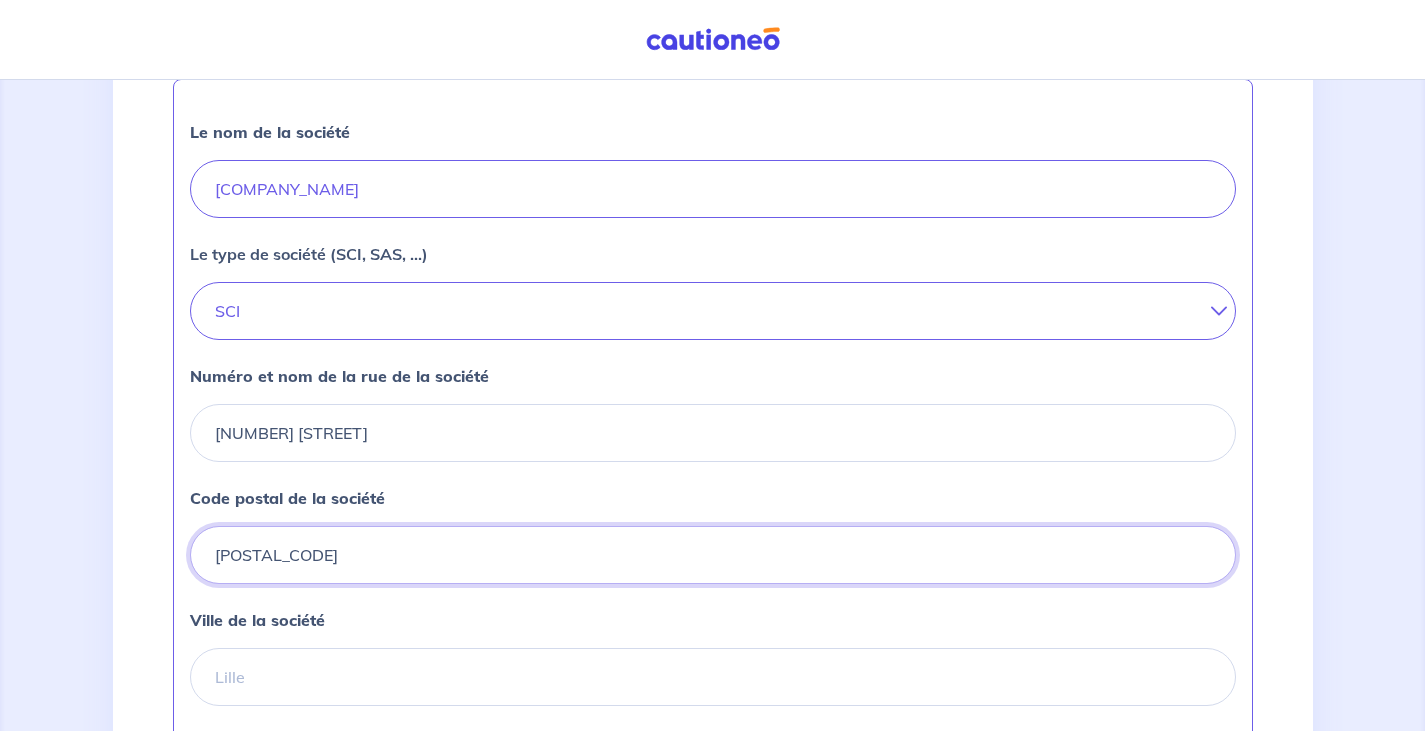 type on "[POSTAL_CODE]" 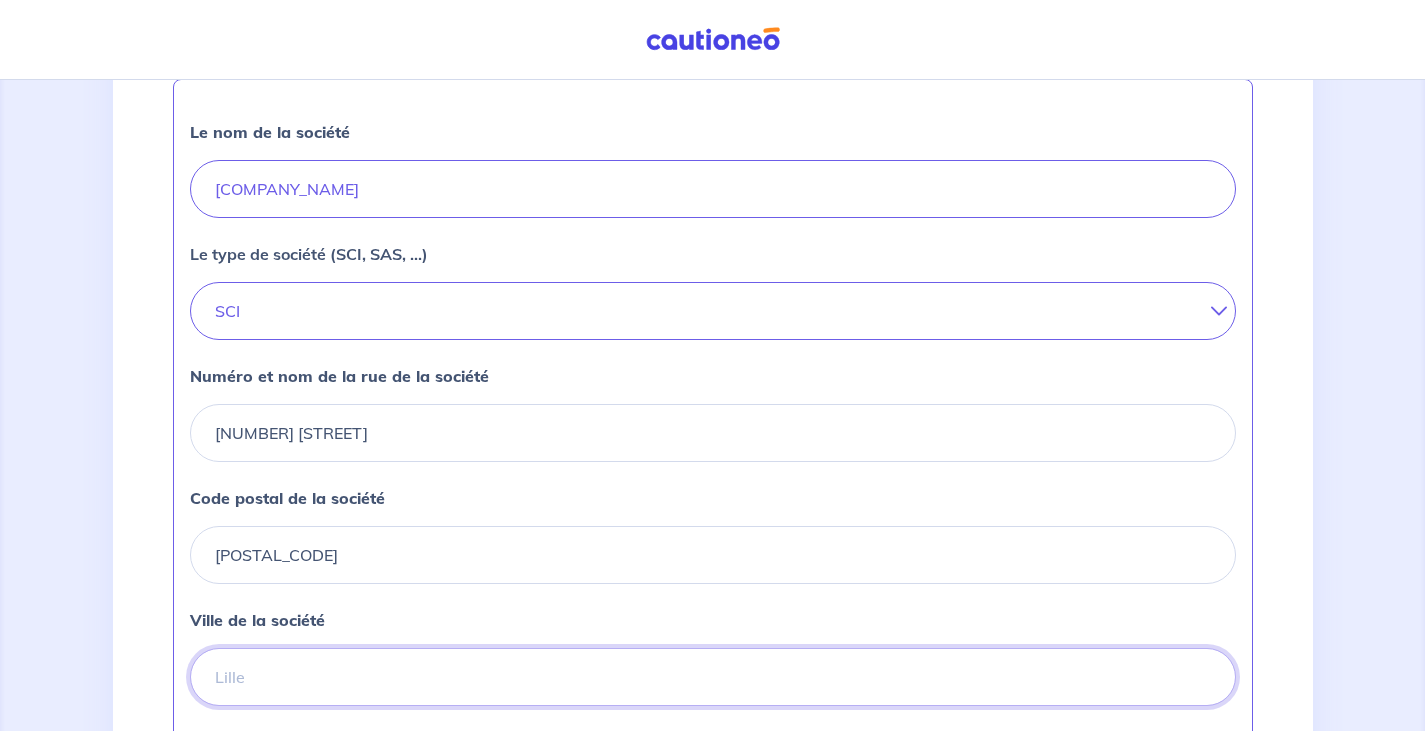click on "Ville de la société" at bounding box center (713, 677) 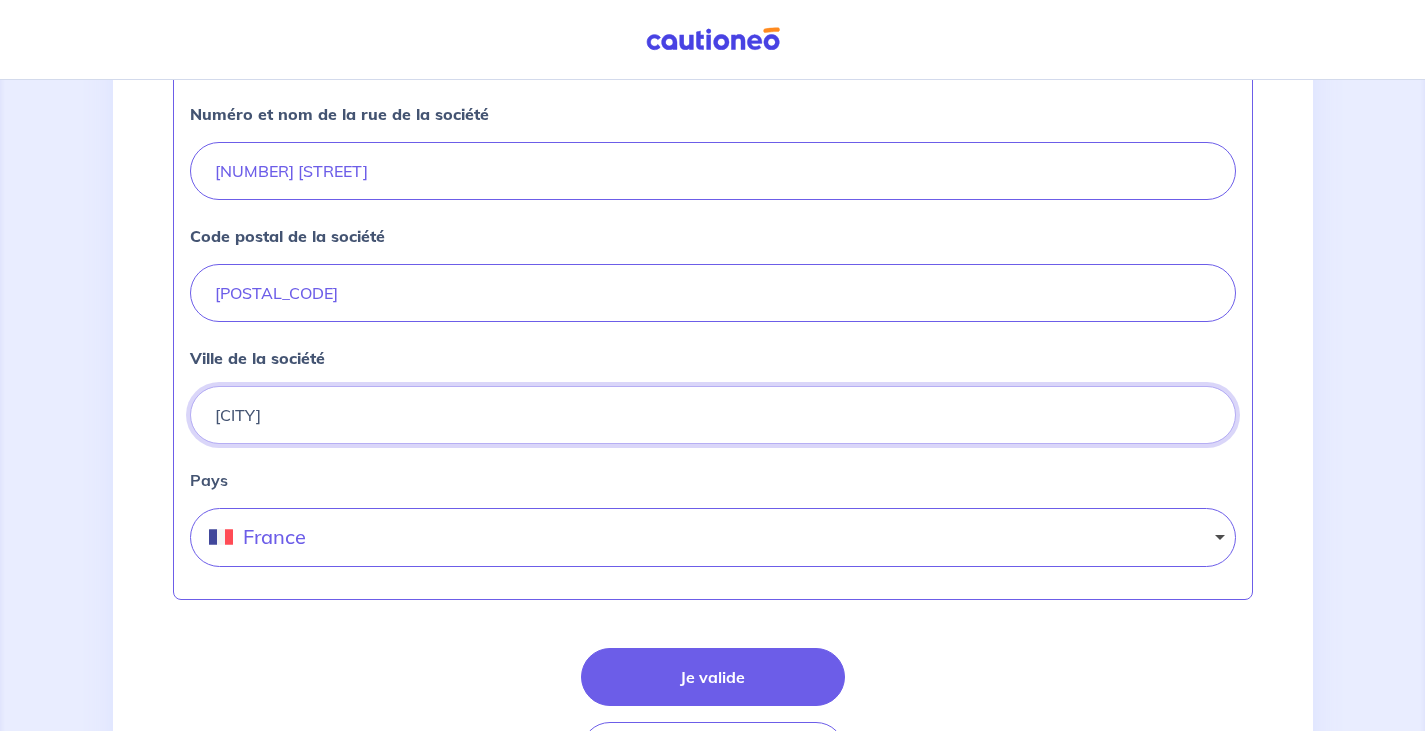 scroll, scrollTop: 879, scrollLeft: 0, axis: vertical 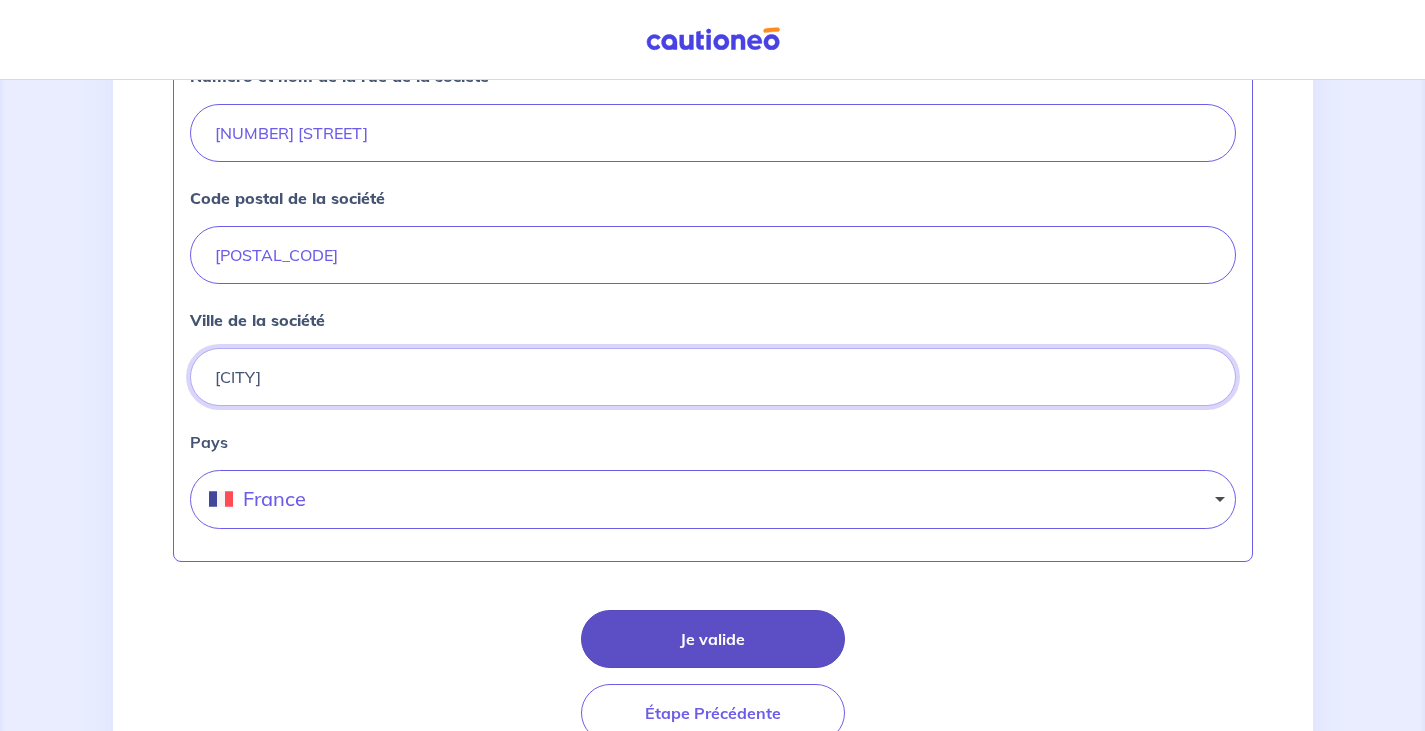 type on "[CITY]" 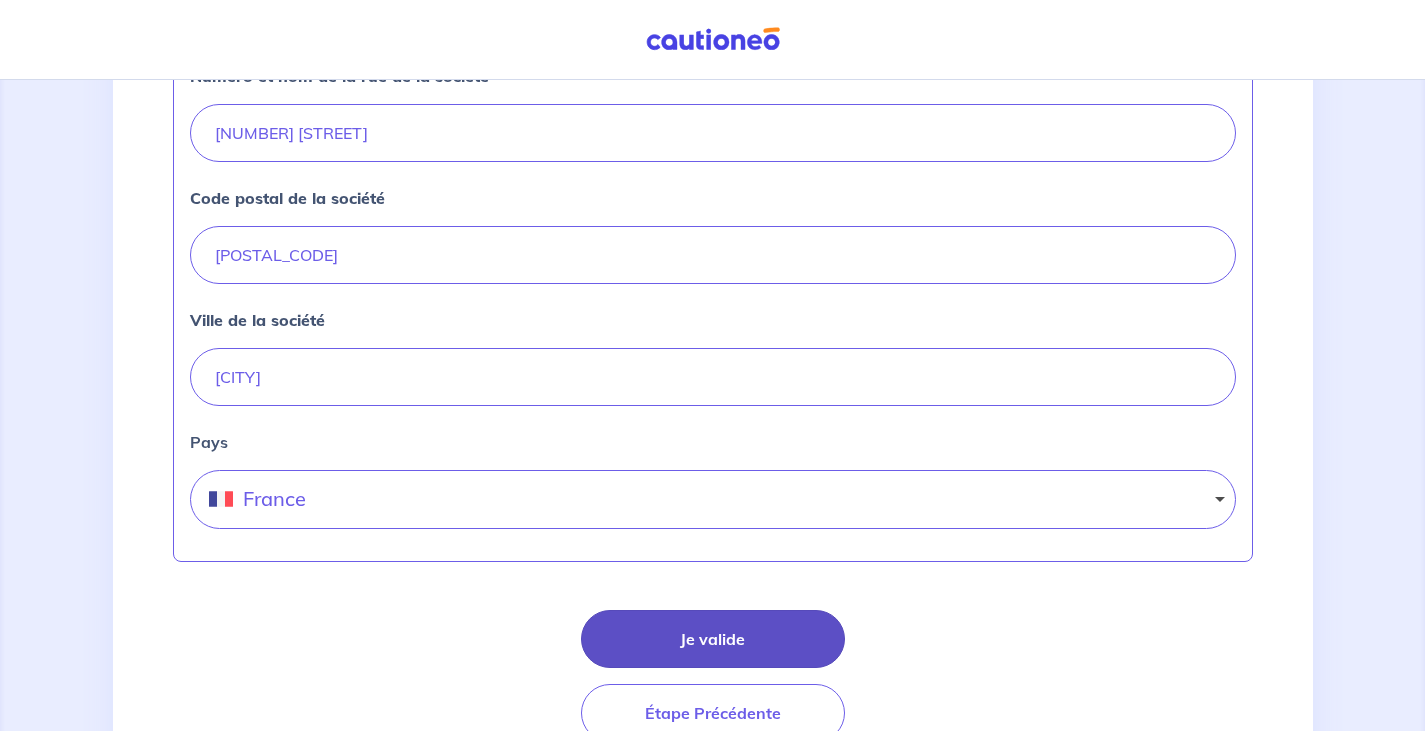 click on "Je valide" at bounding box center (713, 639) 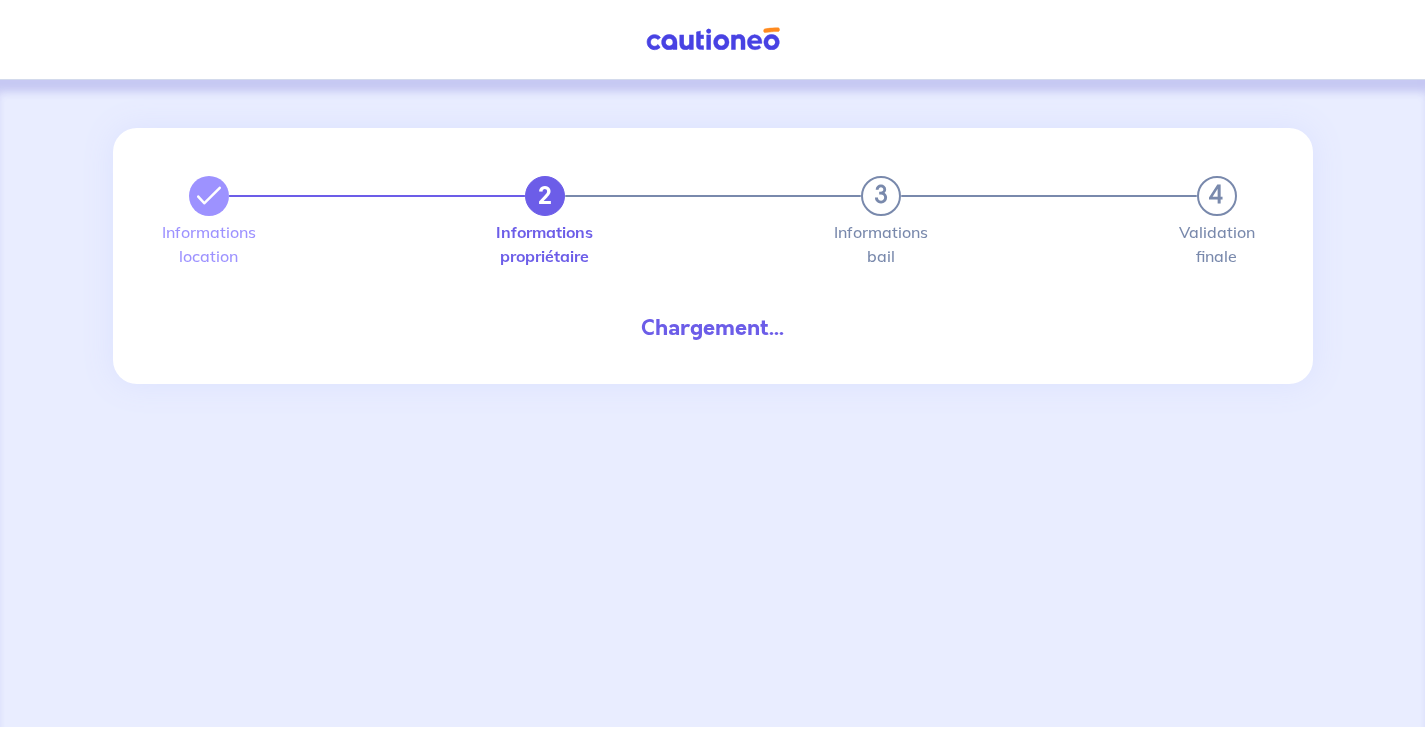 scroll, scrollTop: 0, scrollLeft: 0, axis: both 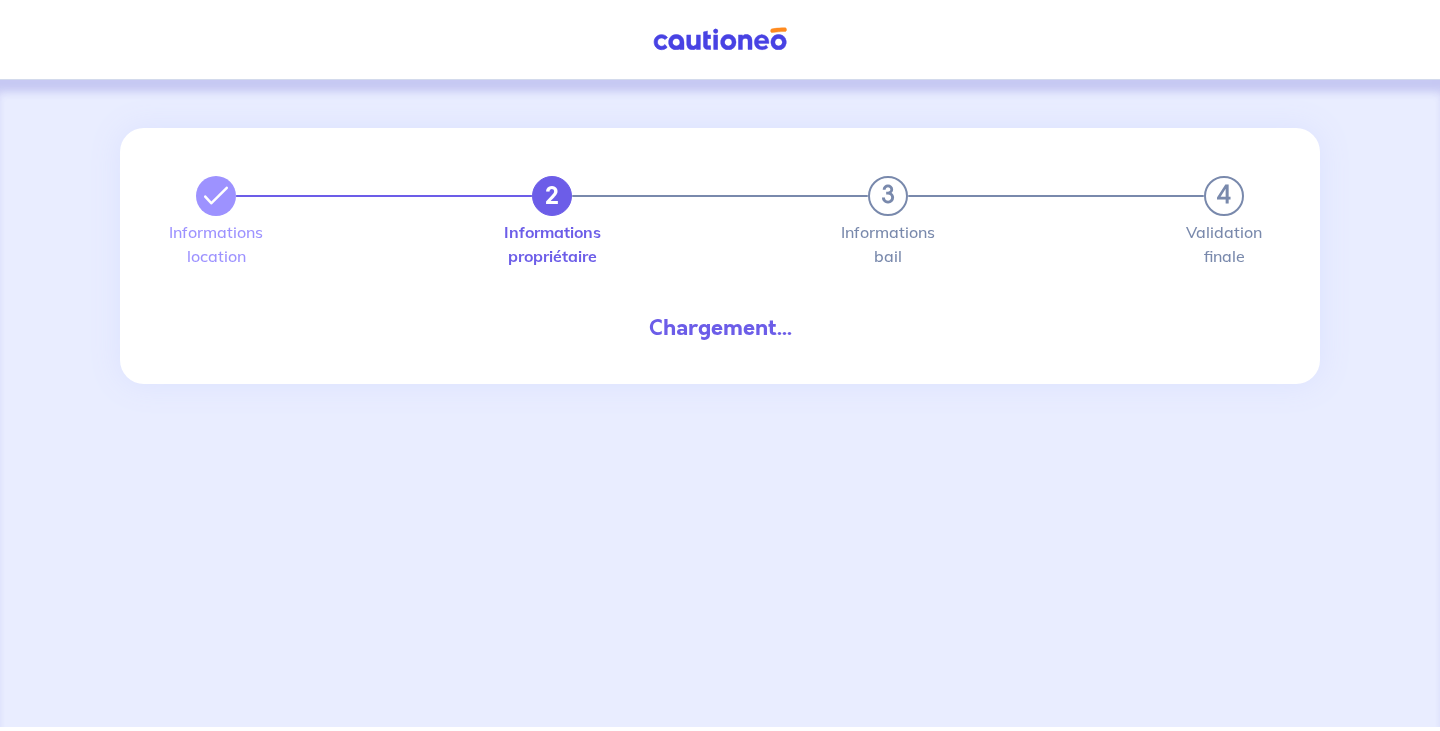 select on "FR" 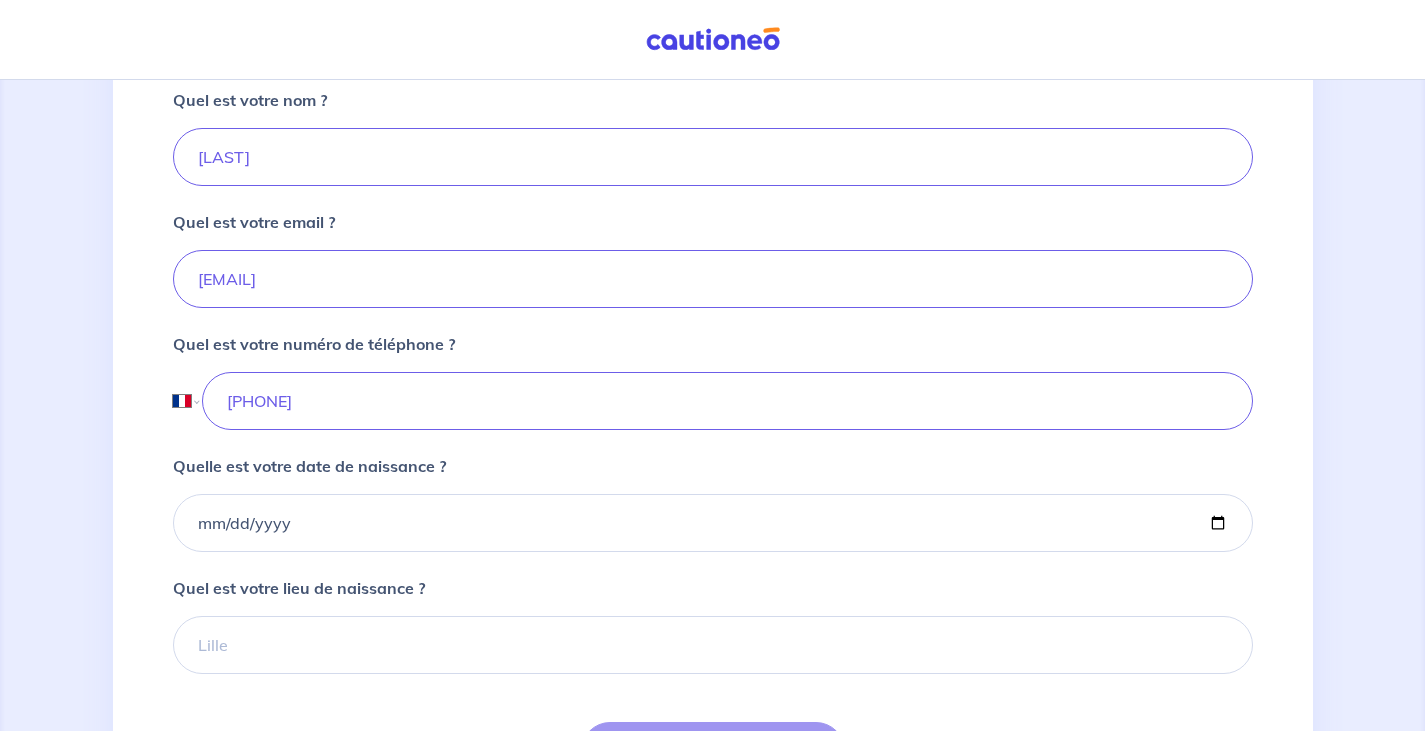 scroll, scrollTop: 600, scrollLeft: 0, axis: vertical 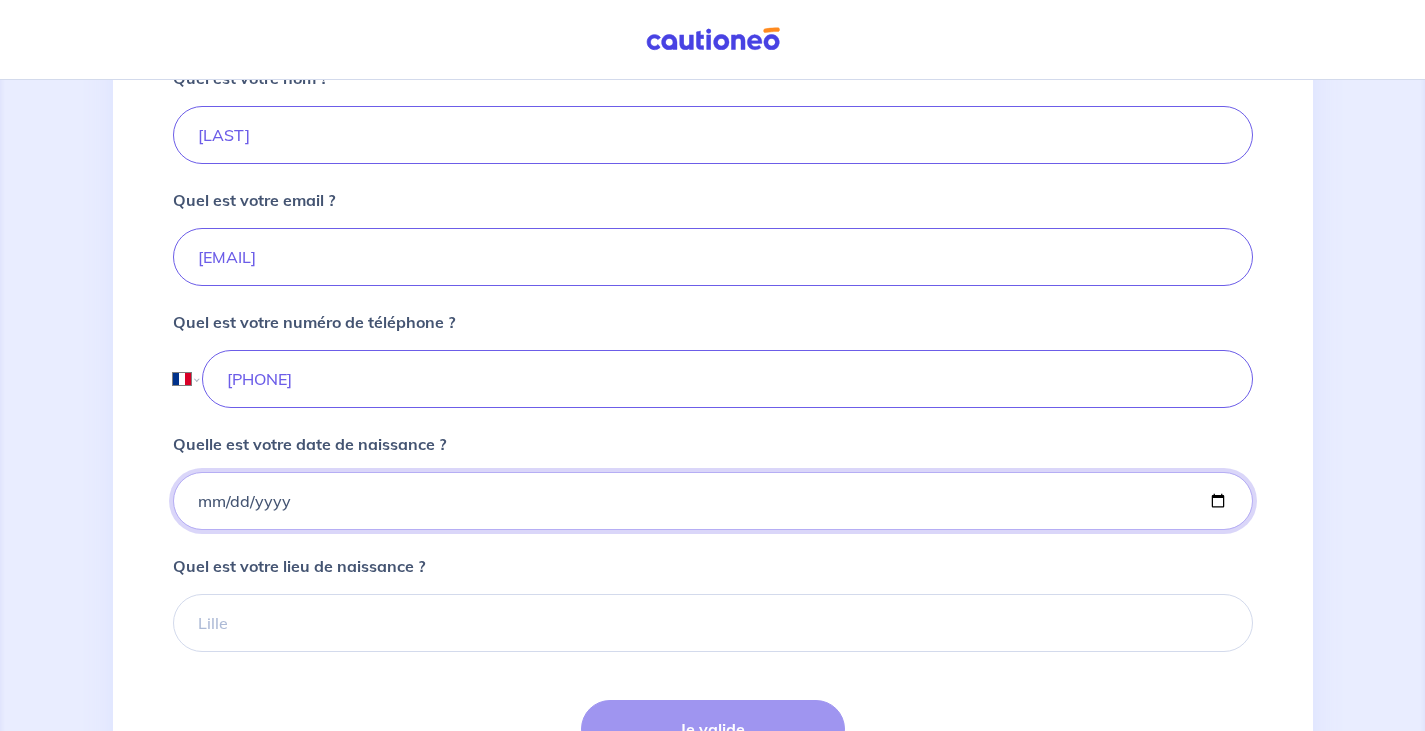 click on "Quelle est votre date de naissance ?" at bounding box center (713, 501) 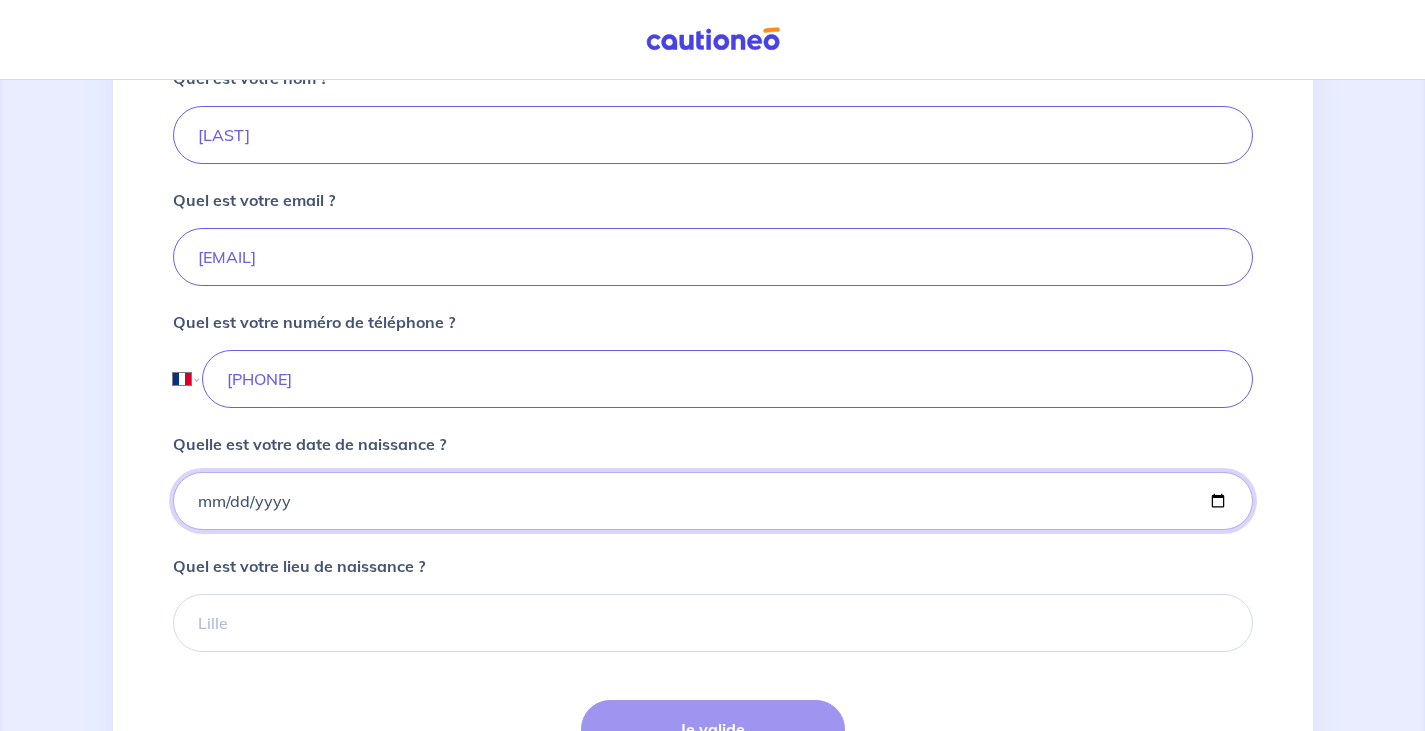 type on "[DATE]" 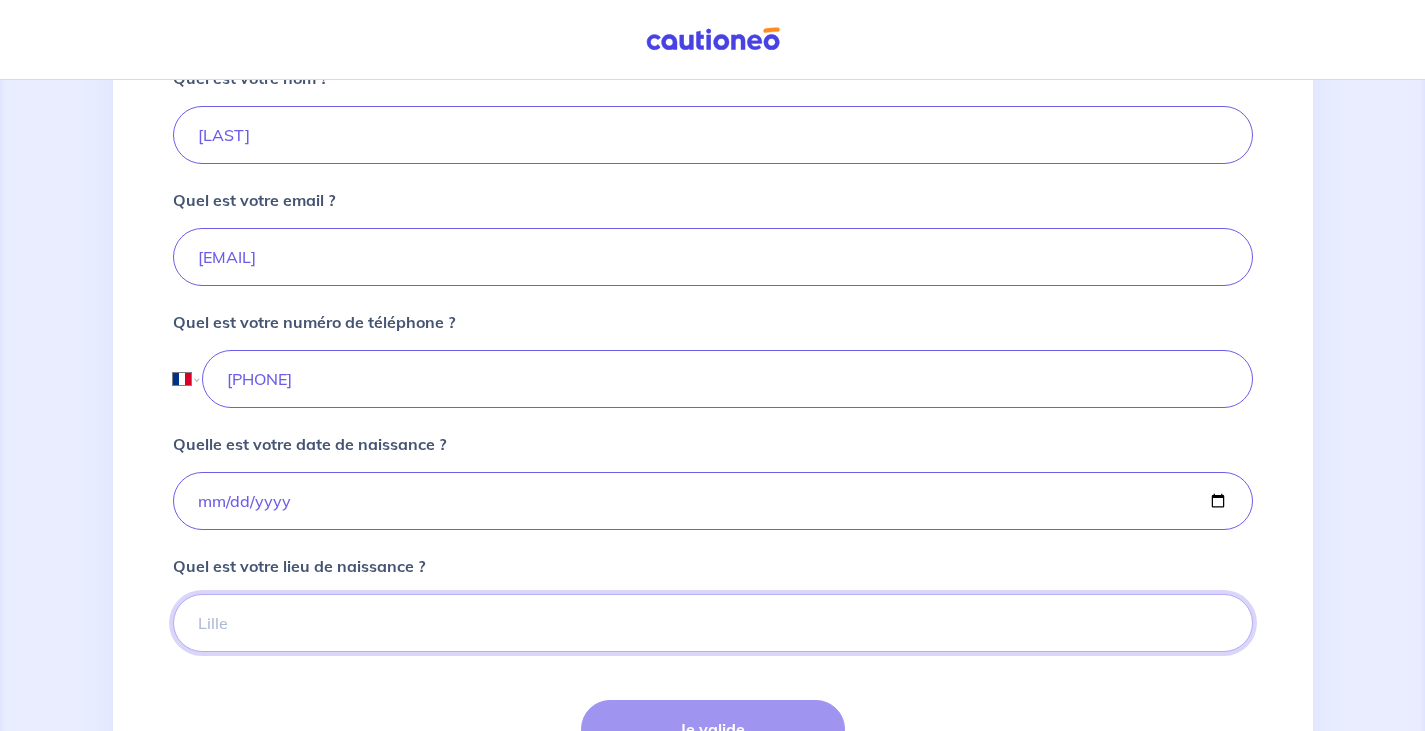 click on "Quel est votre lieu de naissance ?" at bounding box center (713, 623) 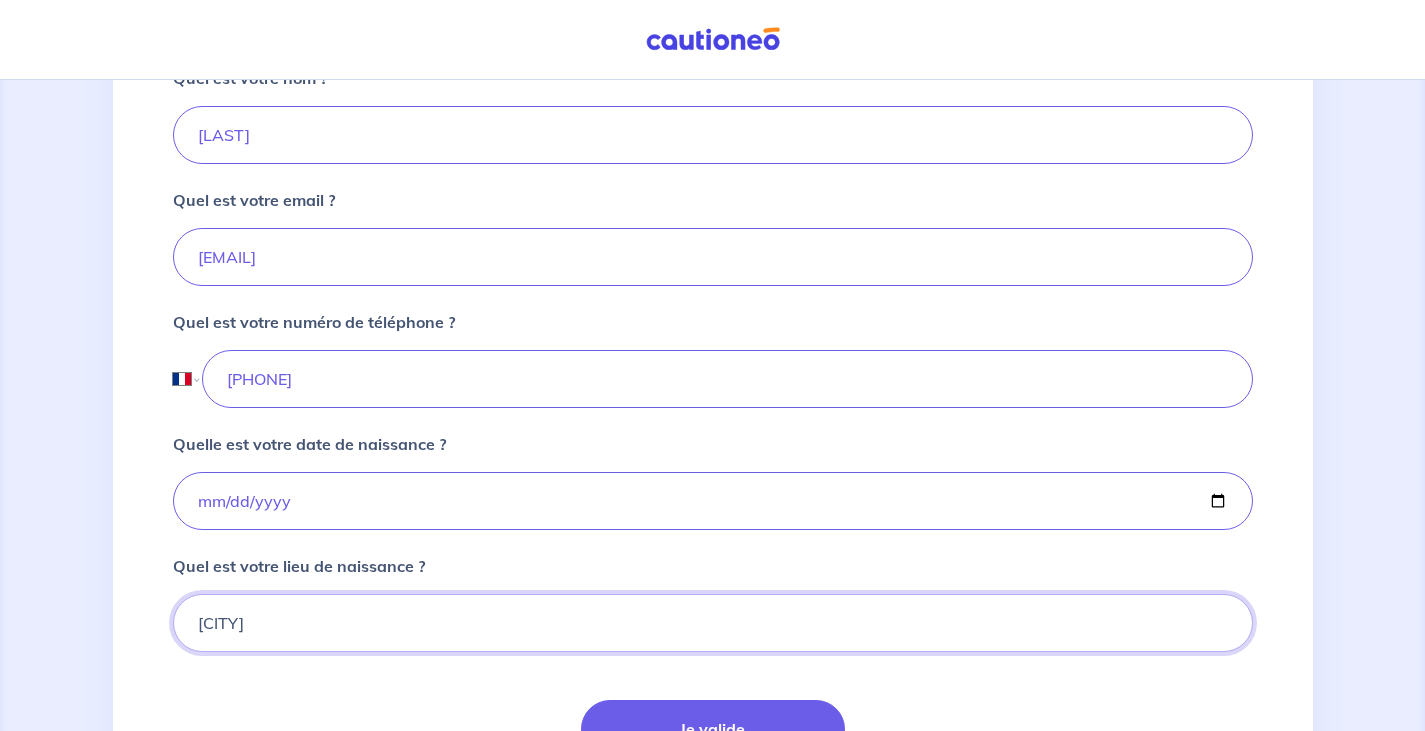 type on "[CITY]" 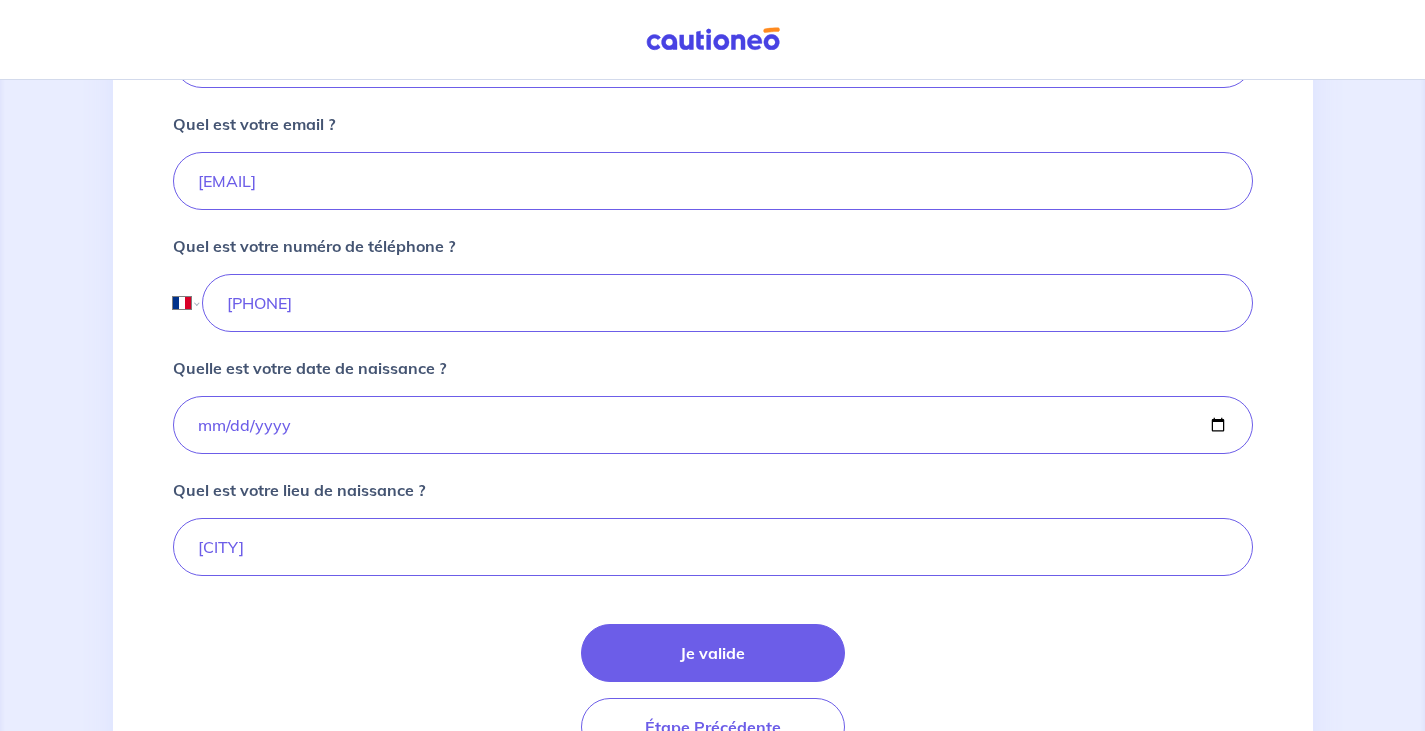 scroll, scrollTop: 700, scrollLeft: 0, axis: vertical 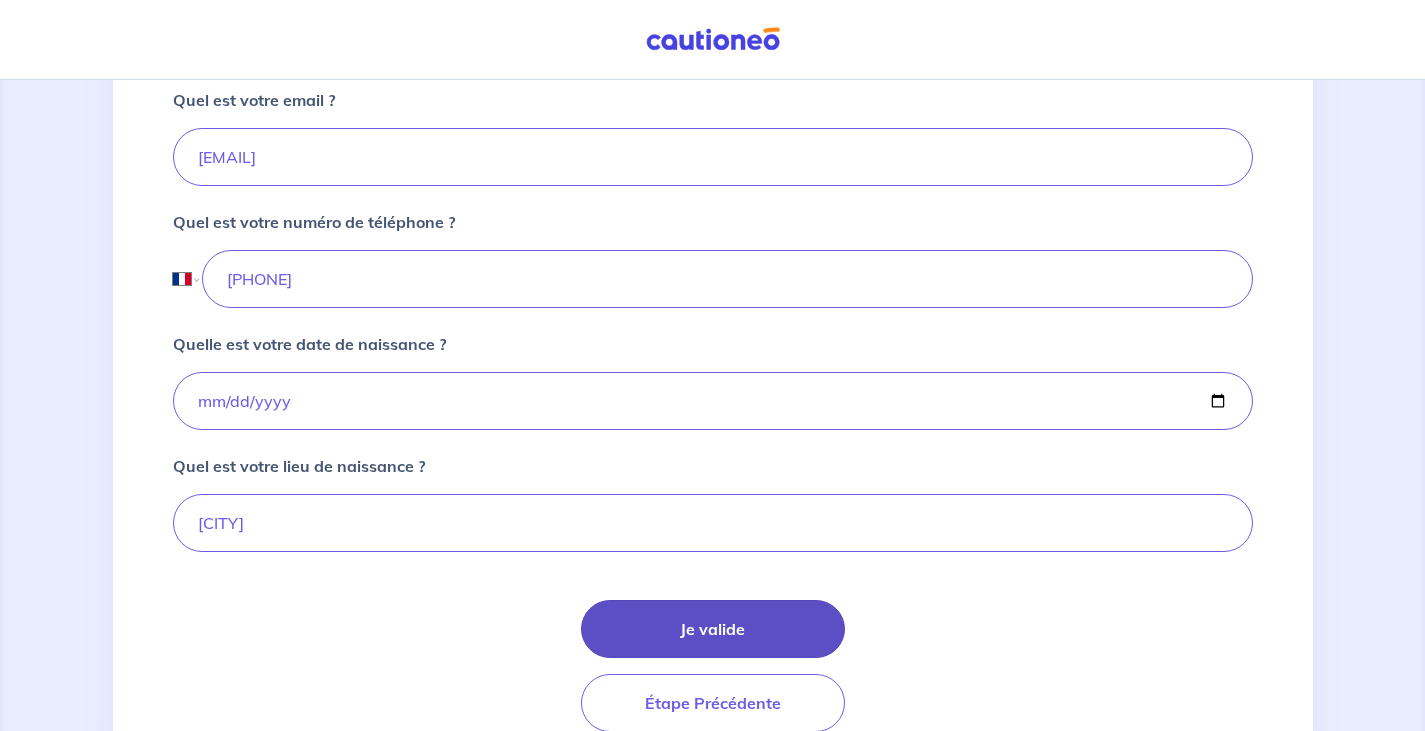 click on "Je valide" at bounding box center [713, 629] 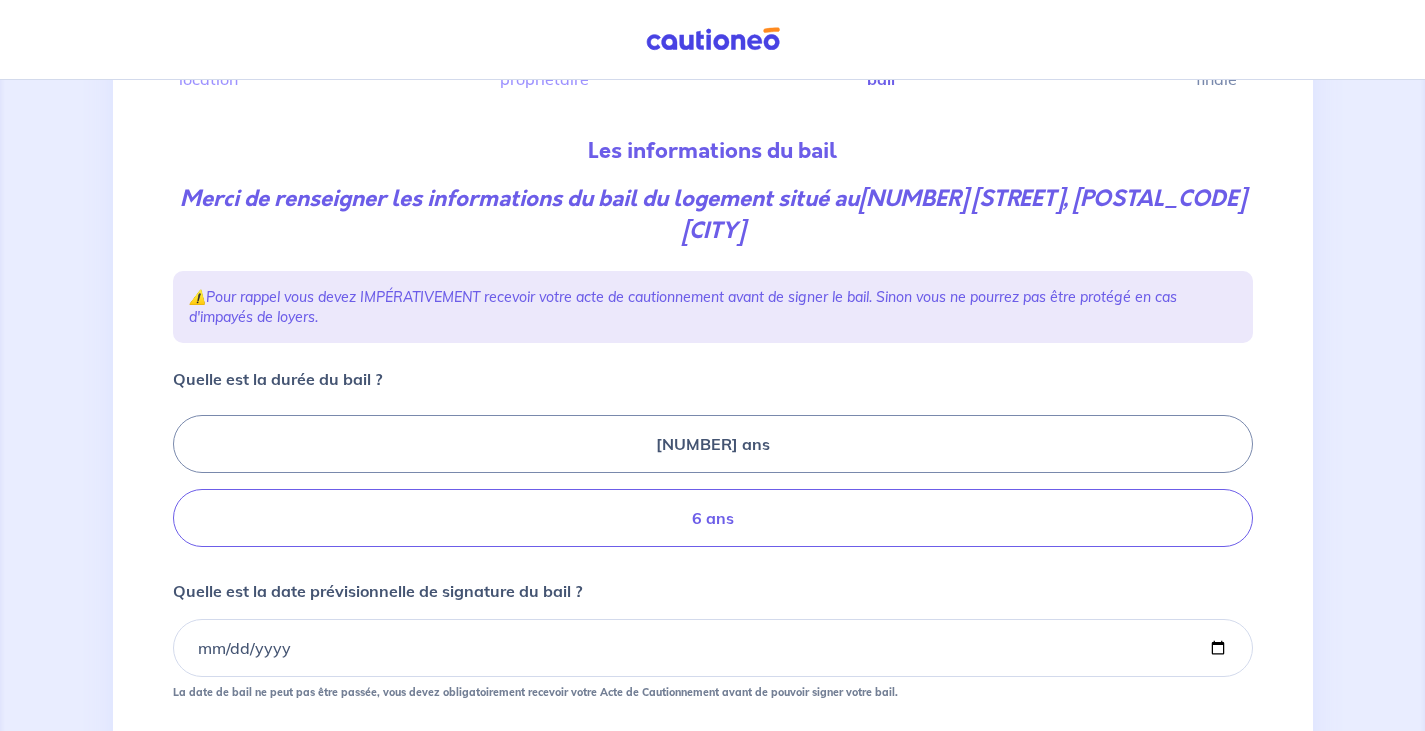 scroll, scrollTop: 200, scrollLeft: 0, axis: vertical 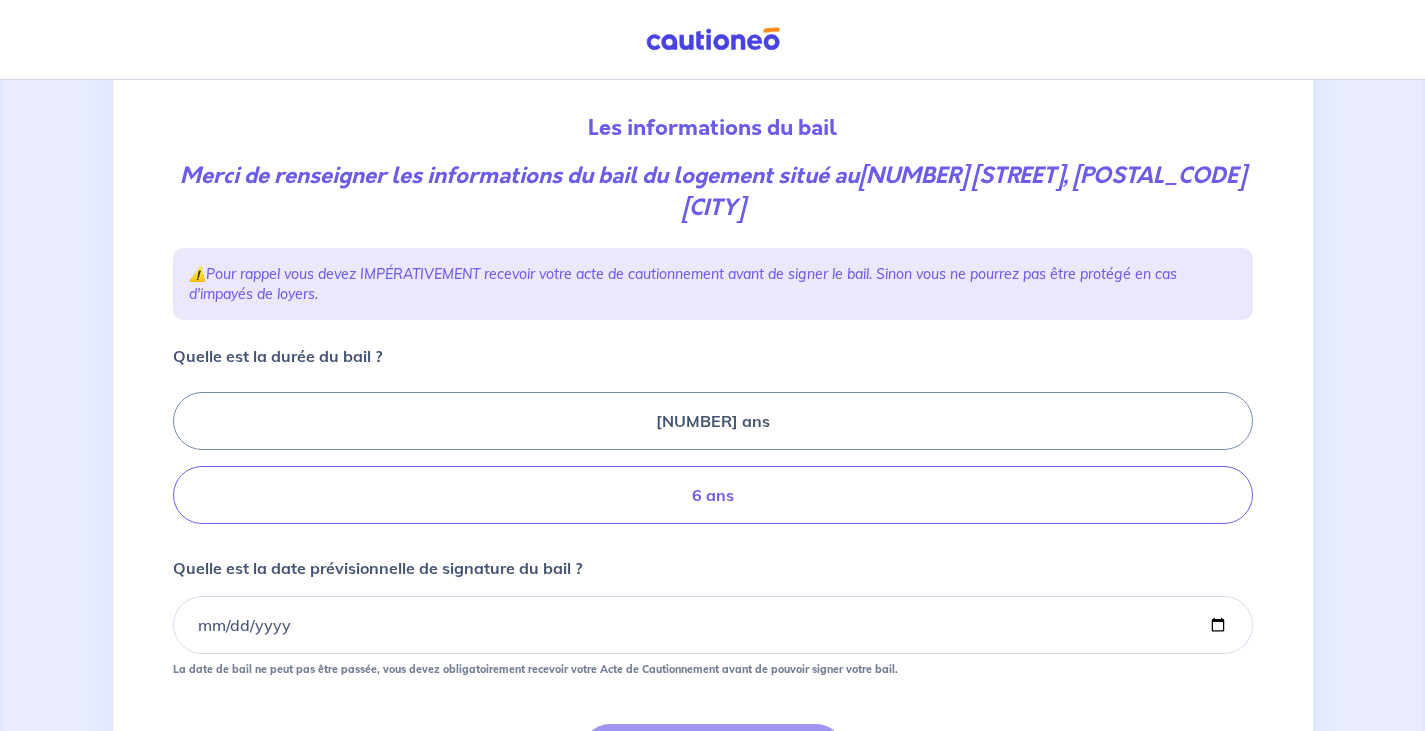 click on "6 ans" at bounding box center (713, 495) 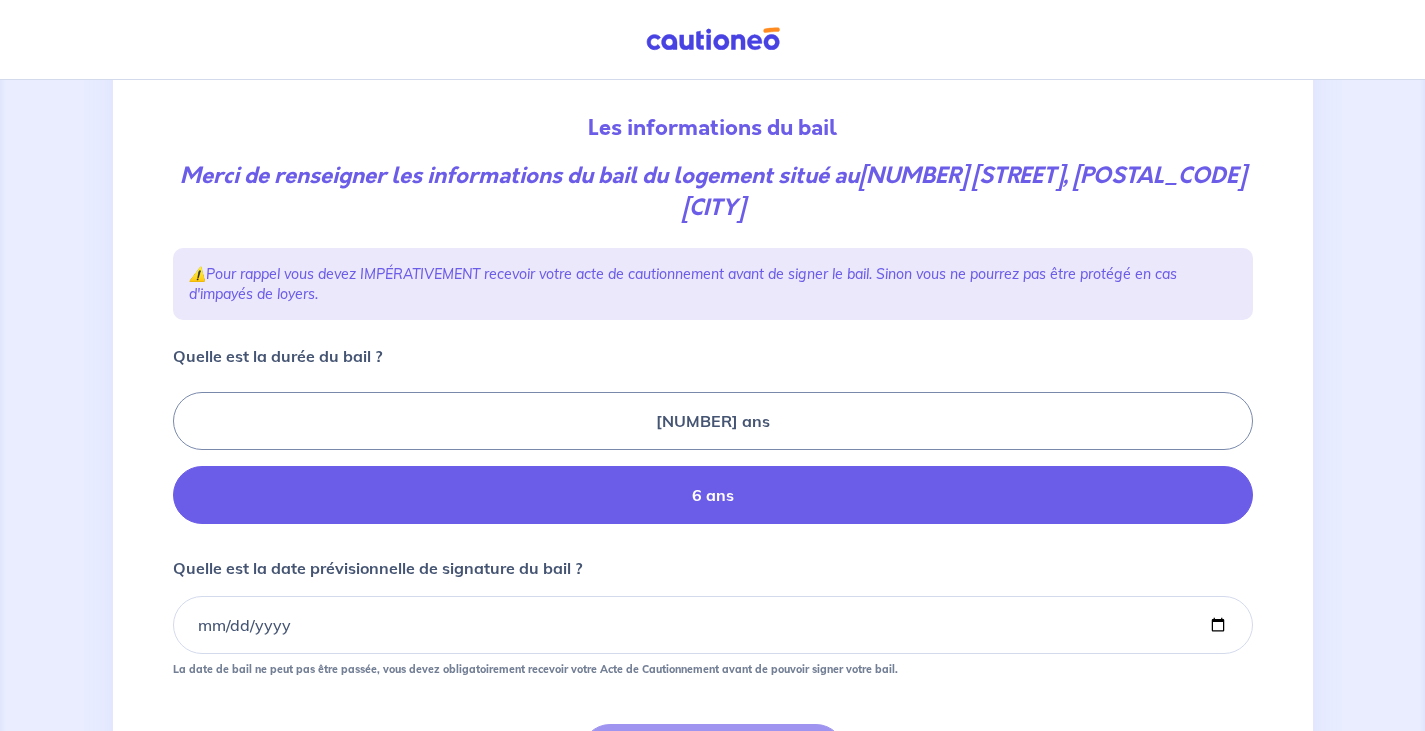 radio on "true" 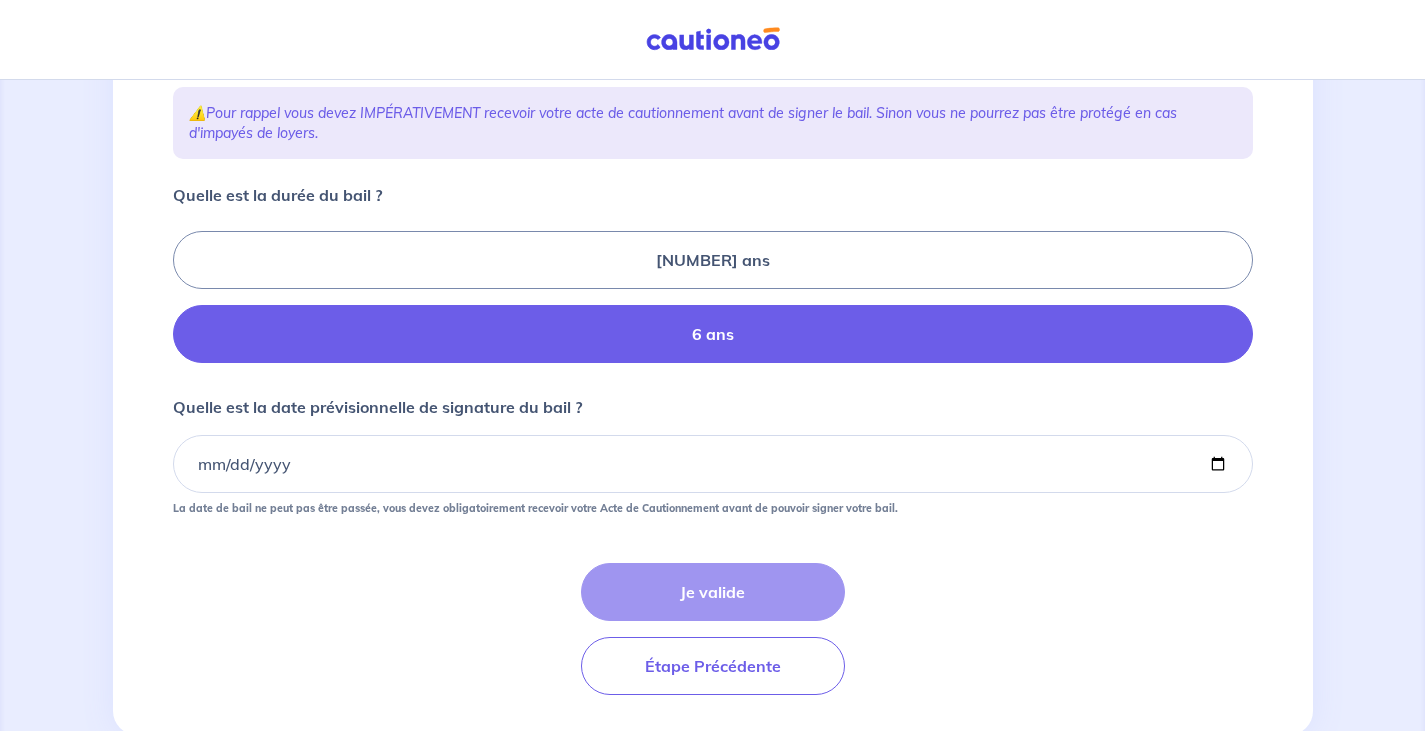 scroll, scrollTop: 400, scrollLeft: 0, axis: vertical 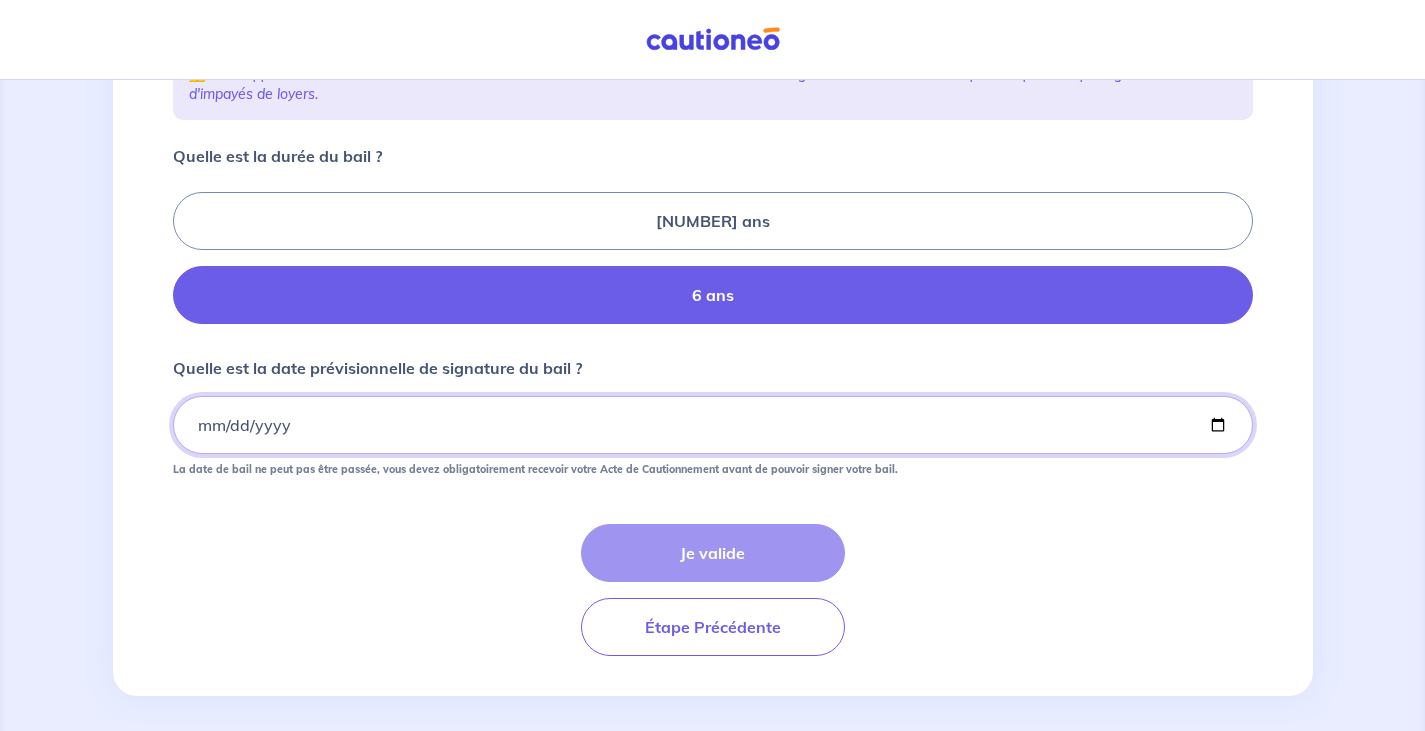 click on "Quelle est la date prévisionnelle de signature du bail ?" at bounding box center (713, 425) 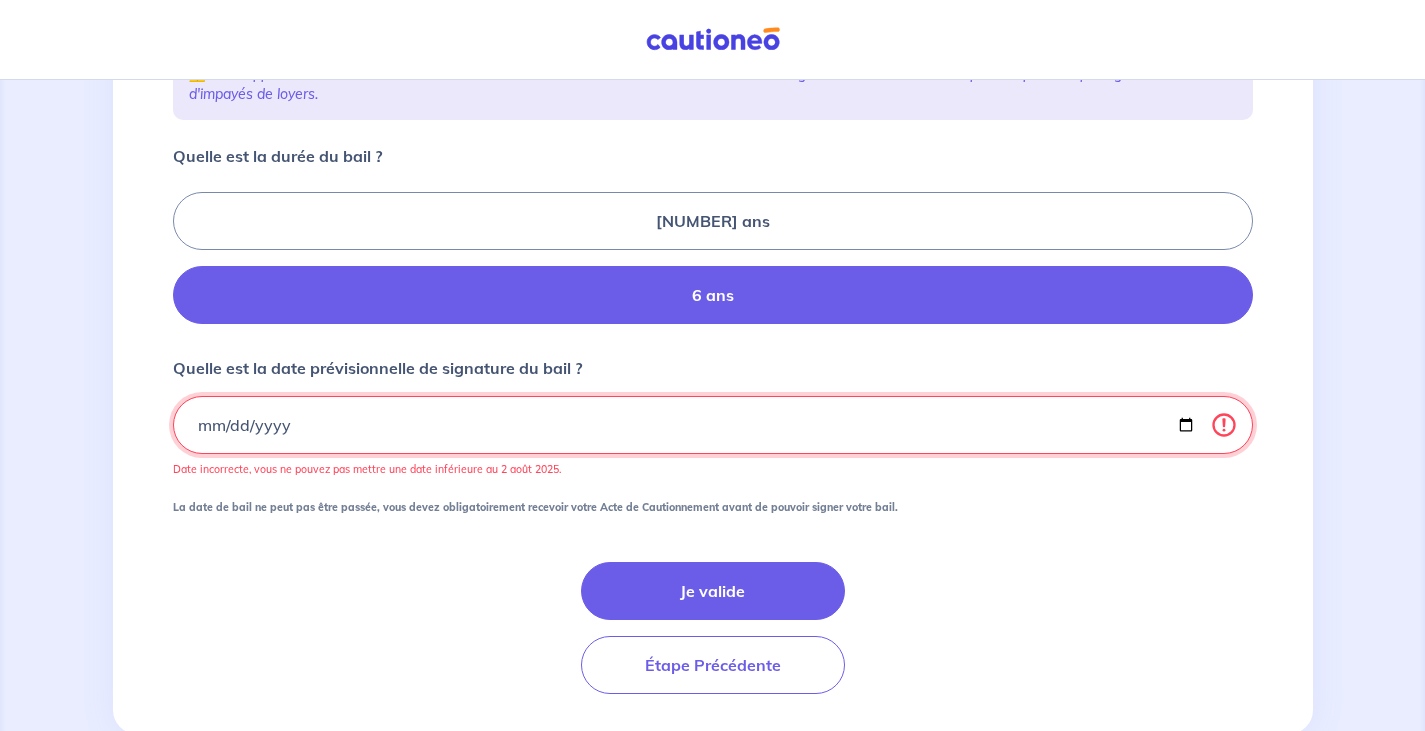 type on "[DATE]" 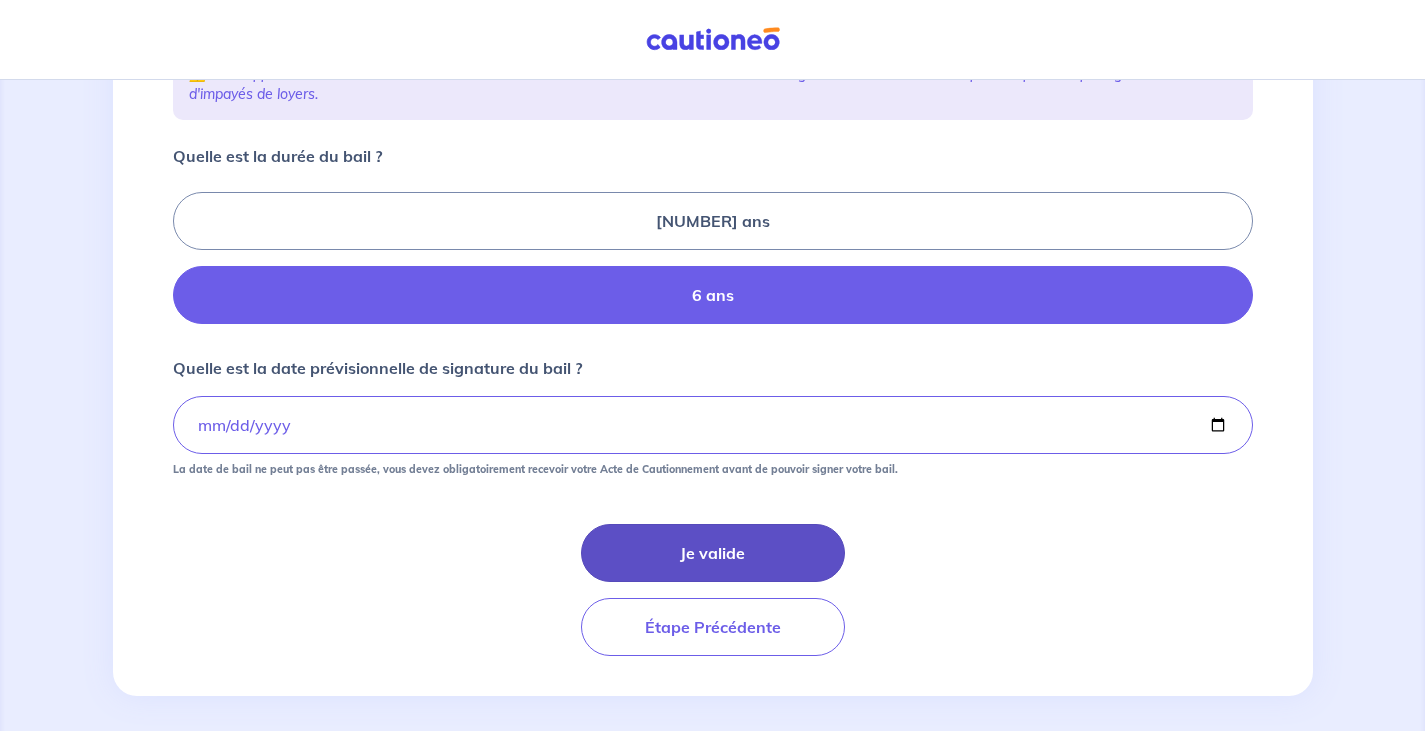 click on "Je valide" at bounding box center (713, 553) 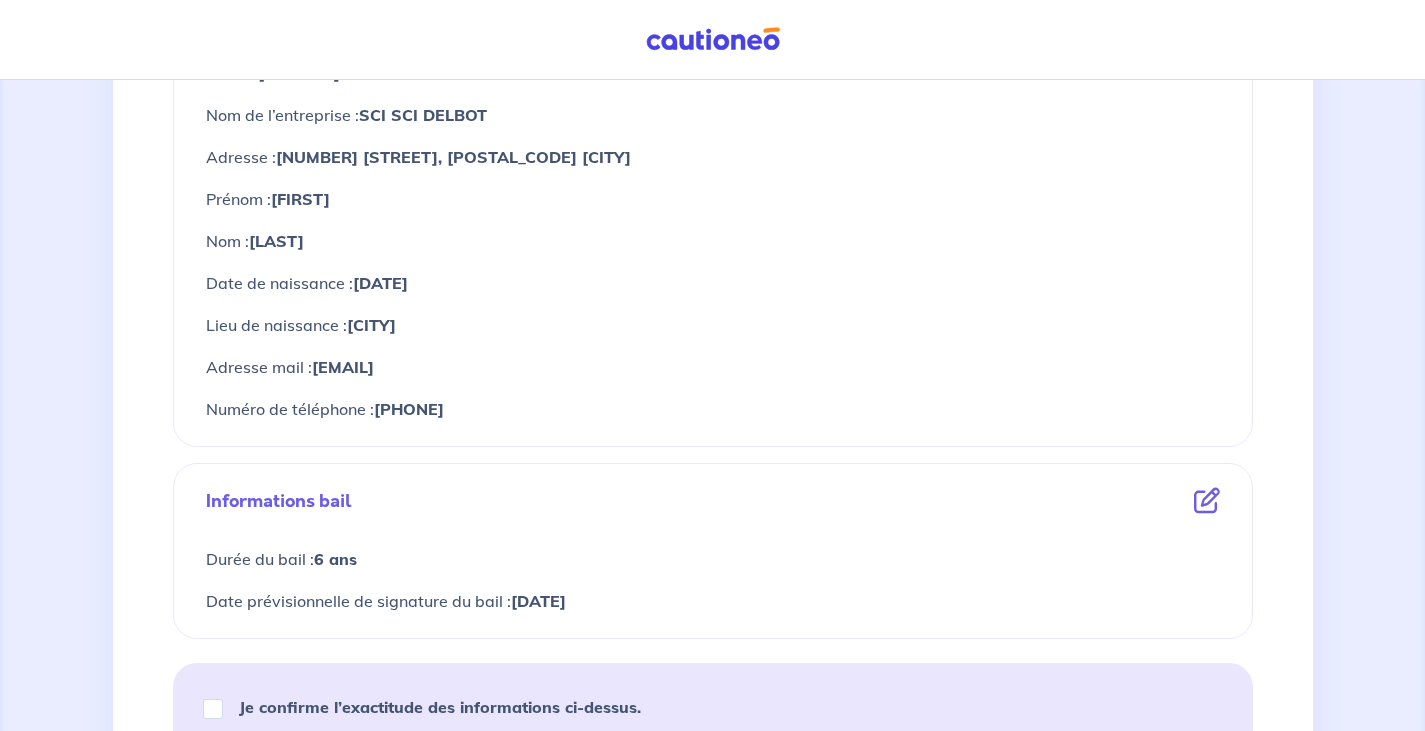 scroll, scrollTop: 1000, scrollLeft: 0, axis: vertical 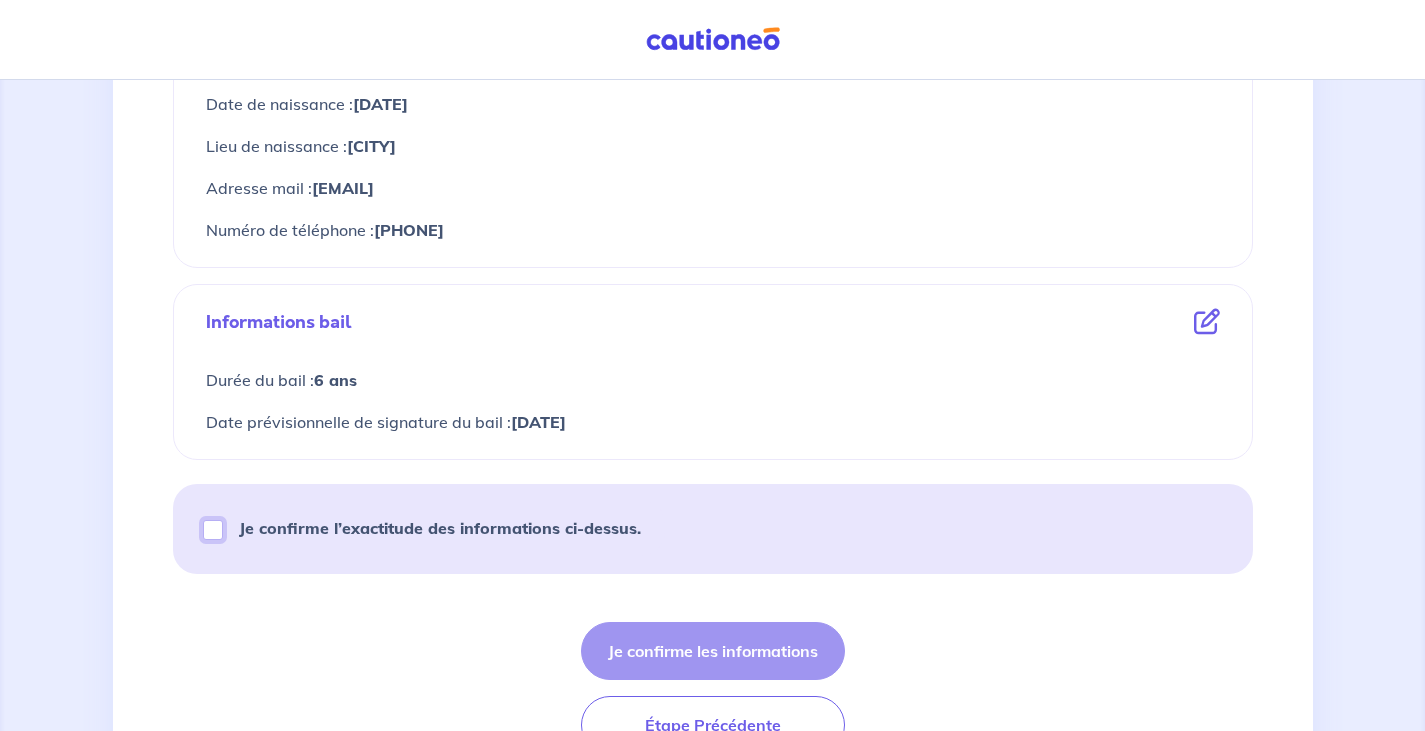 click on "Je confirme l’exactitude des informations ci-dessus." at bounding box center (213, 530) 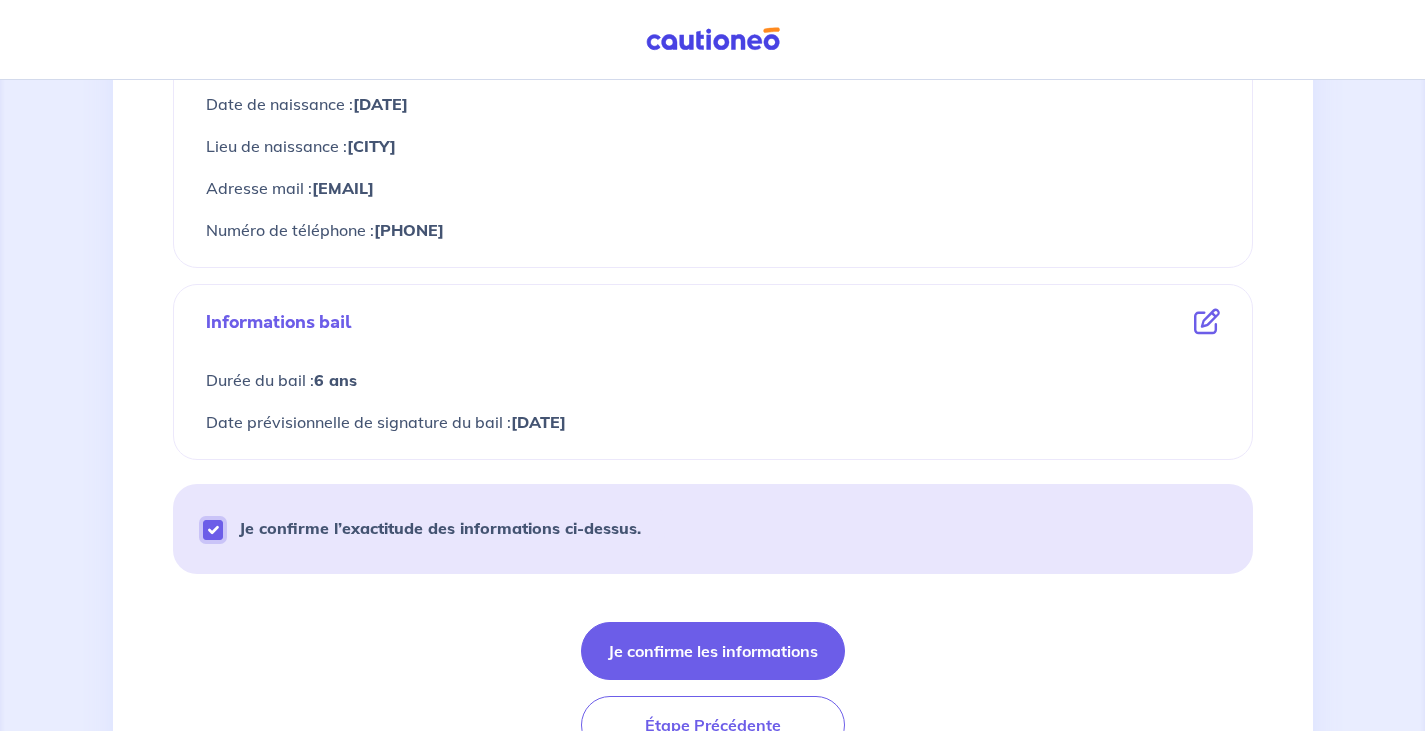 scroll, scrollTop: 1111, scrollLeft: 0, axis: vertical 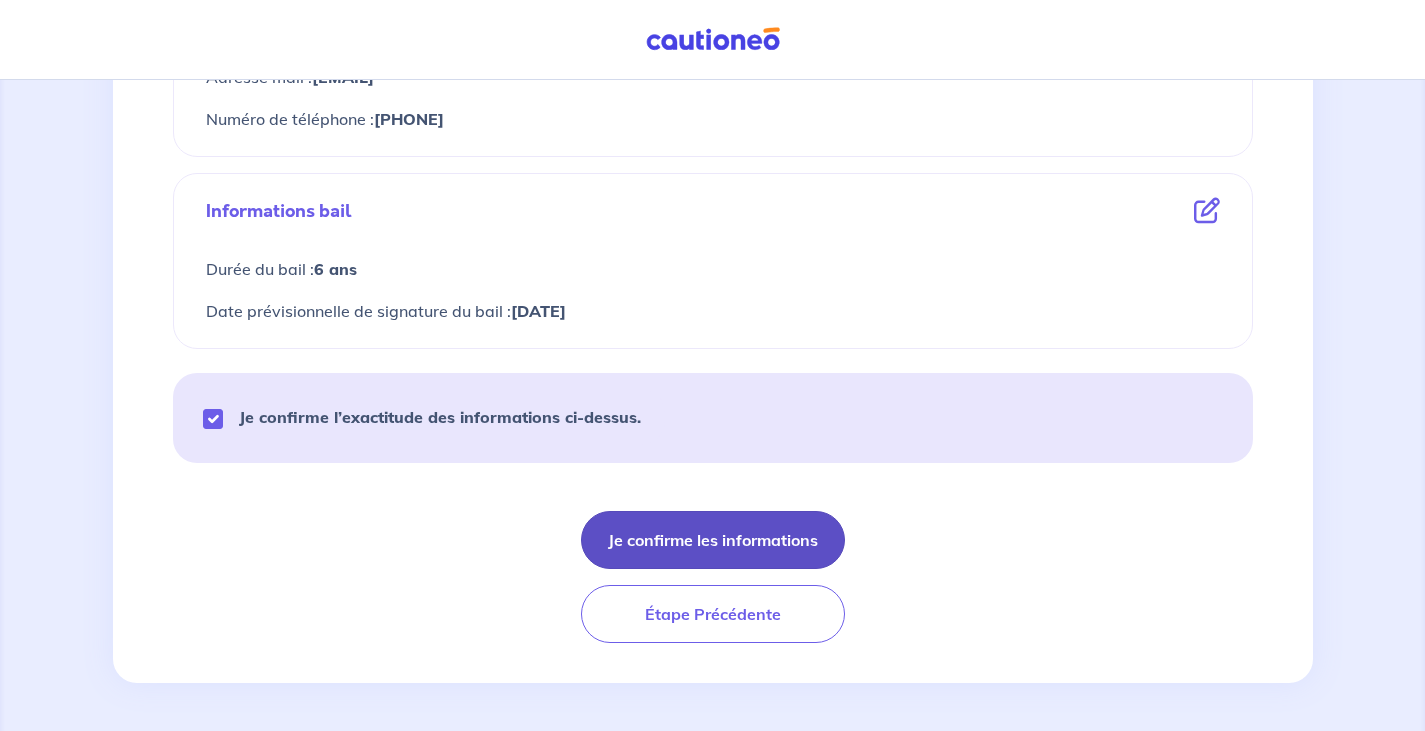 click on "Je confirme les informations" at bounding box center [713, 540] 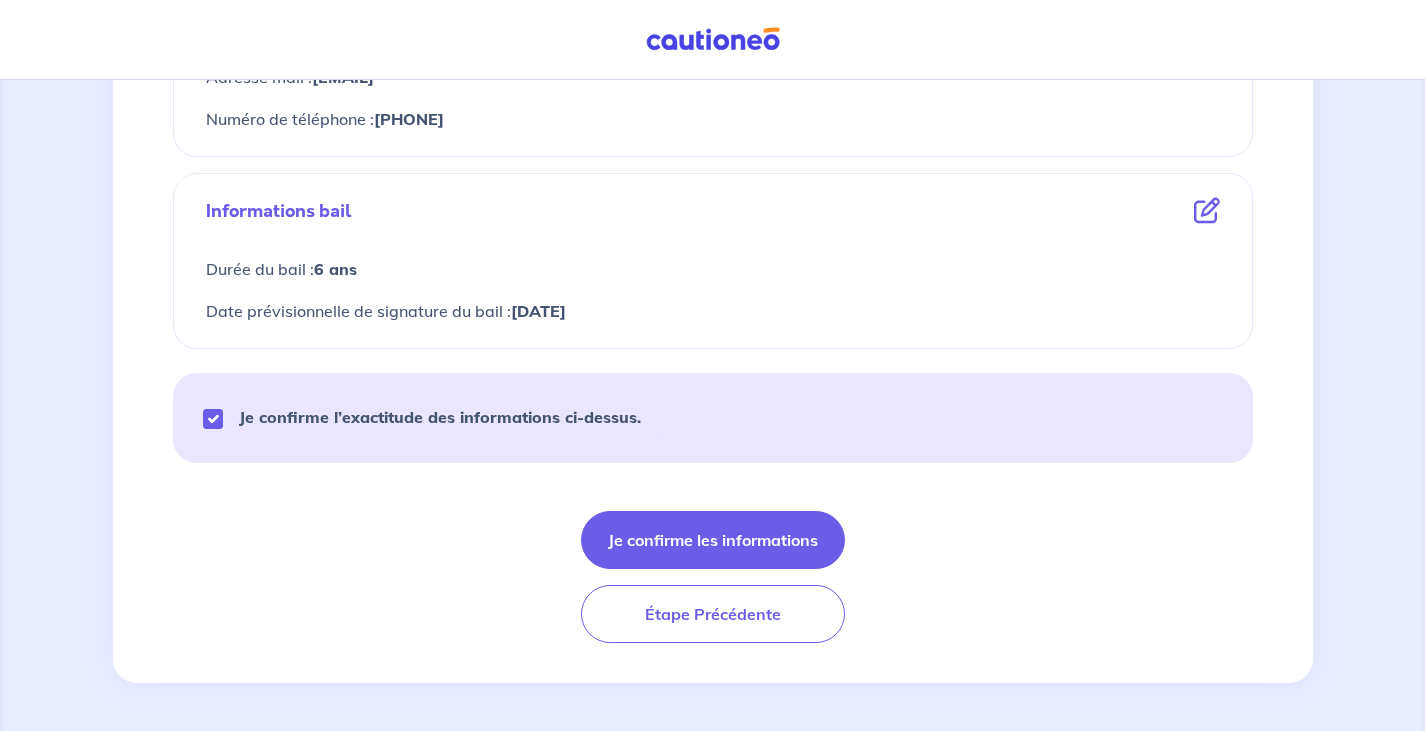 scroll, scrollTop: 0, scrollLeft: 0, axis: both 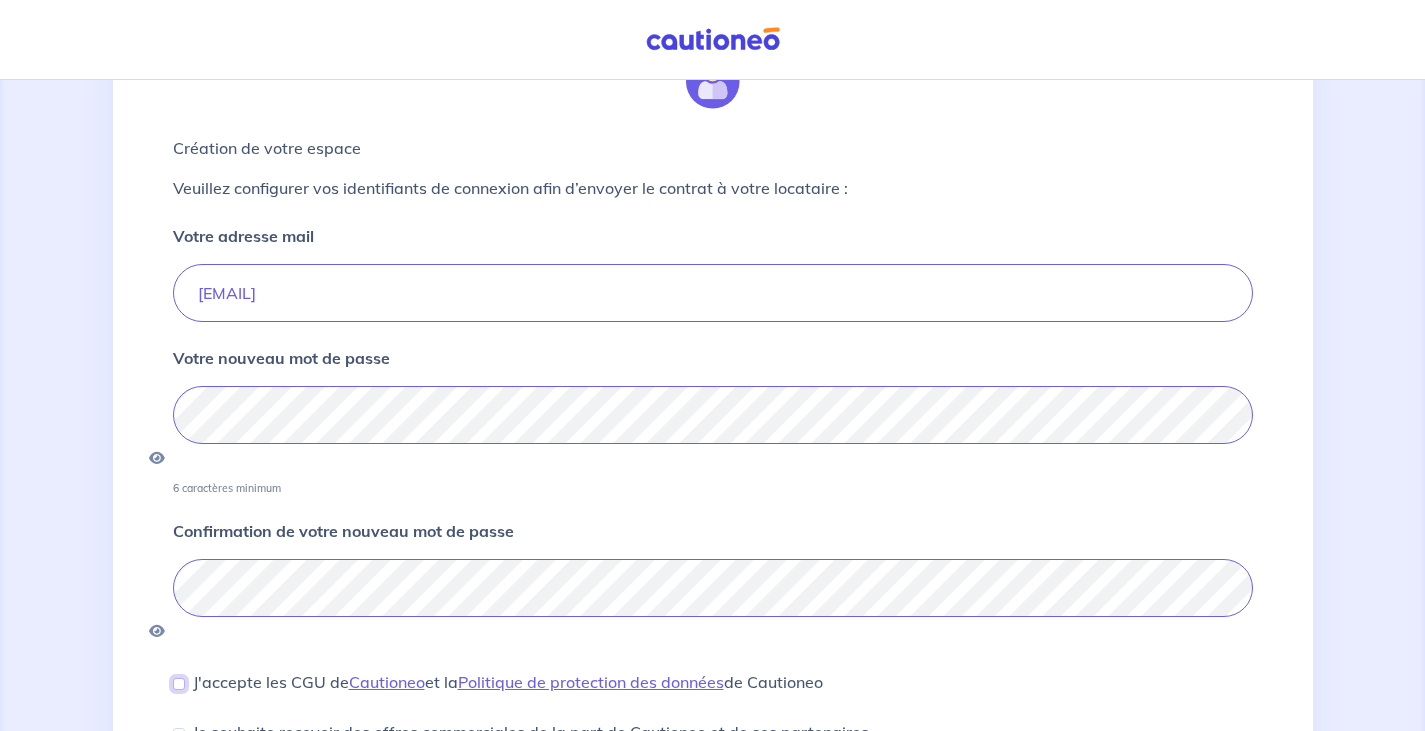 click on "J'accepte les CGU de  Cautioneo  et la  Politique de protection des données   de Cautioneo" at bounding box center (179, 684) 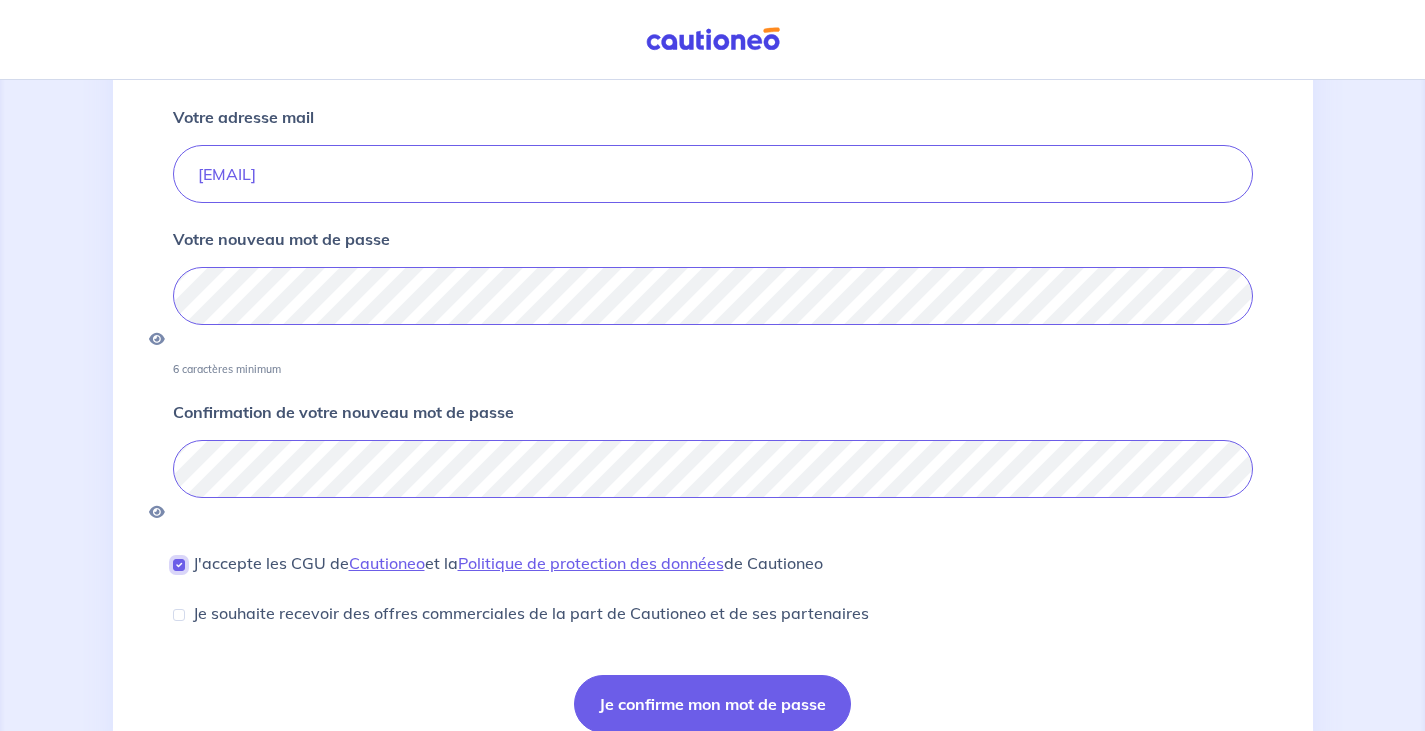 scroll, scrollTop: 251, scrollLeft: 0, axis: vertical 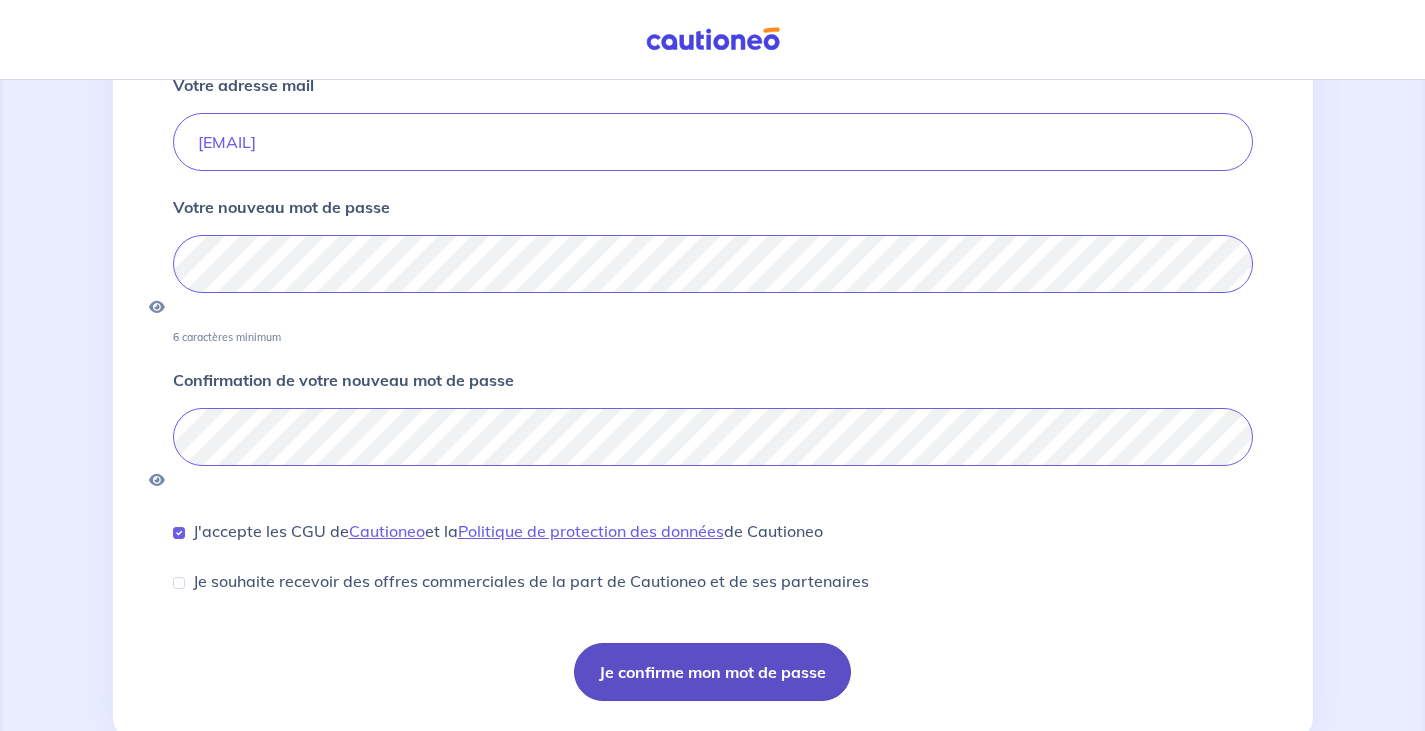 click on "Je confirme mon mot de passe" at bounding box center (712, 672) 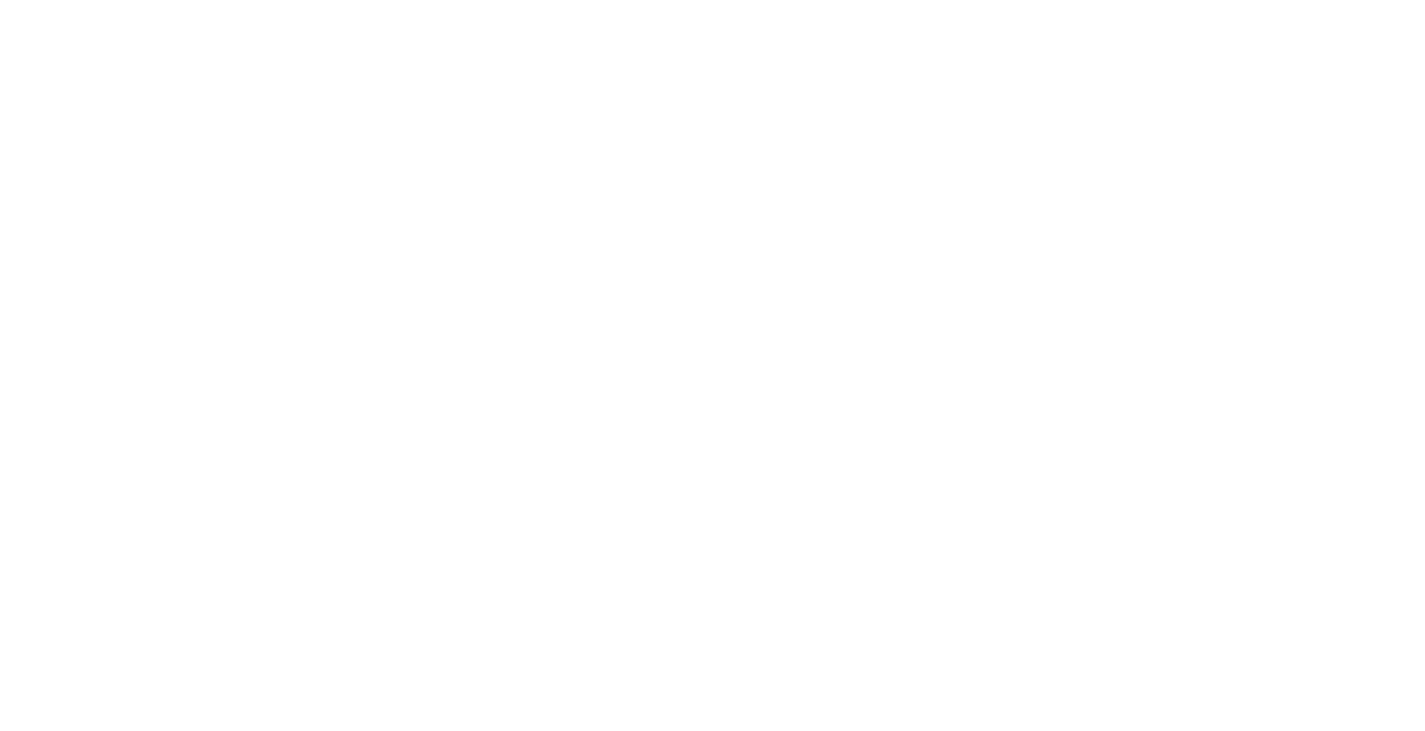 scroll, scrollTop: 0, scrollLeft: 0, axis: both 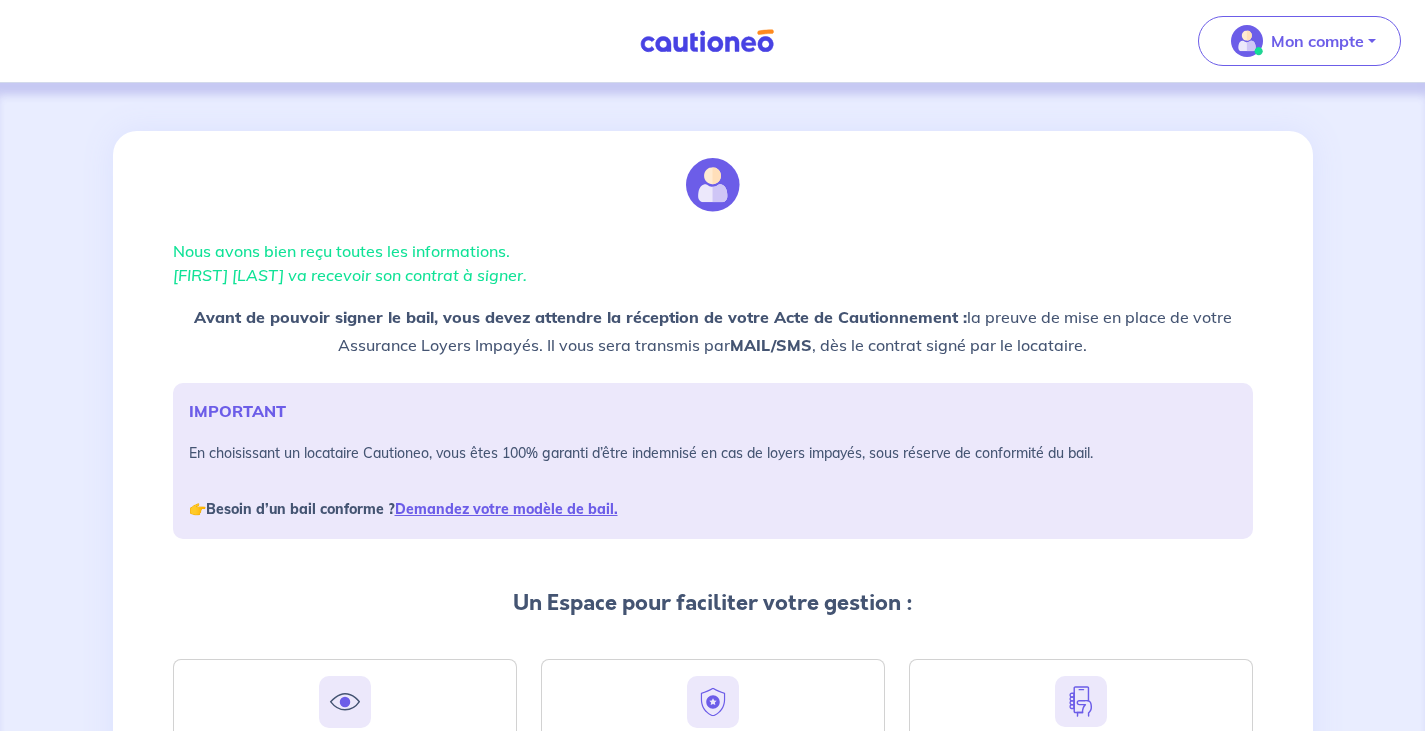 click at bounding box center [713, 185] 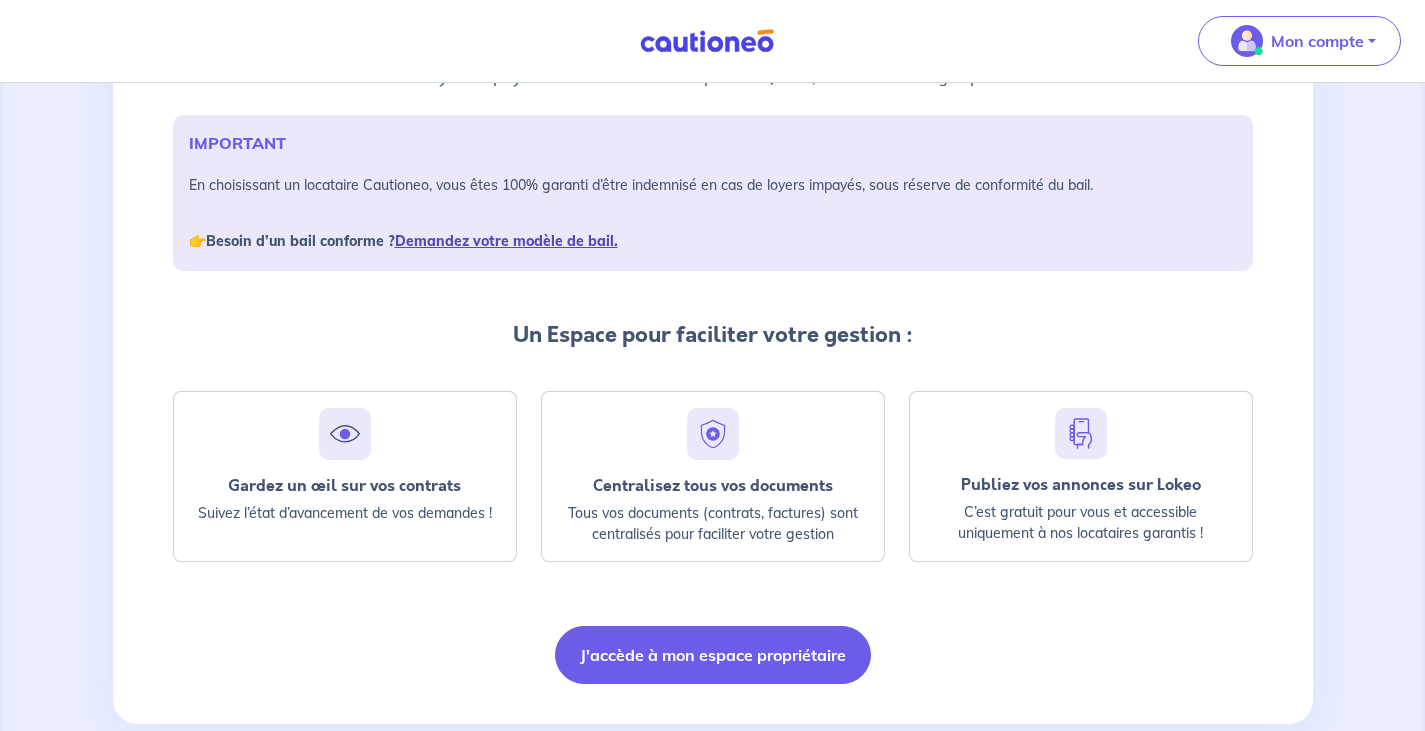 scroll, scrollTop: 309, scrollLeft: 0, axis: vertical 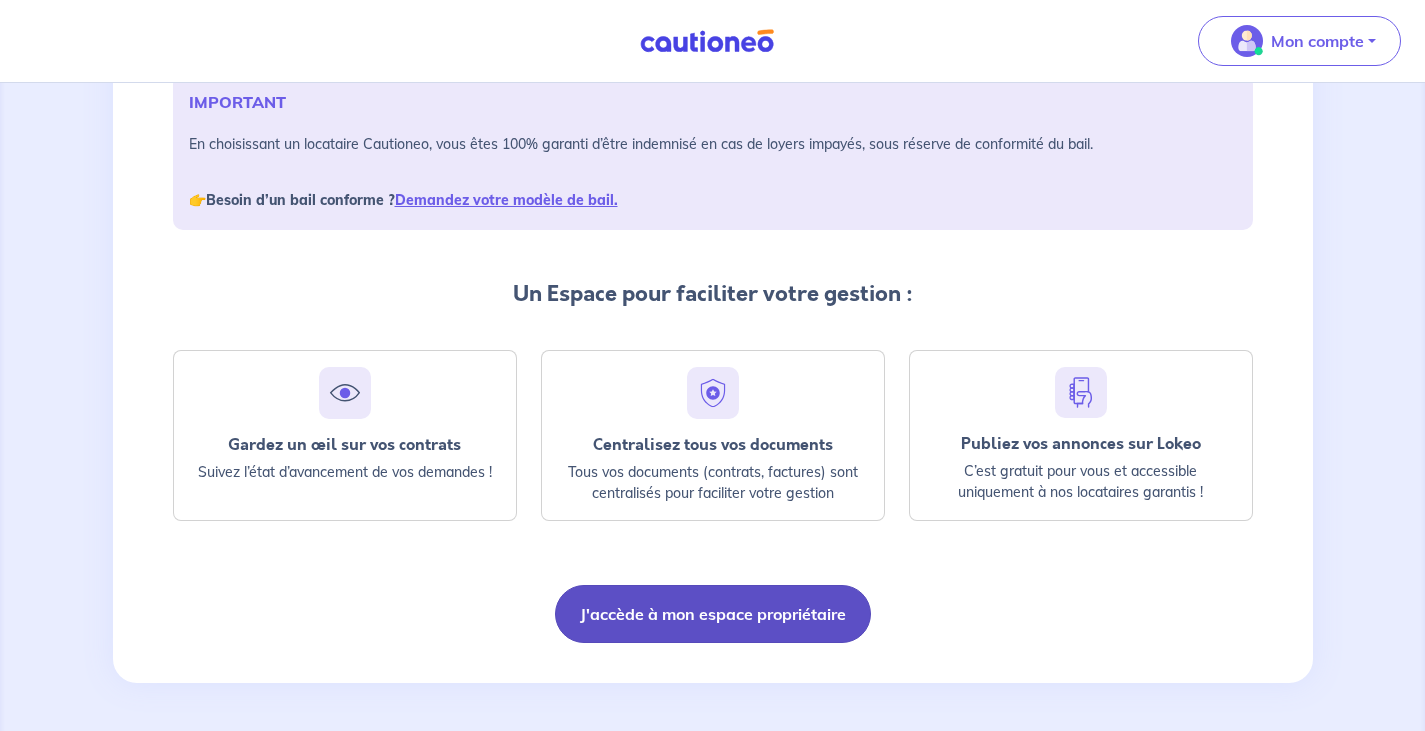 click on "J'accède à mon espace propriétaire" at bounding box center [713, 614] 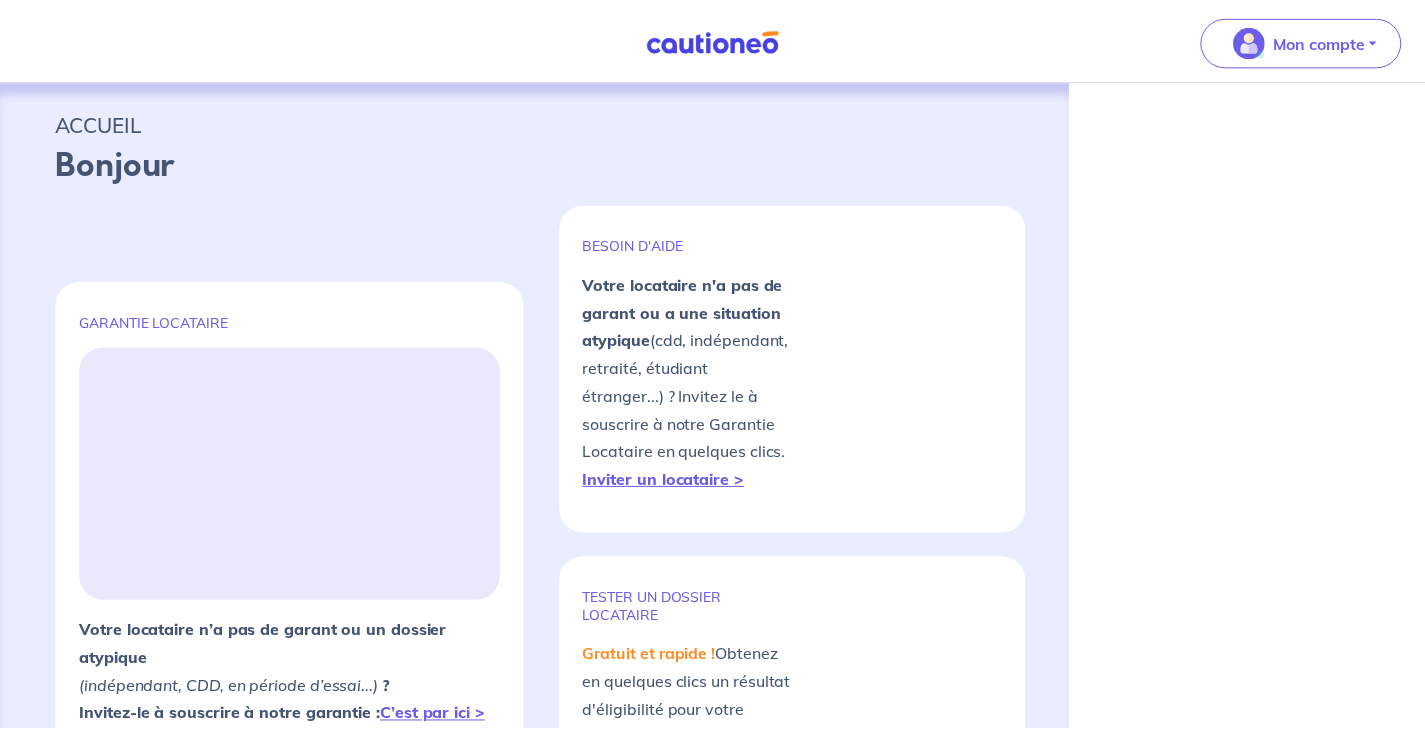 scroll, scrollTop: 0, scrollLeft: 0, axis: both 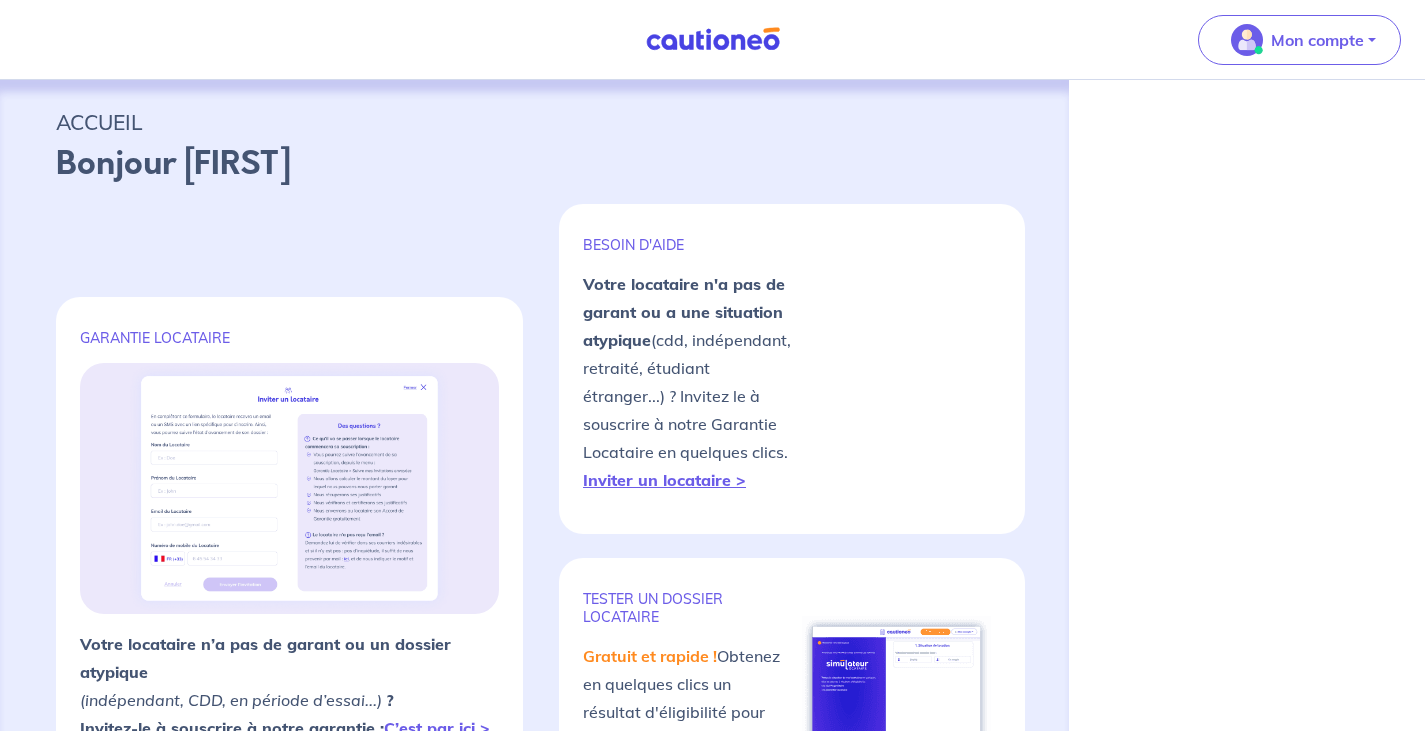 select on "FR" 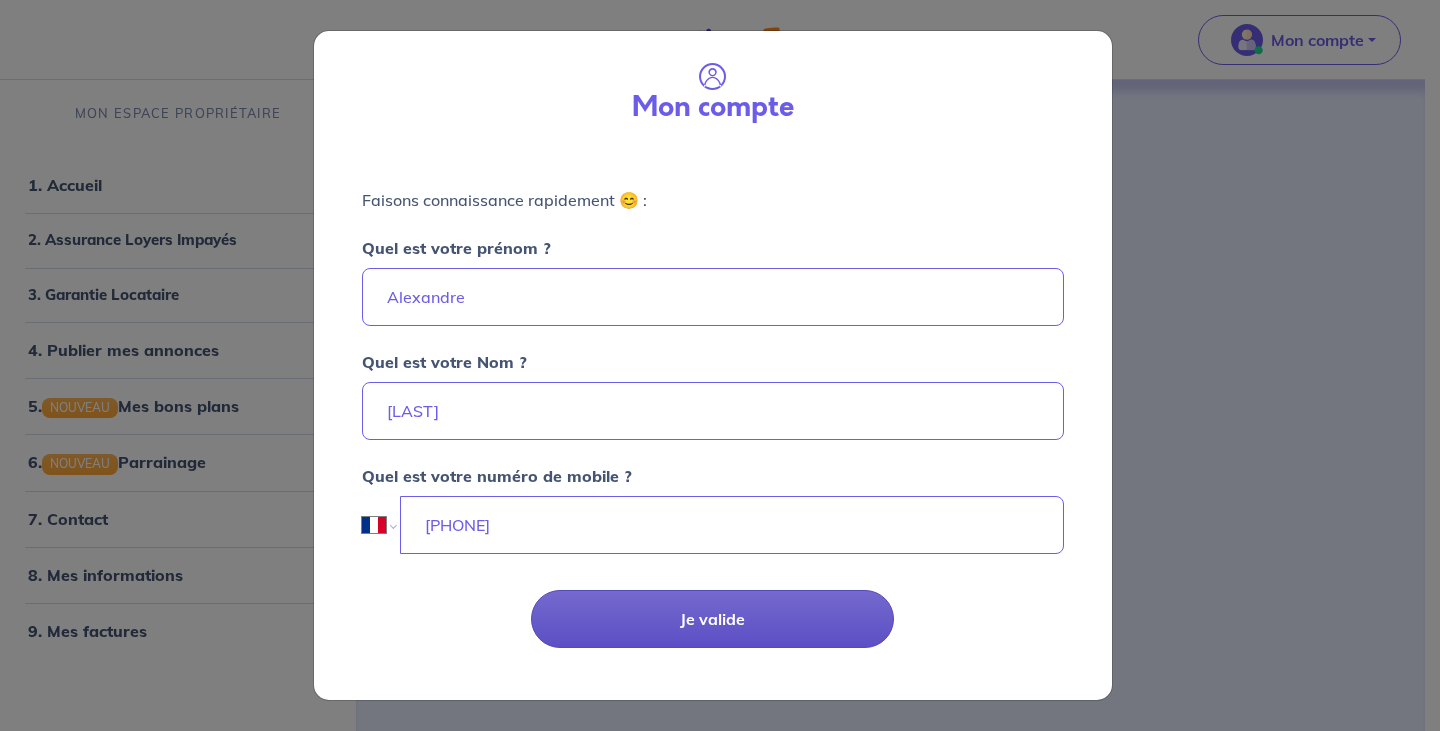click on "Je valide" at bounding box center (712, 619) 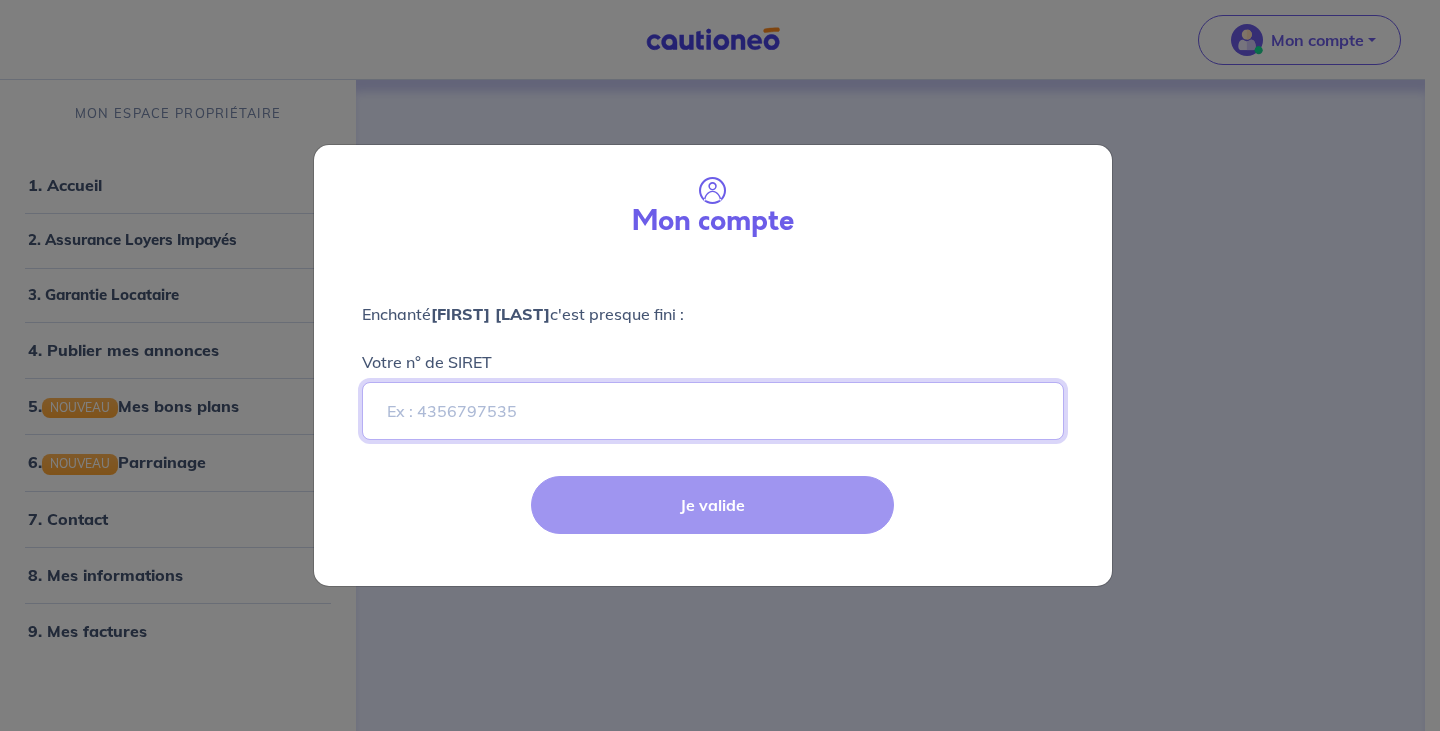 click on "Votre n° de  SIRET" at bounding box center [713, 411] 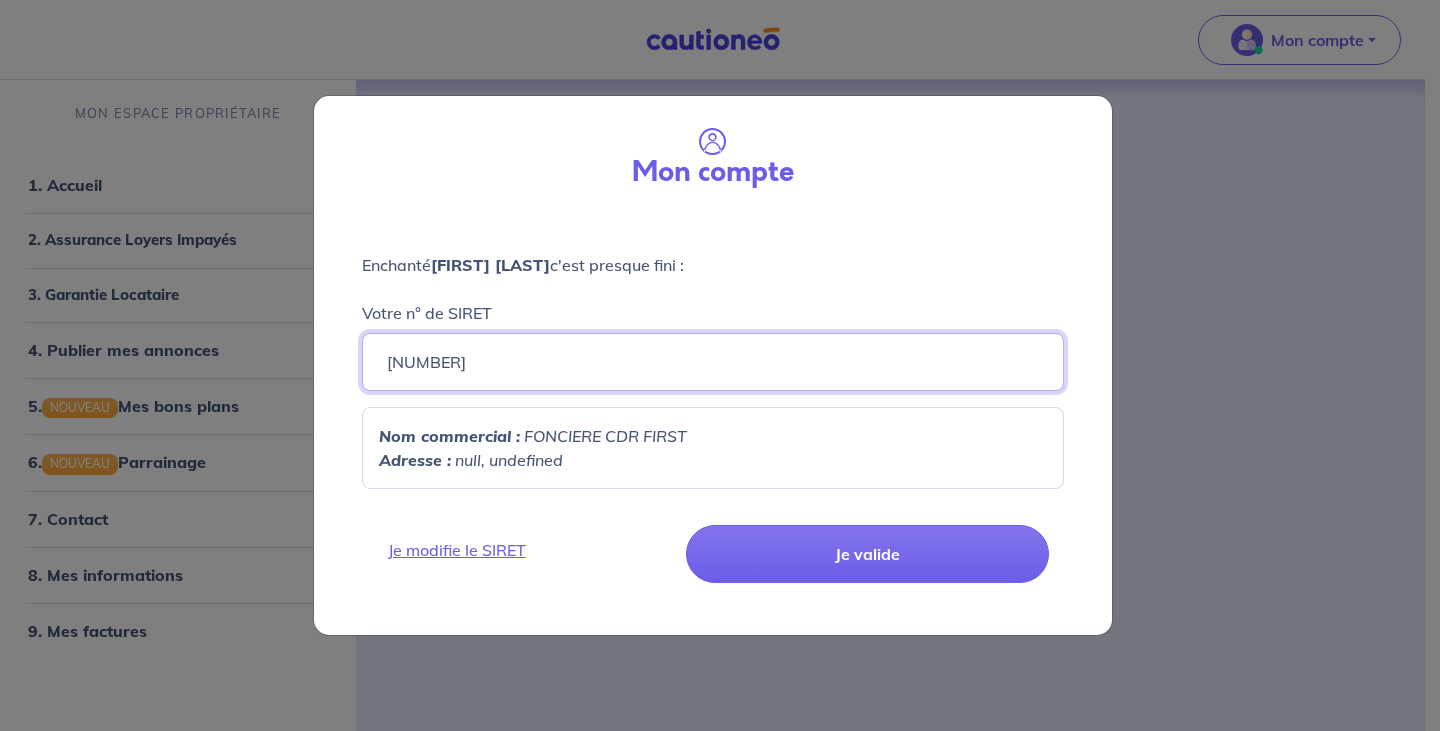 drag, startPoint x: 518, startPoint y: 361, endPoint x: 80, endPoint y: 348, distance: 438.19287 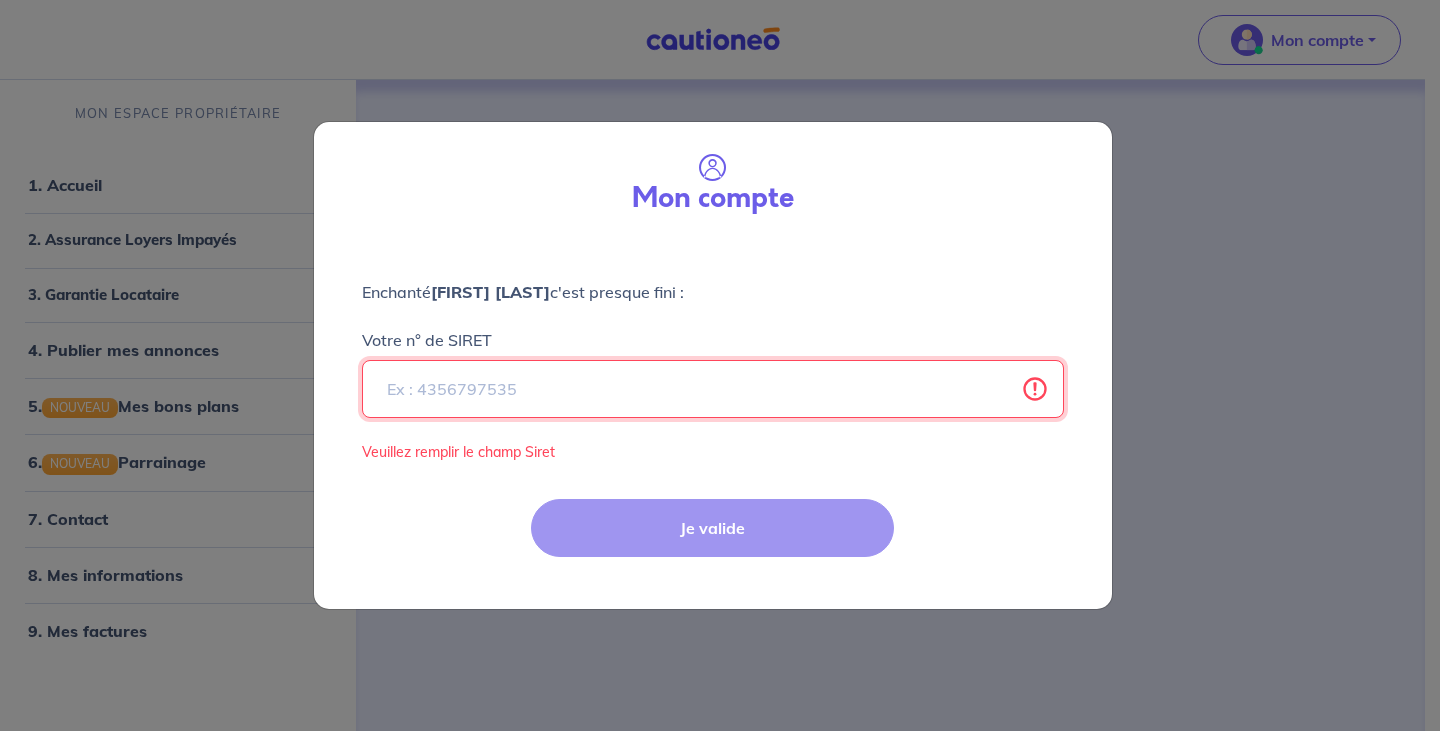 paste on "[NUMBER]" 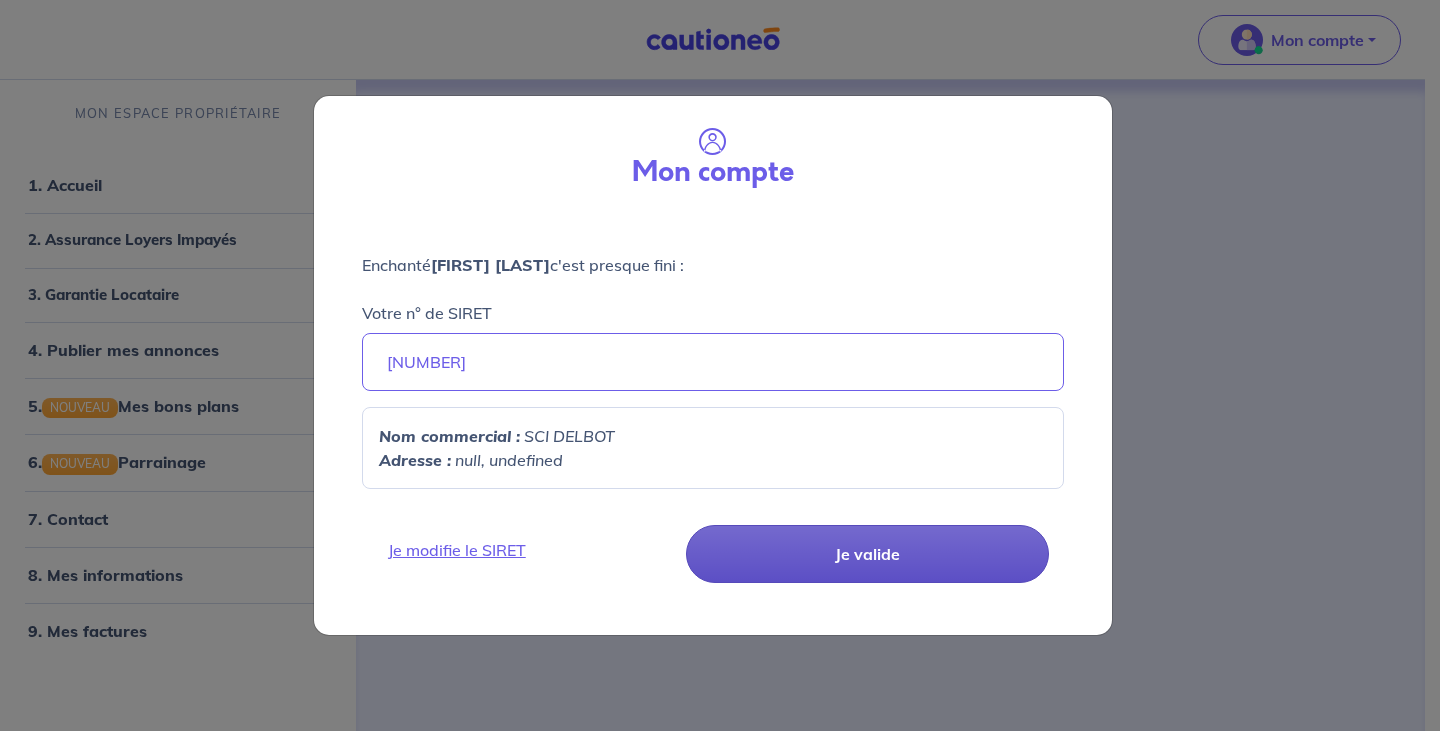 click on "Je valide" at bounding box center [867, 554] 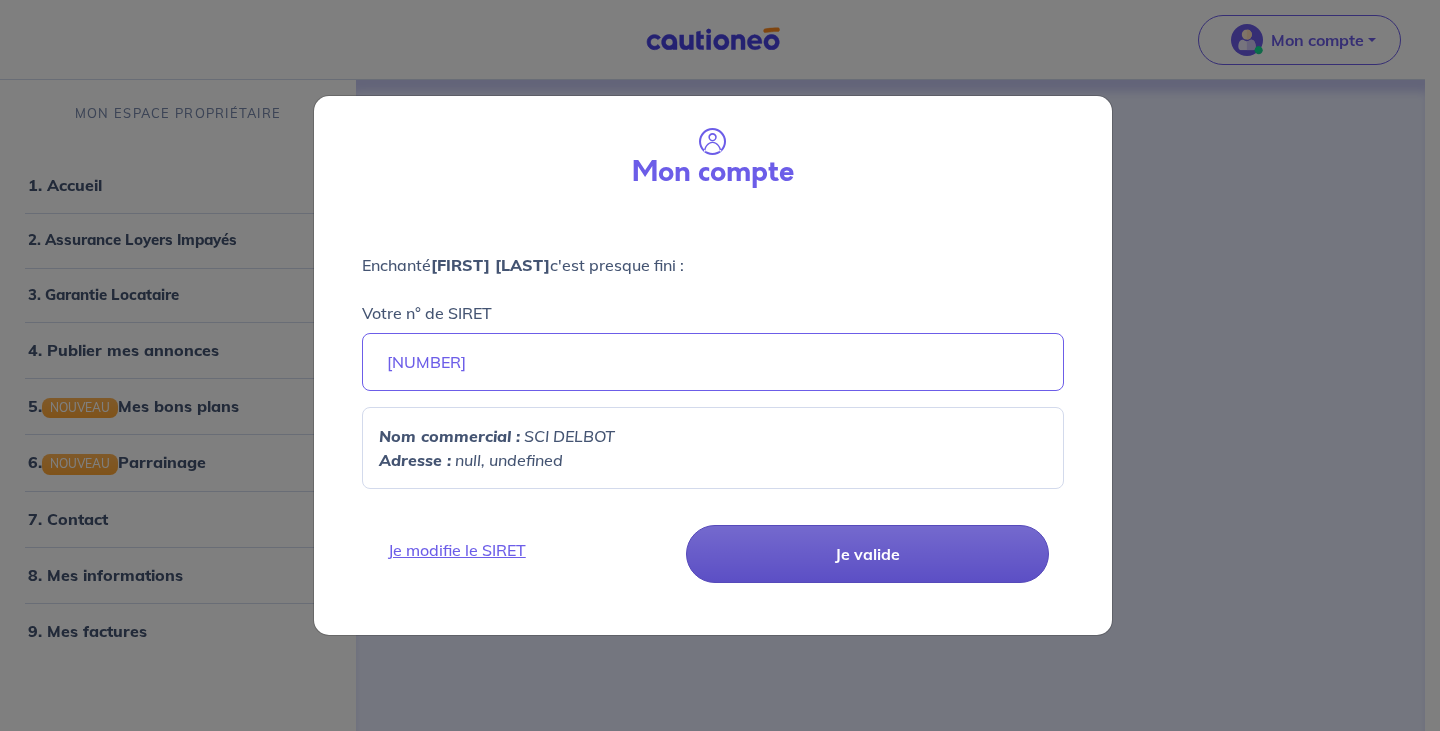 click on "Je valide" at bounding box center [867, 554] 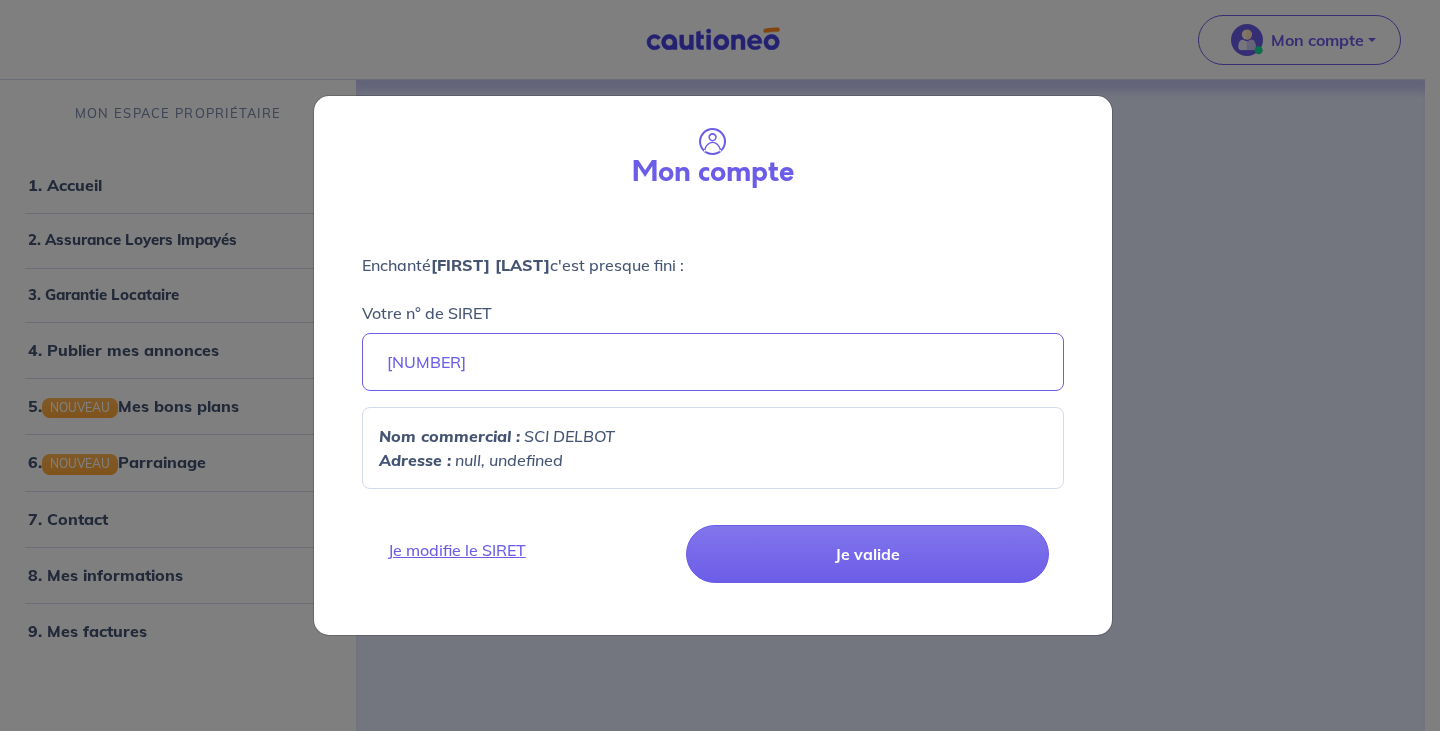 click on "Adresse :   null, undefined" at bounding box center (713, 460) 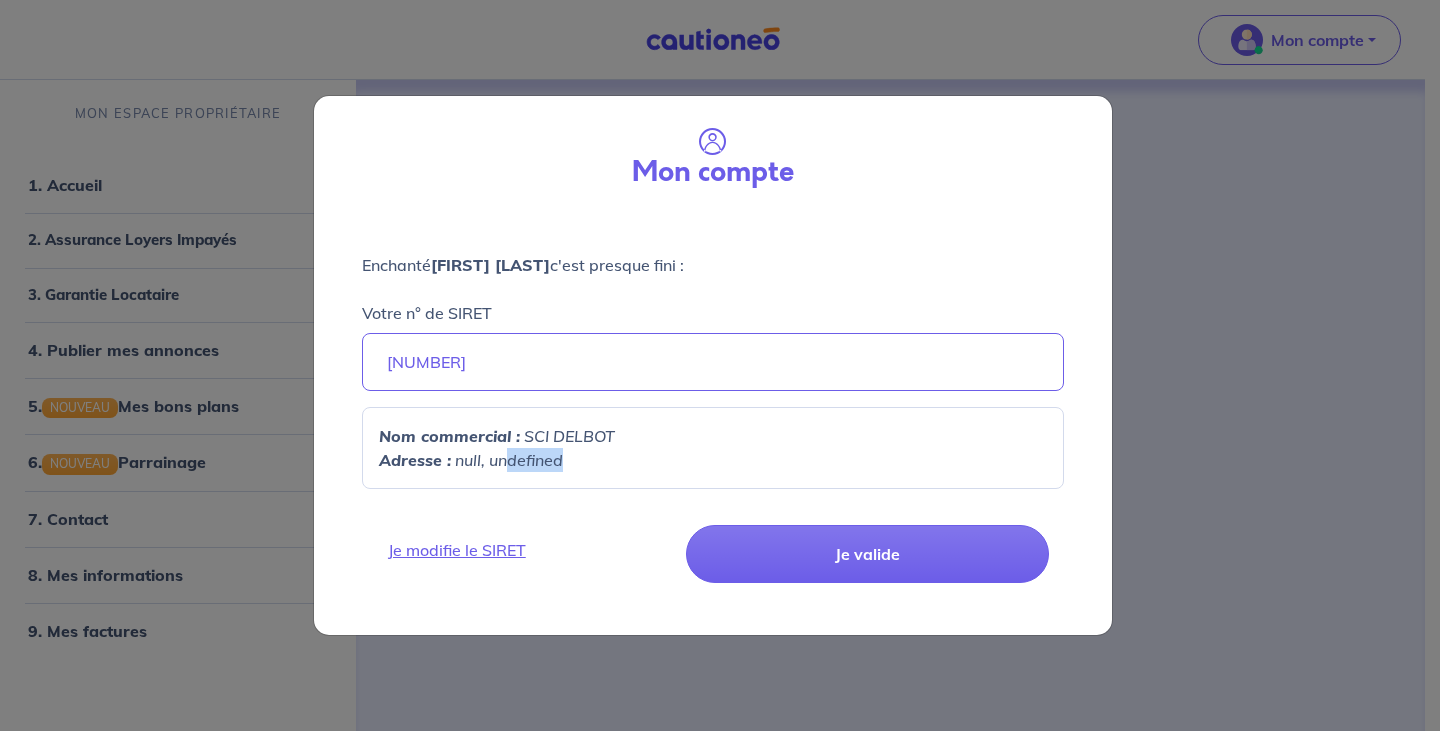 drag, startPoint x: 503, startPoint y: 464, endPoint x: 582, endPoint y: 465, distance: 79.00633 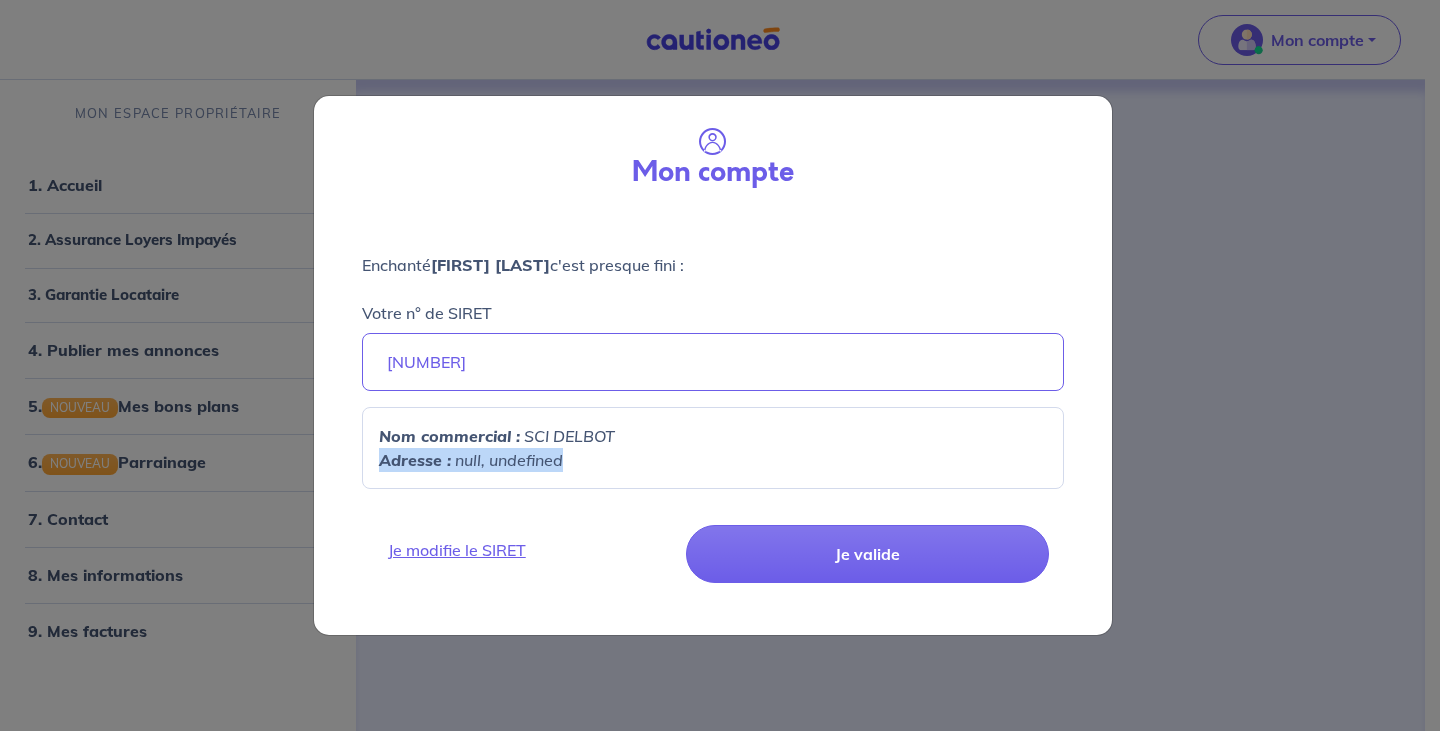 drag, startPoint x: 563, startPoint y: 462, endPoint x: 367, endPoint y: 471, distance: 196.20653 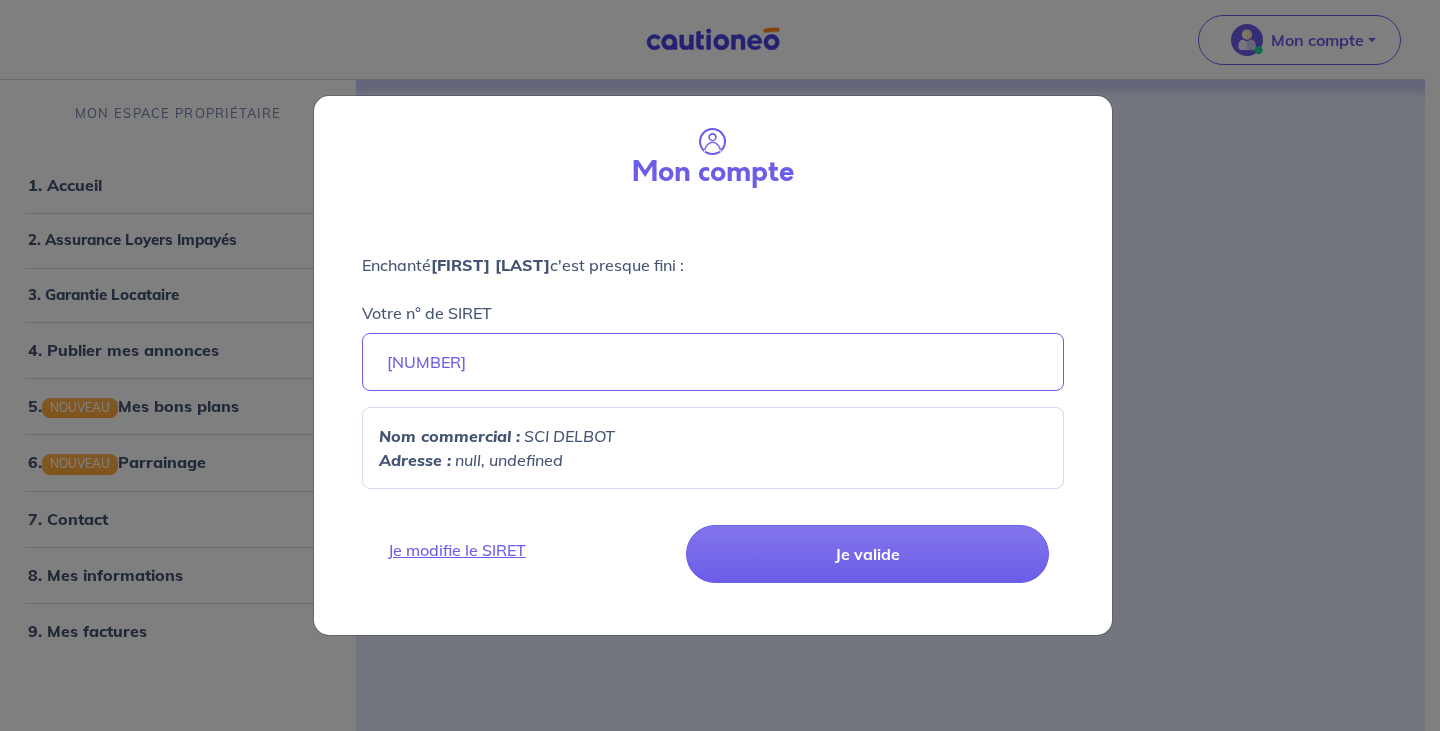 click on "null, undefined" at bounding box center (509, 460) 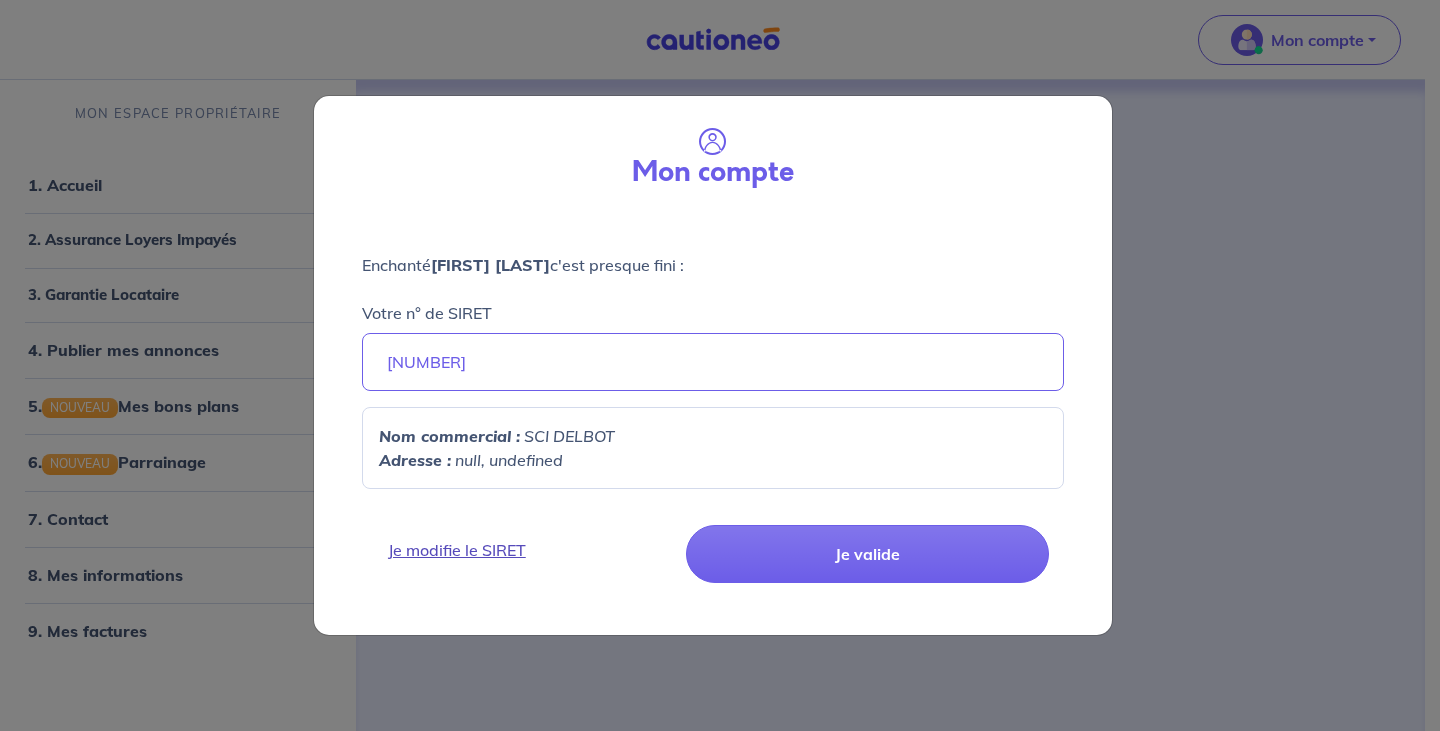 click on "Je modifie le SIRET" at bounding box center [527, 550] 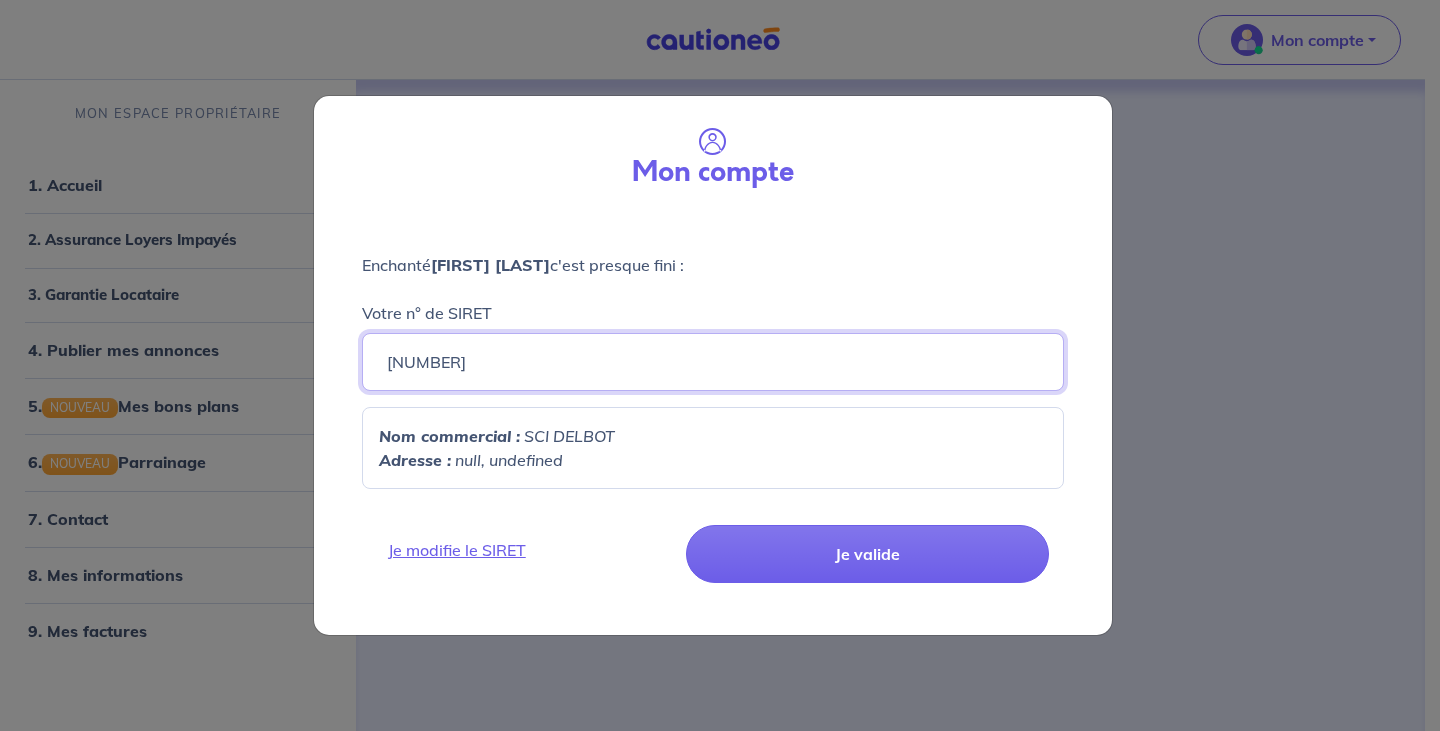 click on "[NUMBER]" at bounding box center (713, 362) 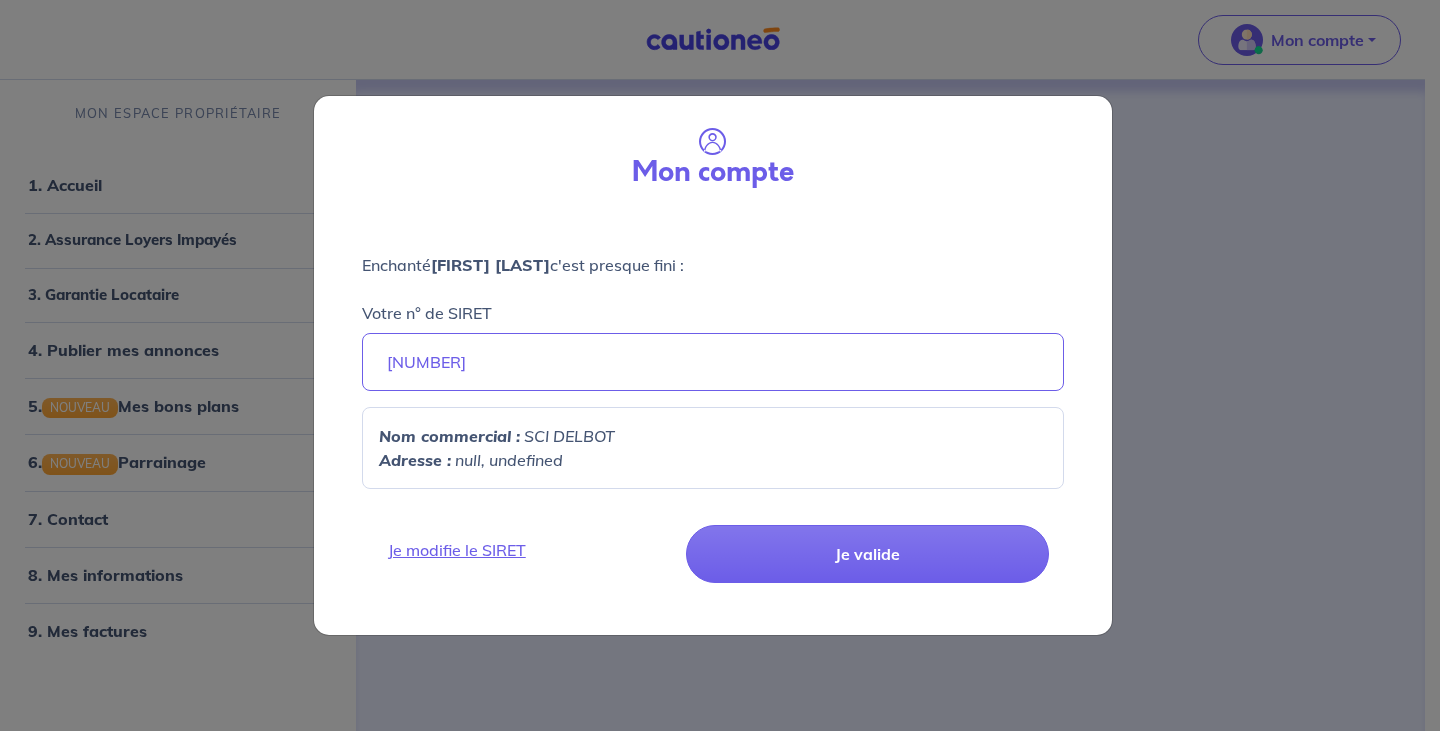 click on "[COMPANY_NAME]" at bounding box center (569, 436) 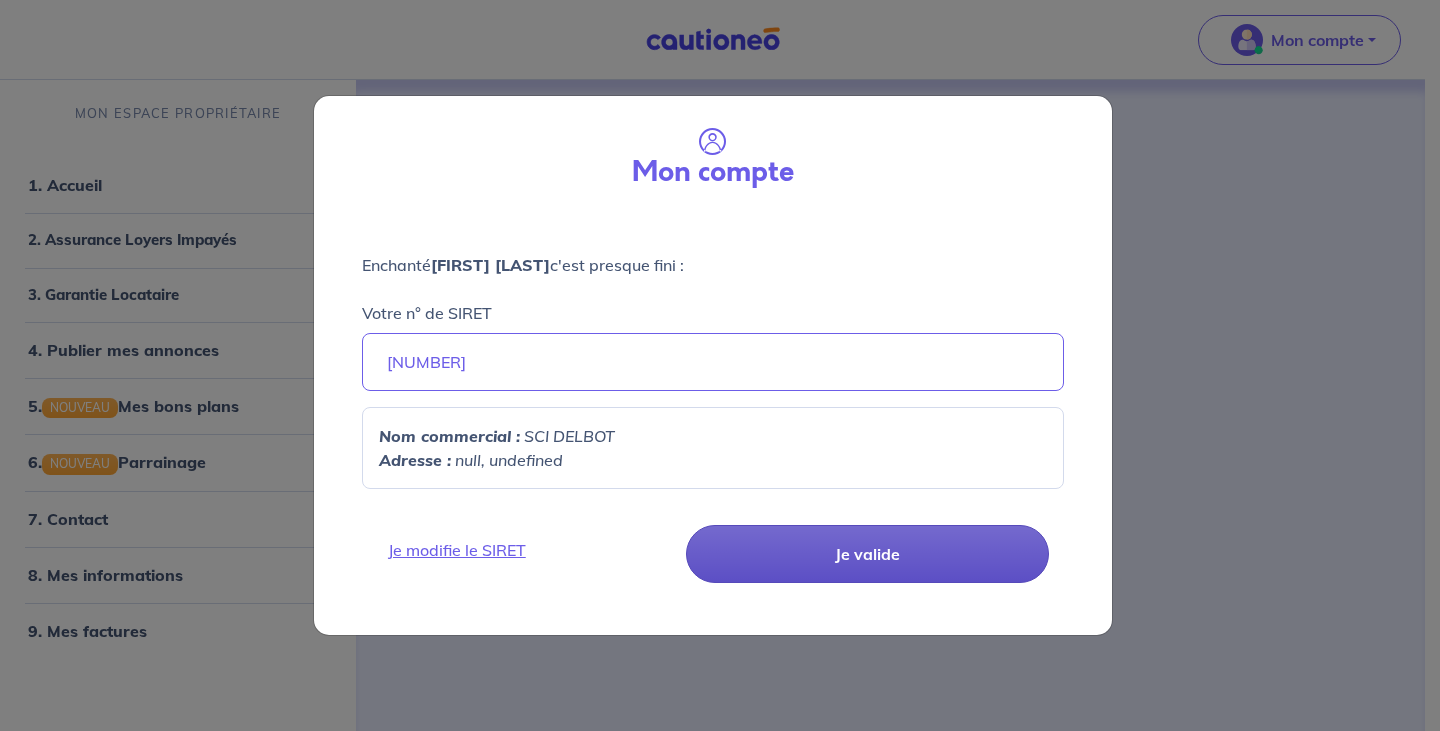 click on "Je valide" at bounding box center (867, 554) 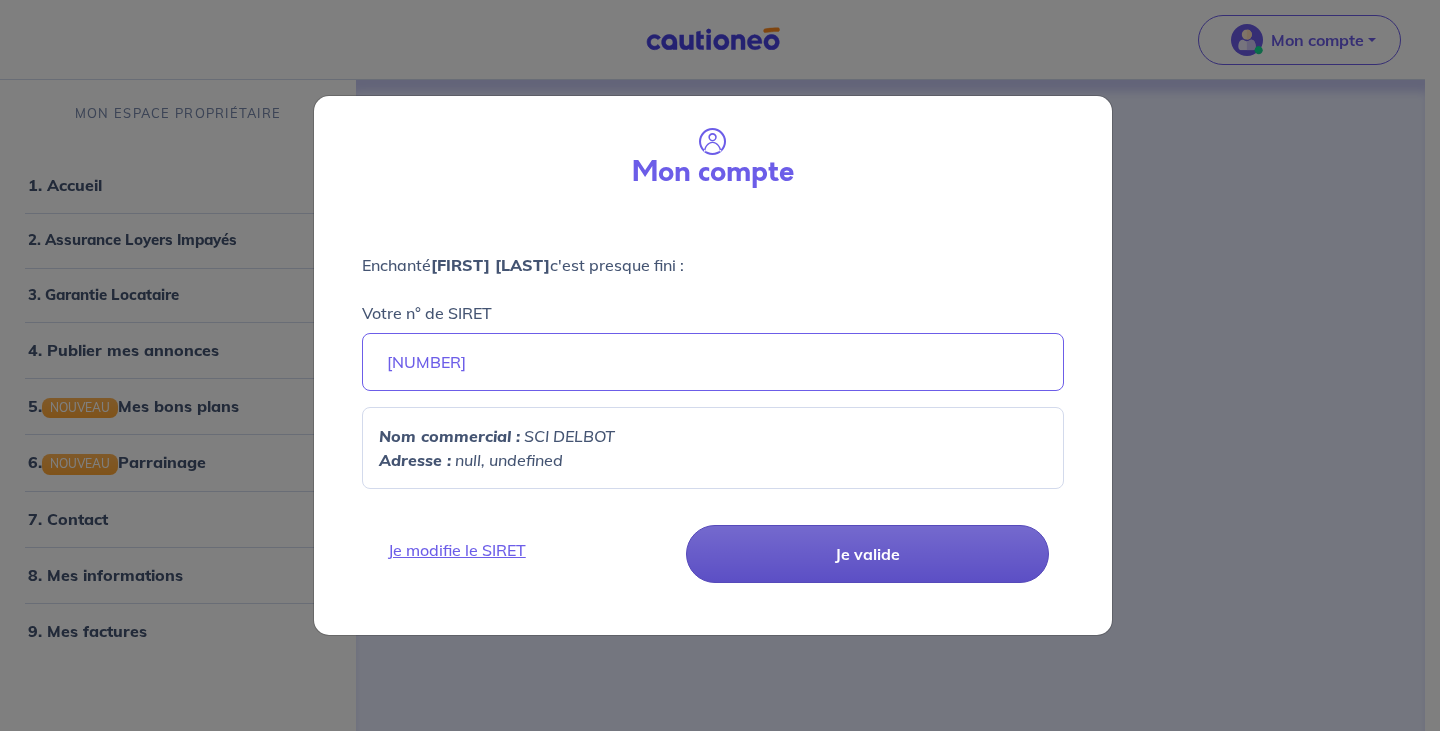click on "Je valide" at bounding box center (867, 554) 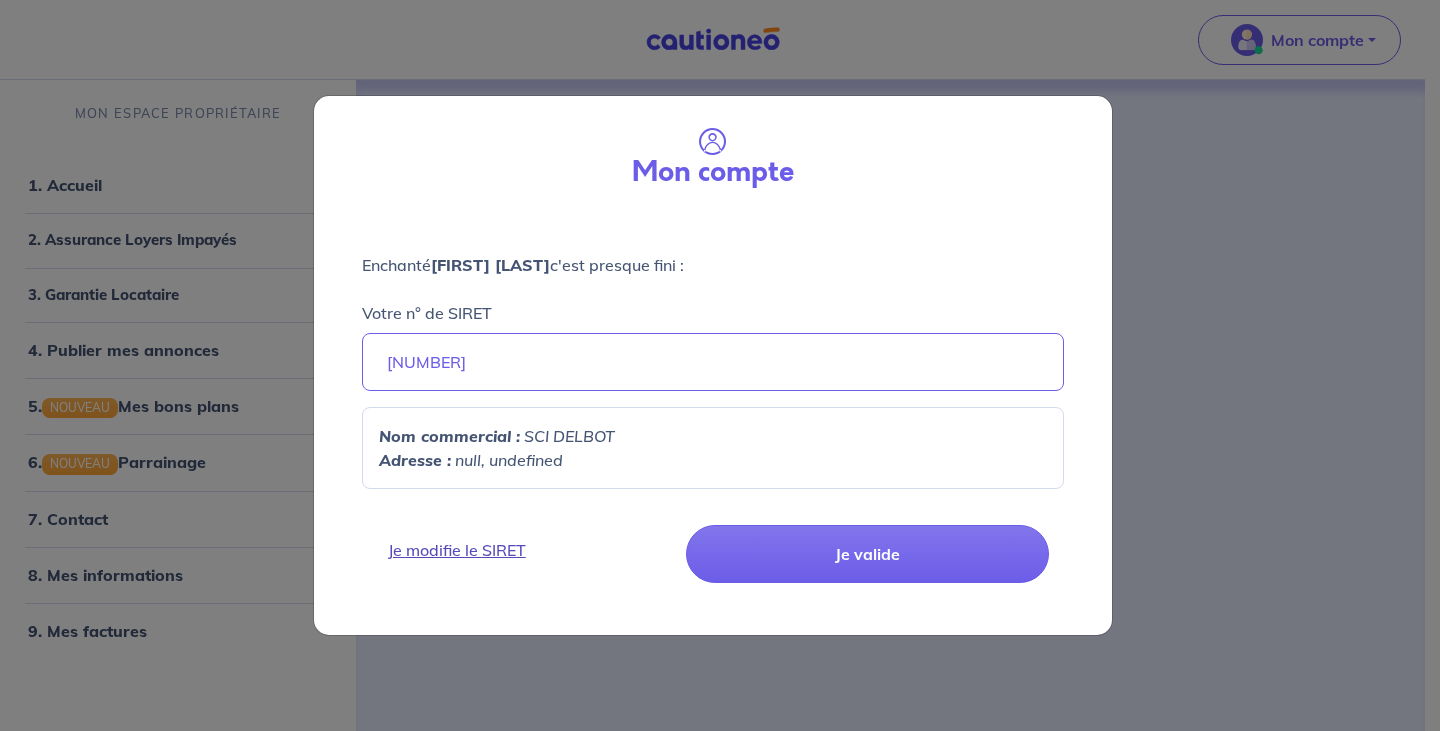 click on "Je modifie le SIRET" at bounding box center [527, 550] 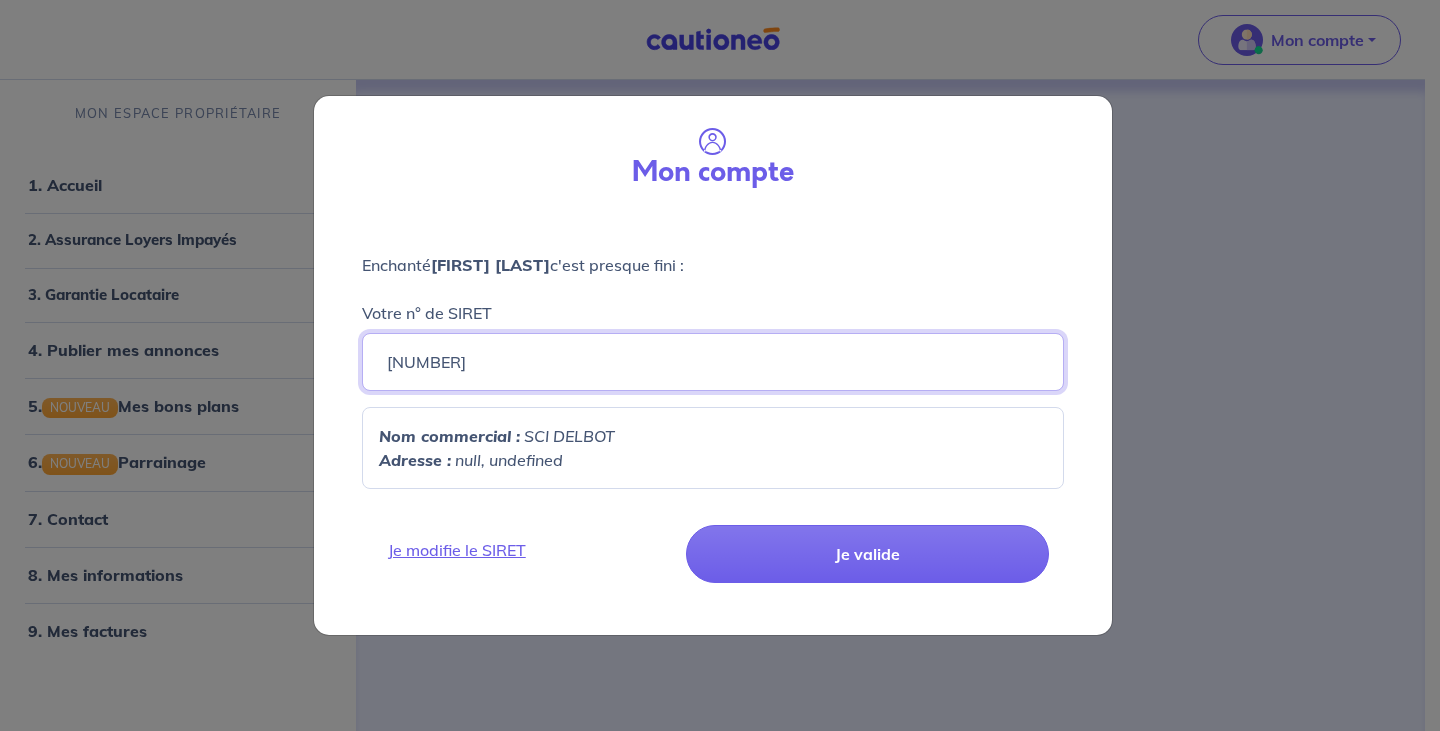 click on "[NUMBER]" at bounding box center (713, 362) 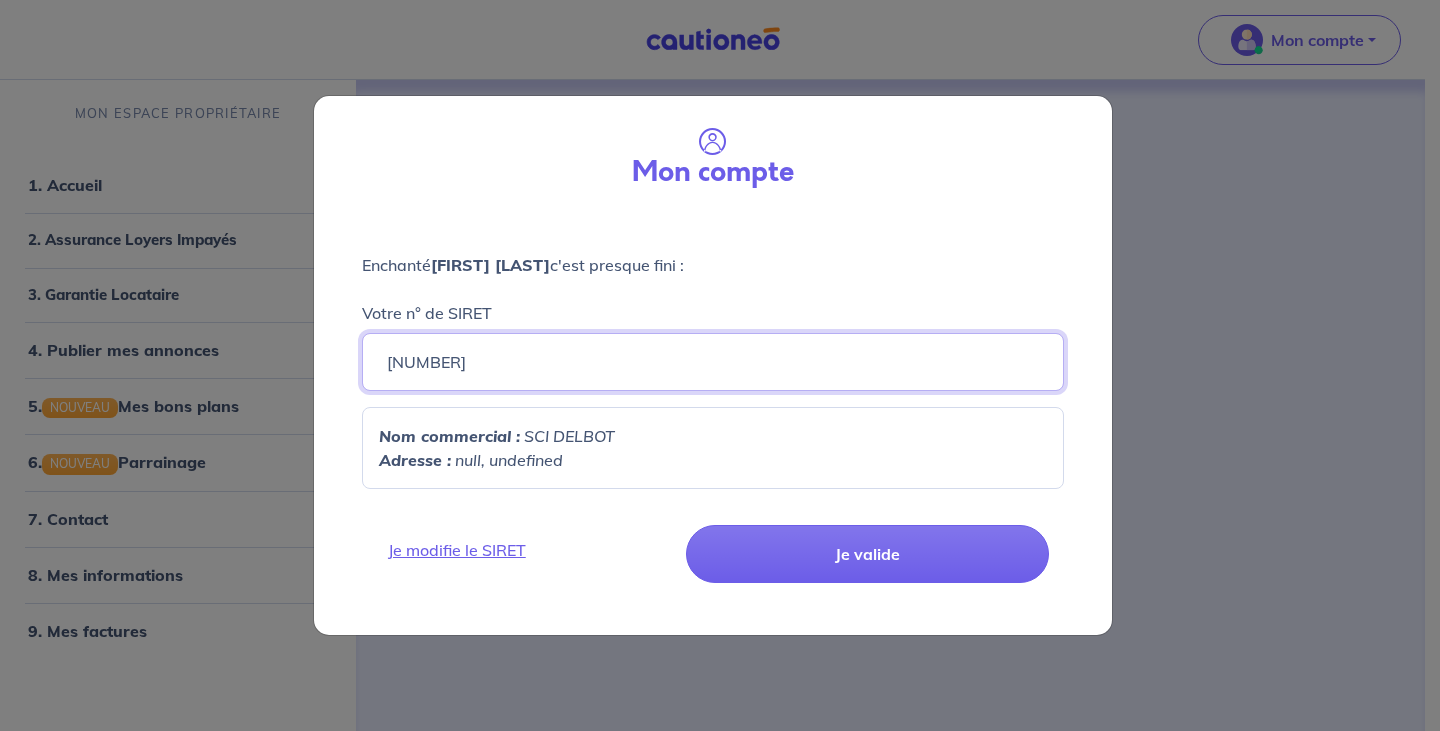 drag, startPoint x: 527, startPoint y: 361, endPoint x: 383, endPoint y: 360, distance: 144.00348 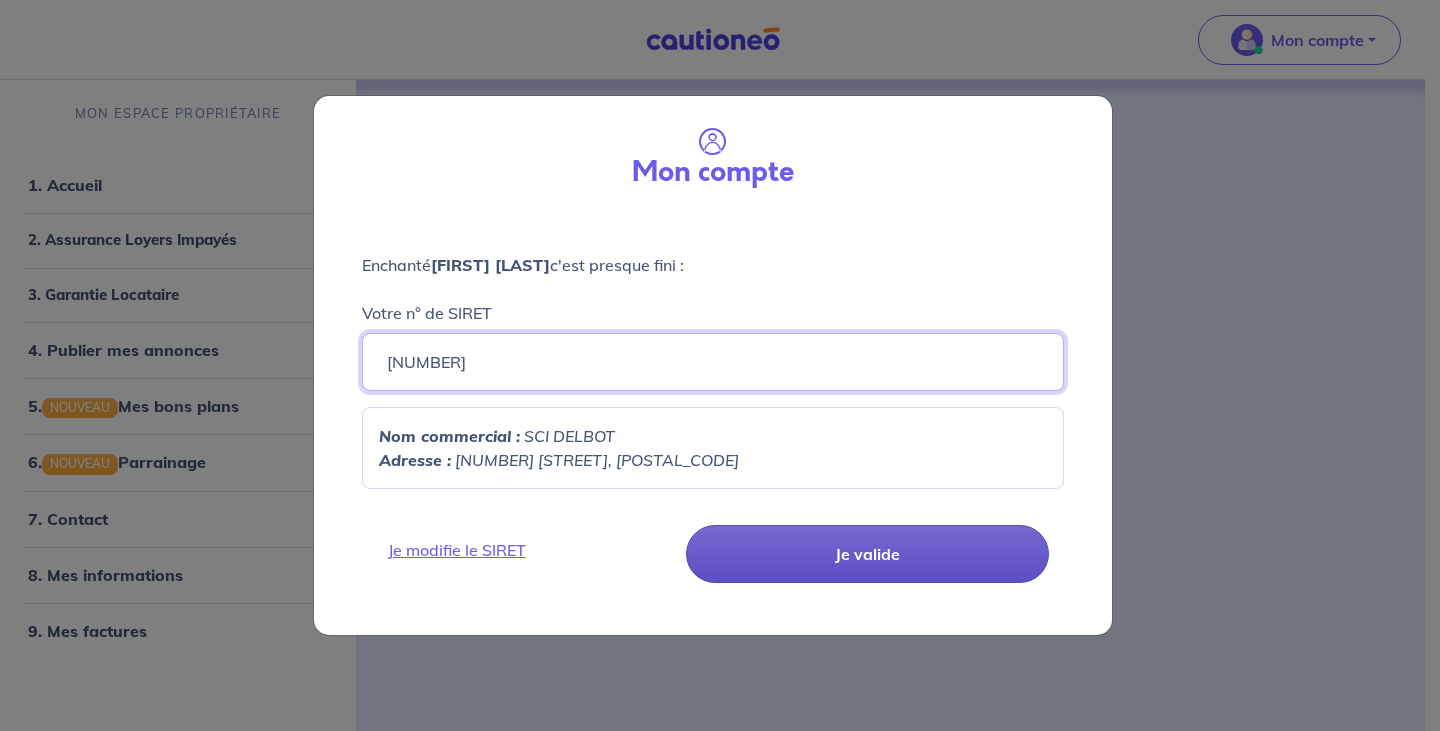 type on "52990655400017" 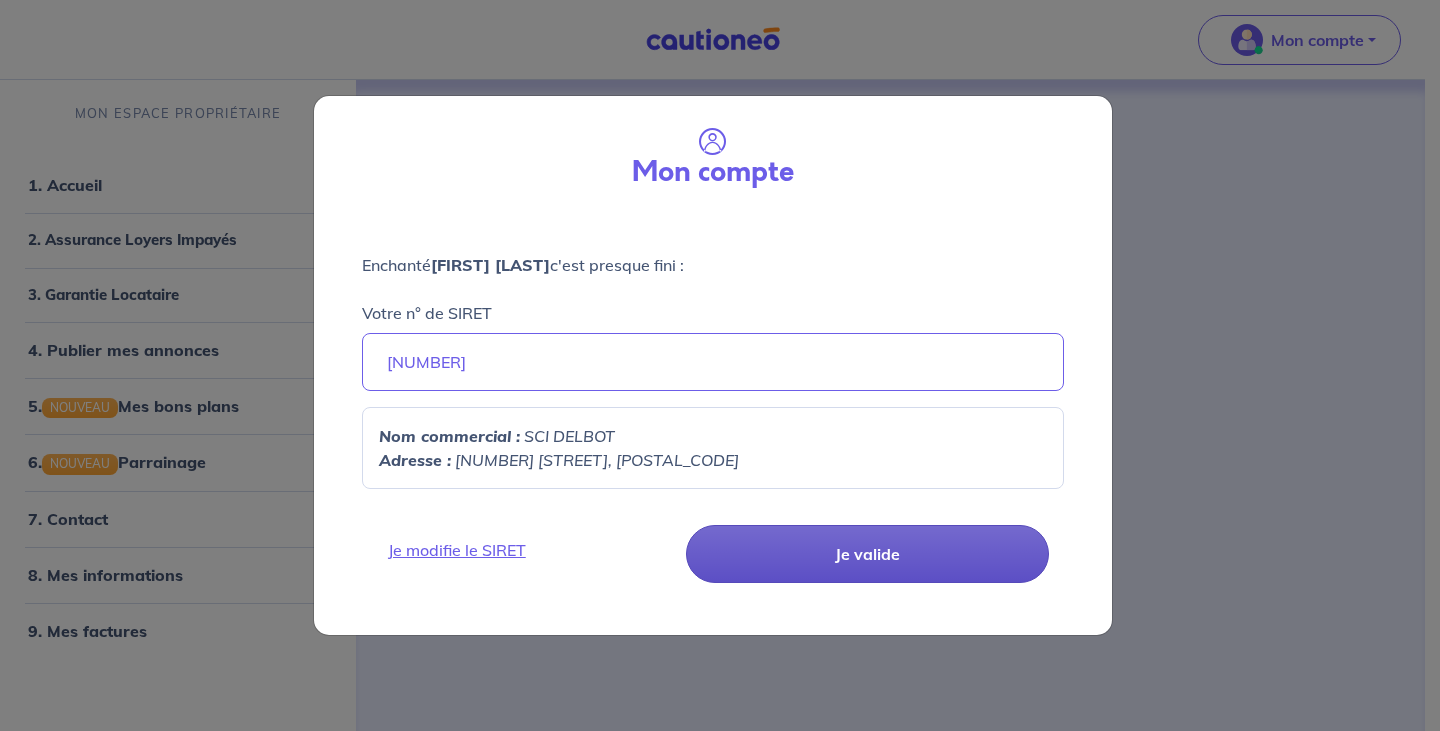 click on "Je valide" at bounding box center [867, 554] 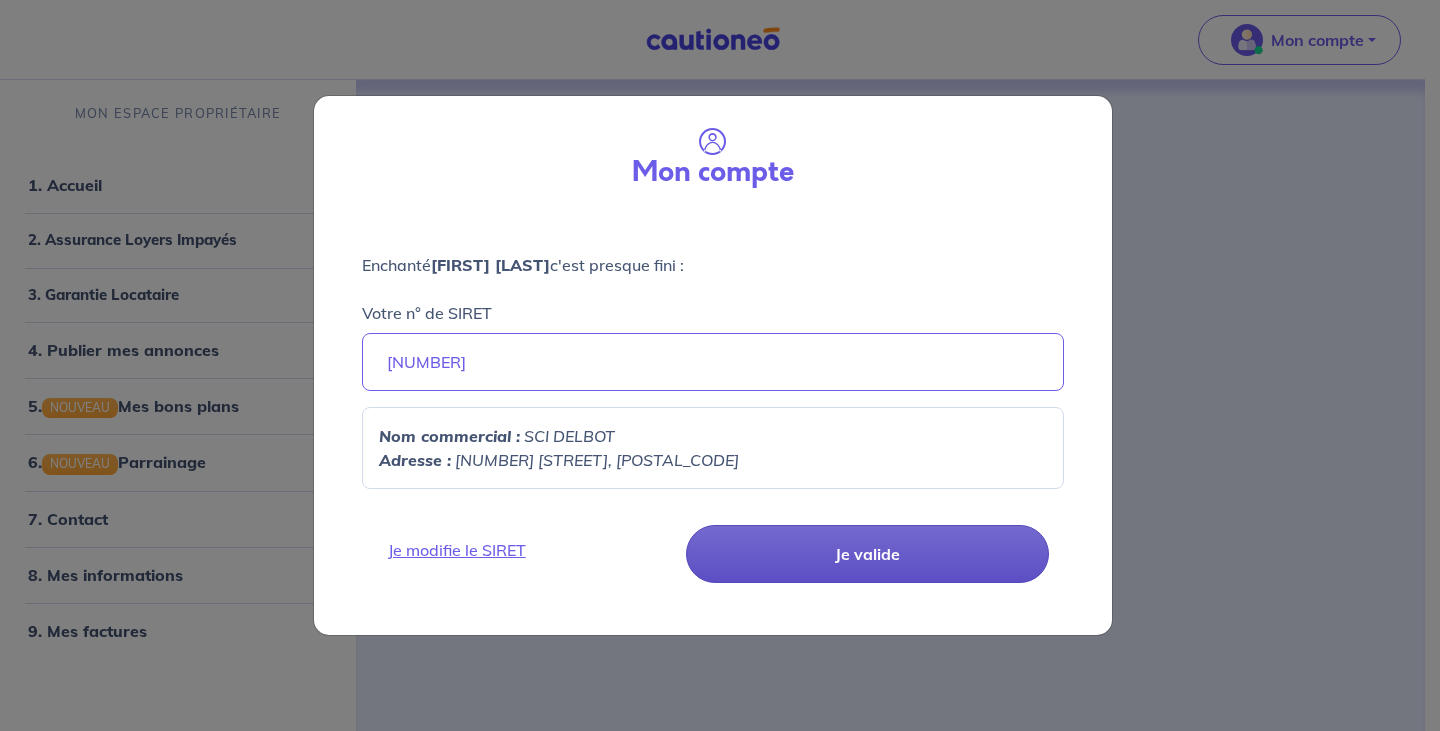 click on "Je valide" at bounding box center [867, 554] 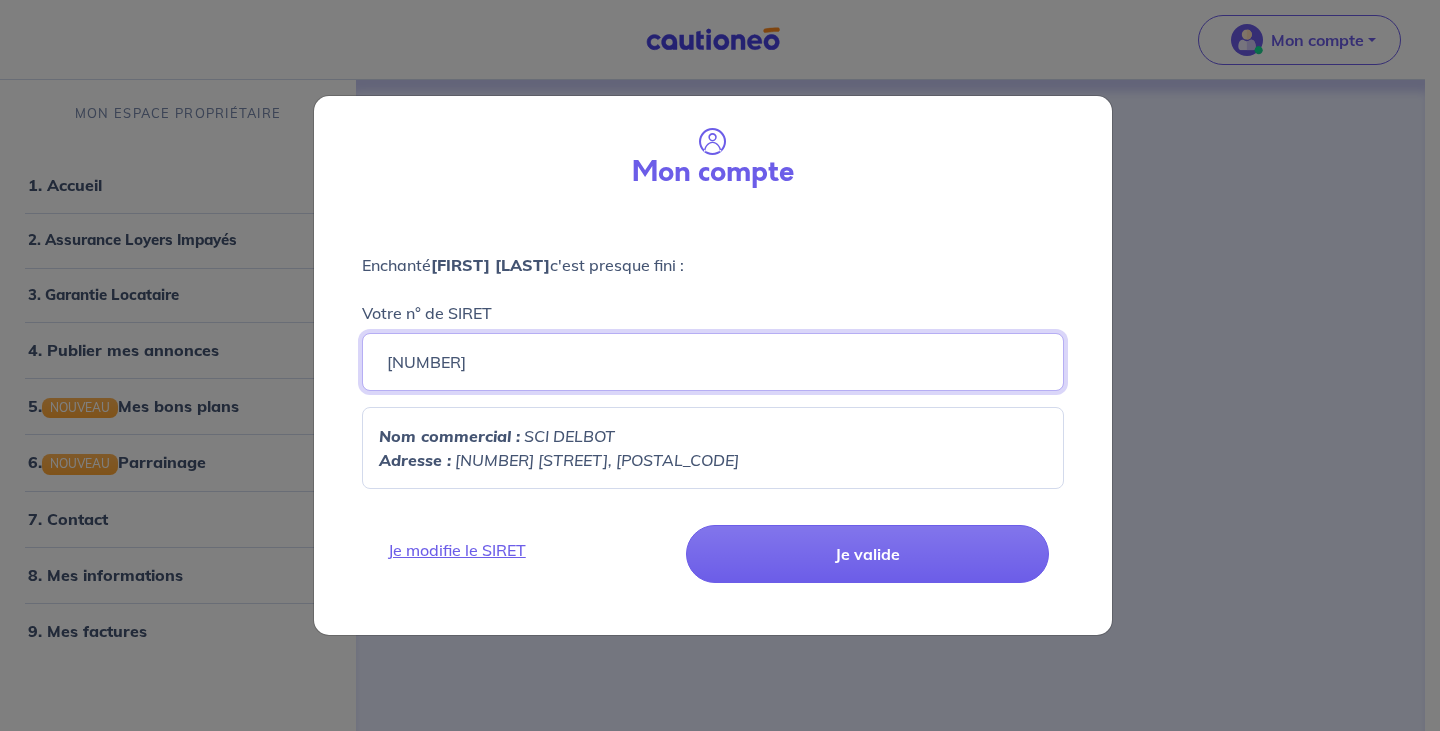 click on "52990655400017" at bounding box center [713, 362] 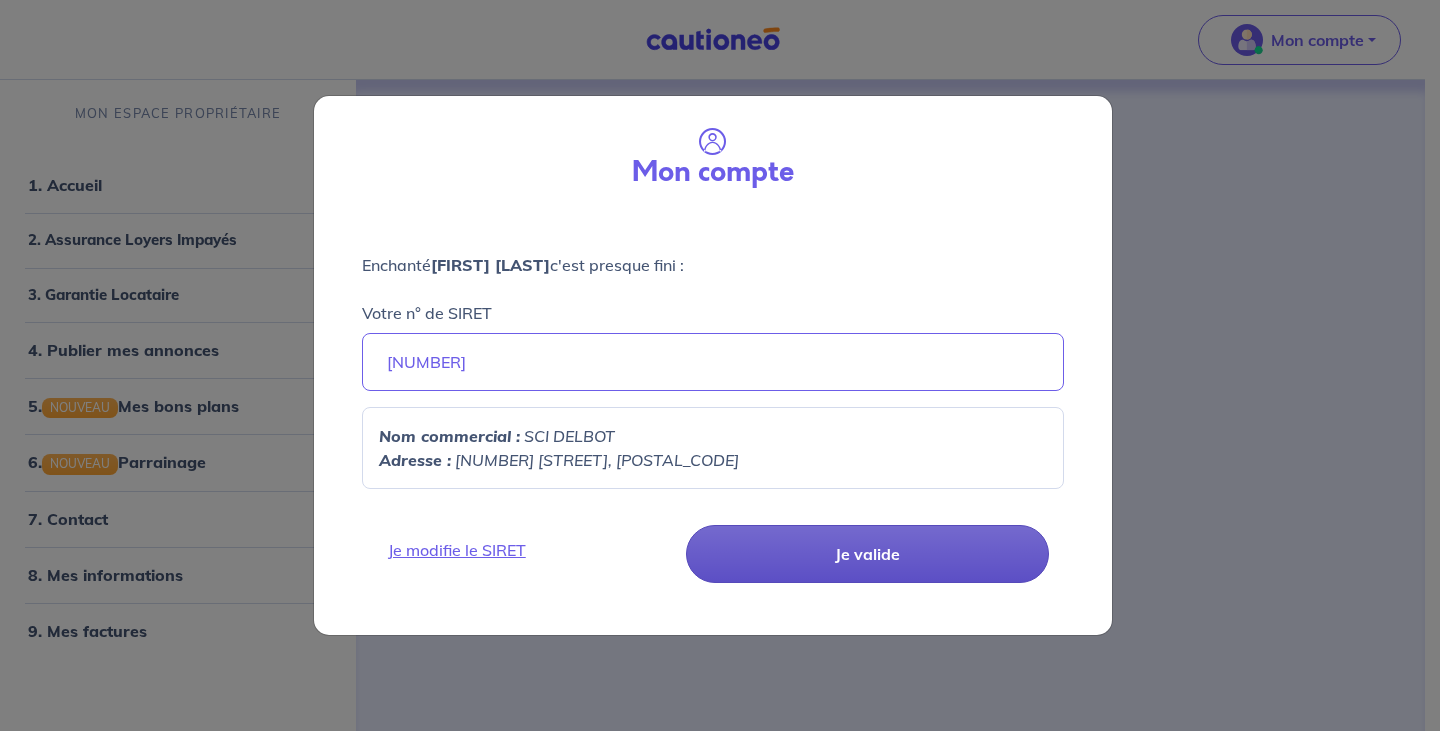 click on "Je valide" at bounding box center [867, 554] 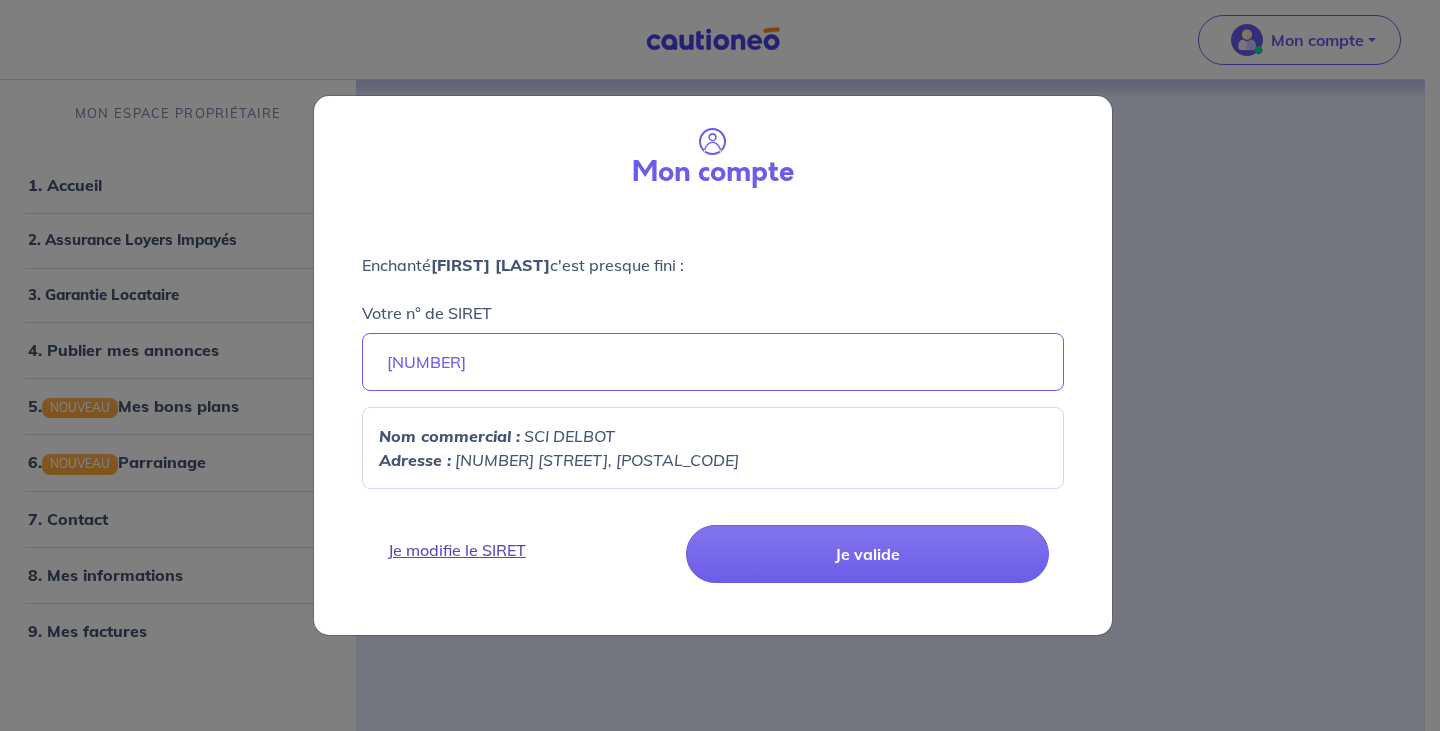 click on "Je modifie le SIRET" at bounding box center [527, 550] 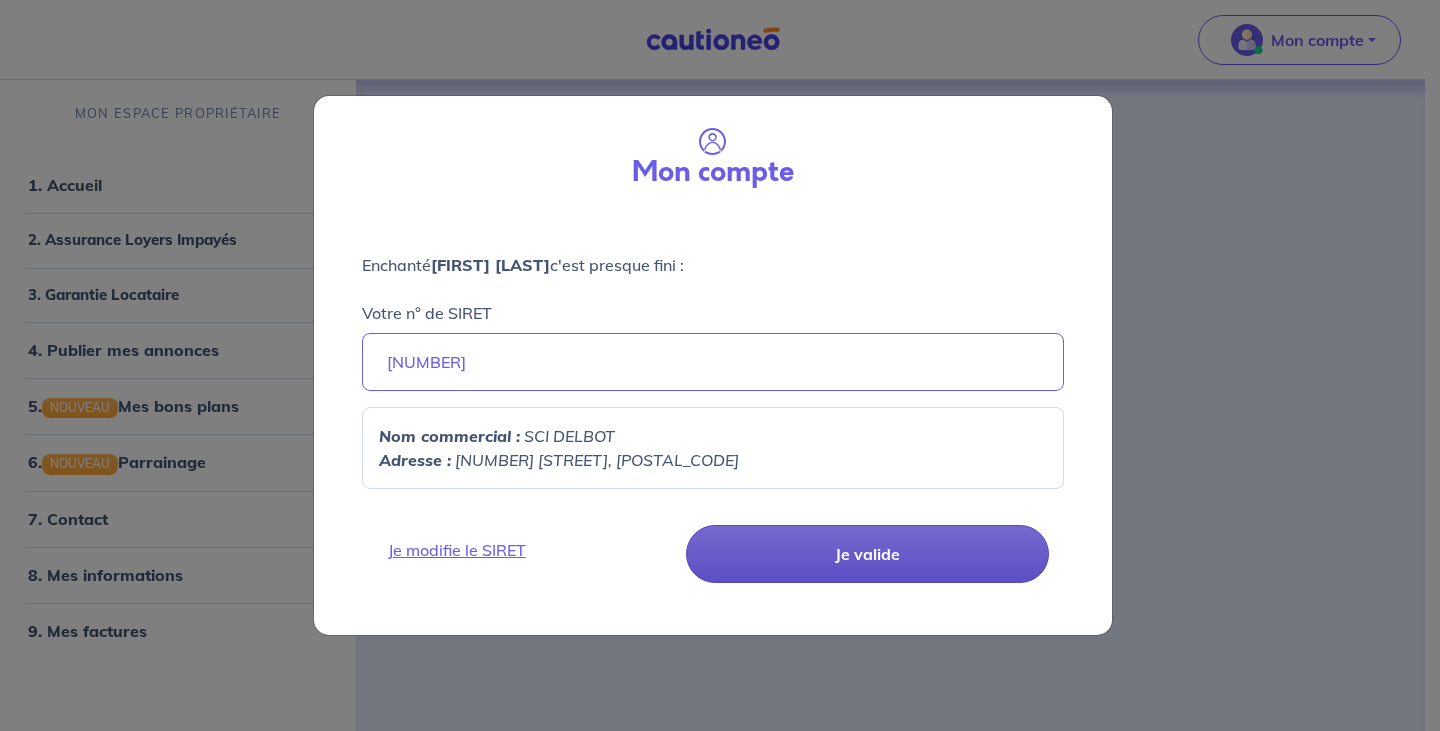 click on "Je valide" at bounding box center (867, 554) 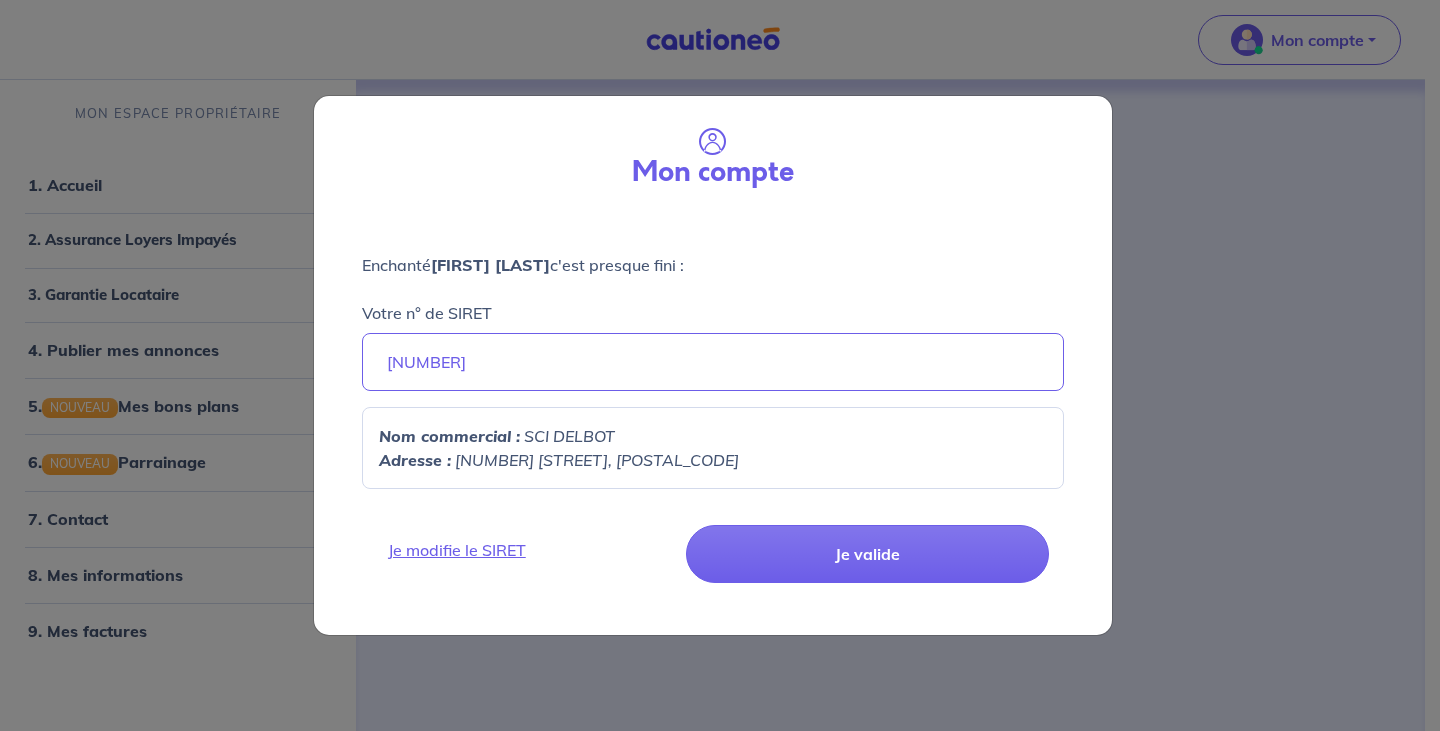 click on "Nom commercial :   SCI DELBOT" at bounding box center [713, 436] 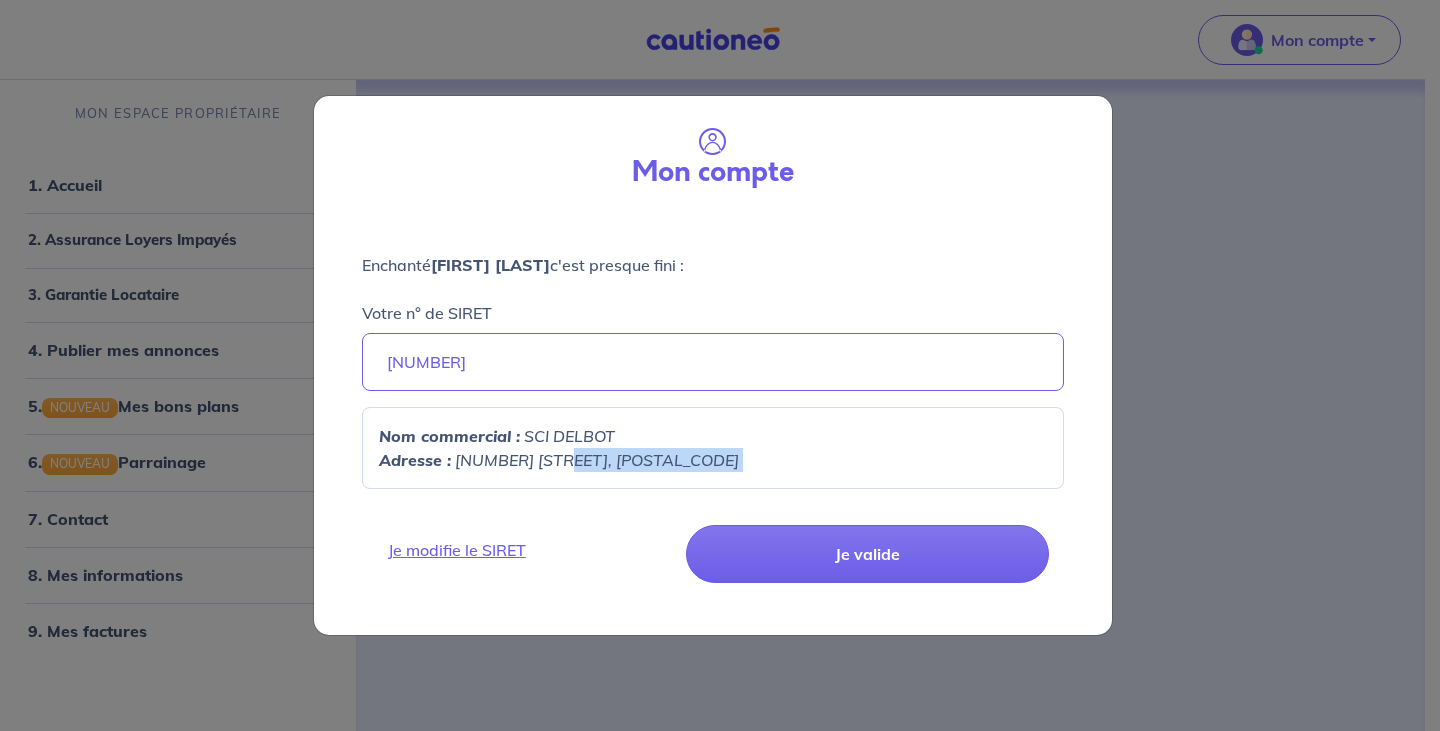 drag, startPoint x: 696, startPoint y: 459, endPoint x: 590, endPoint y: 452, distance: 106.23088 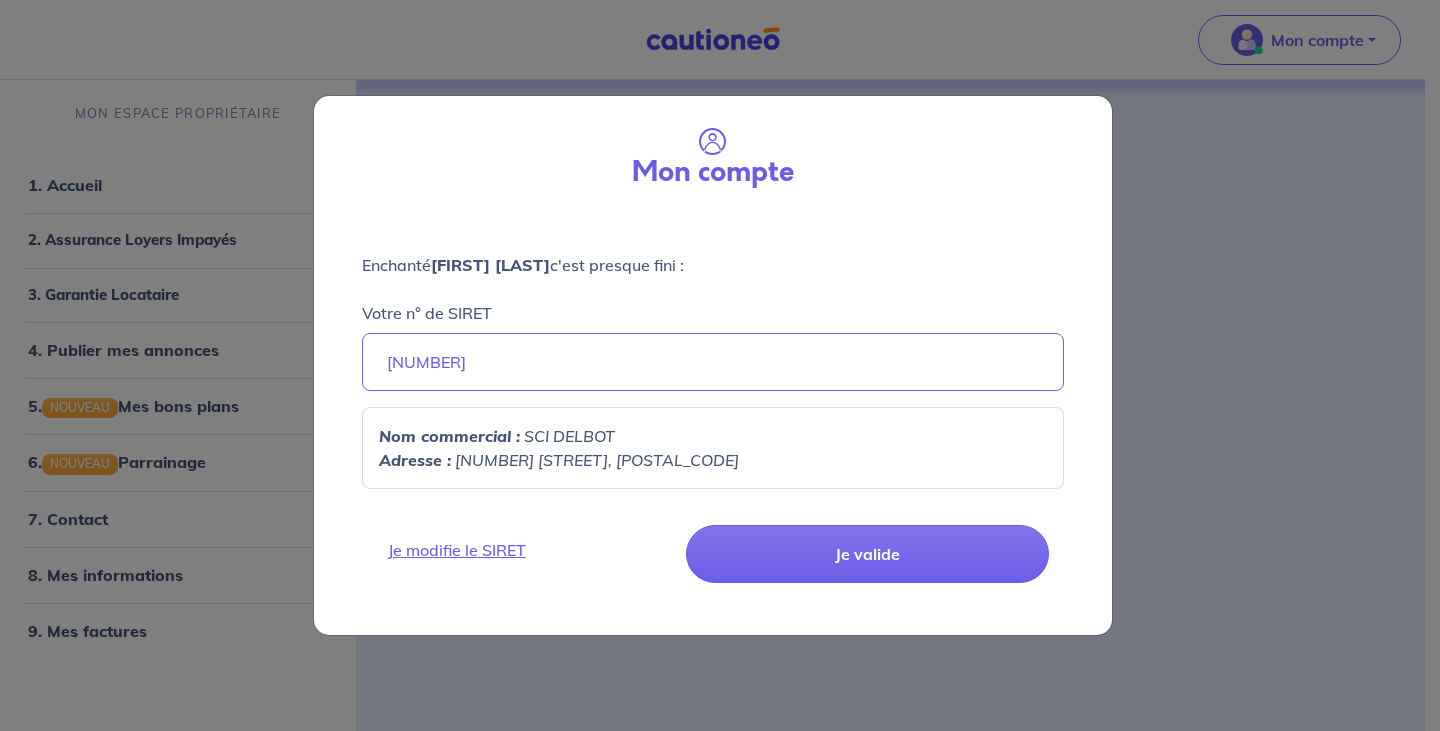 click on "[COMPANY_NAME]" at bounding box center (569, 436) 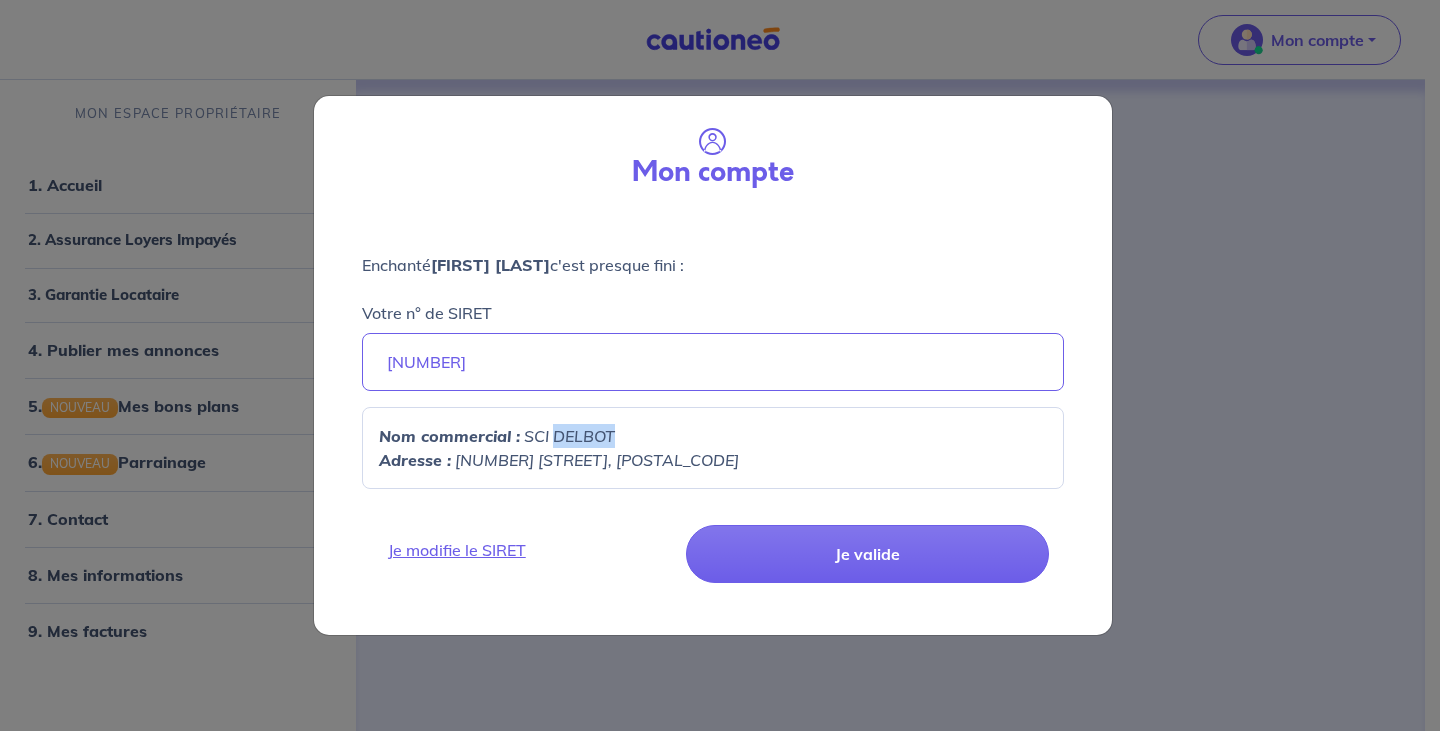 click on "[COMPANY_NAME]" at bounding box center [569, 436] 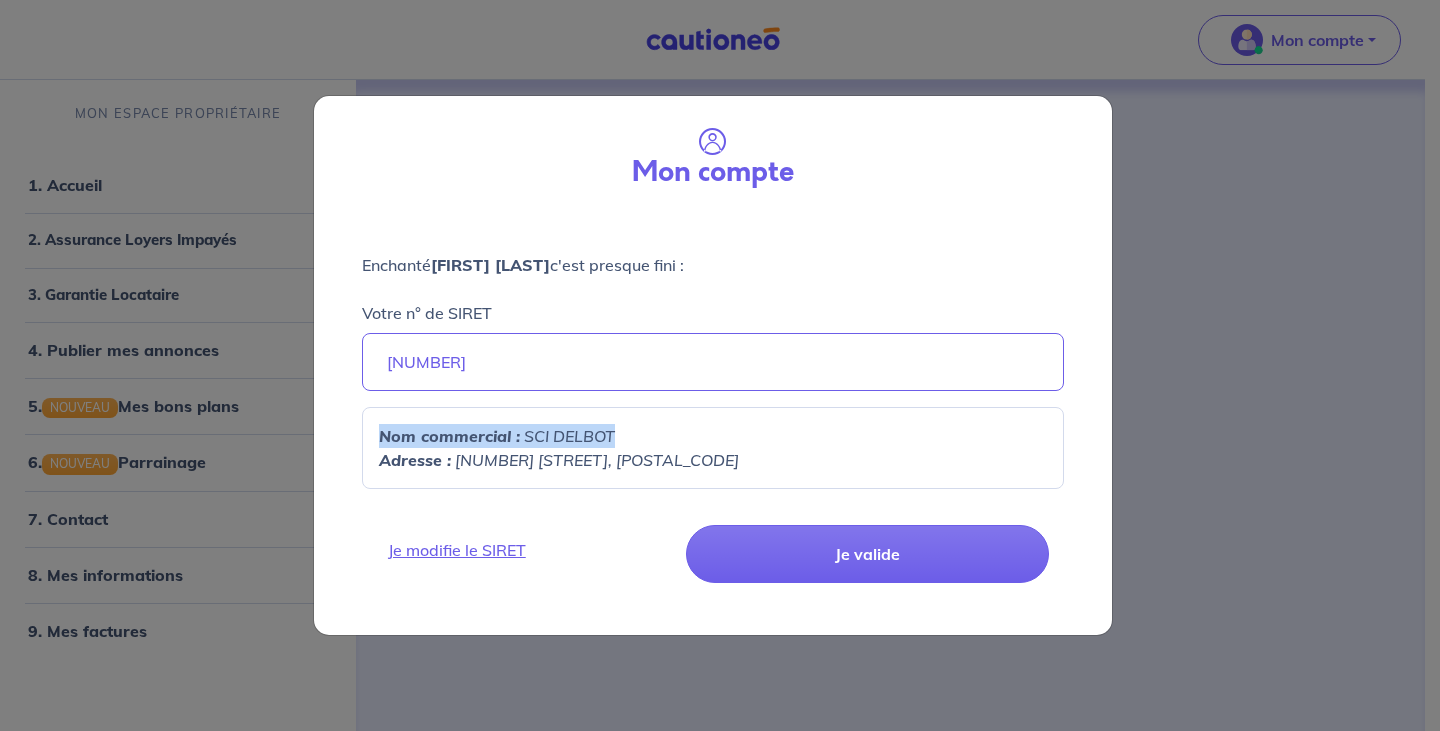 click on "[COMPANY_NAME]" at bounding box center (569, 436) 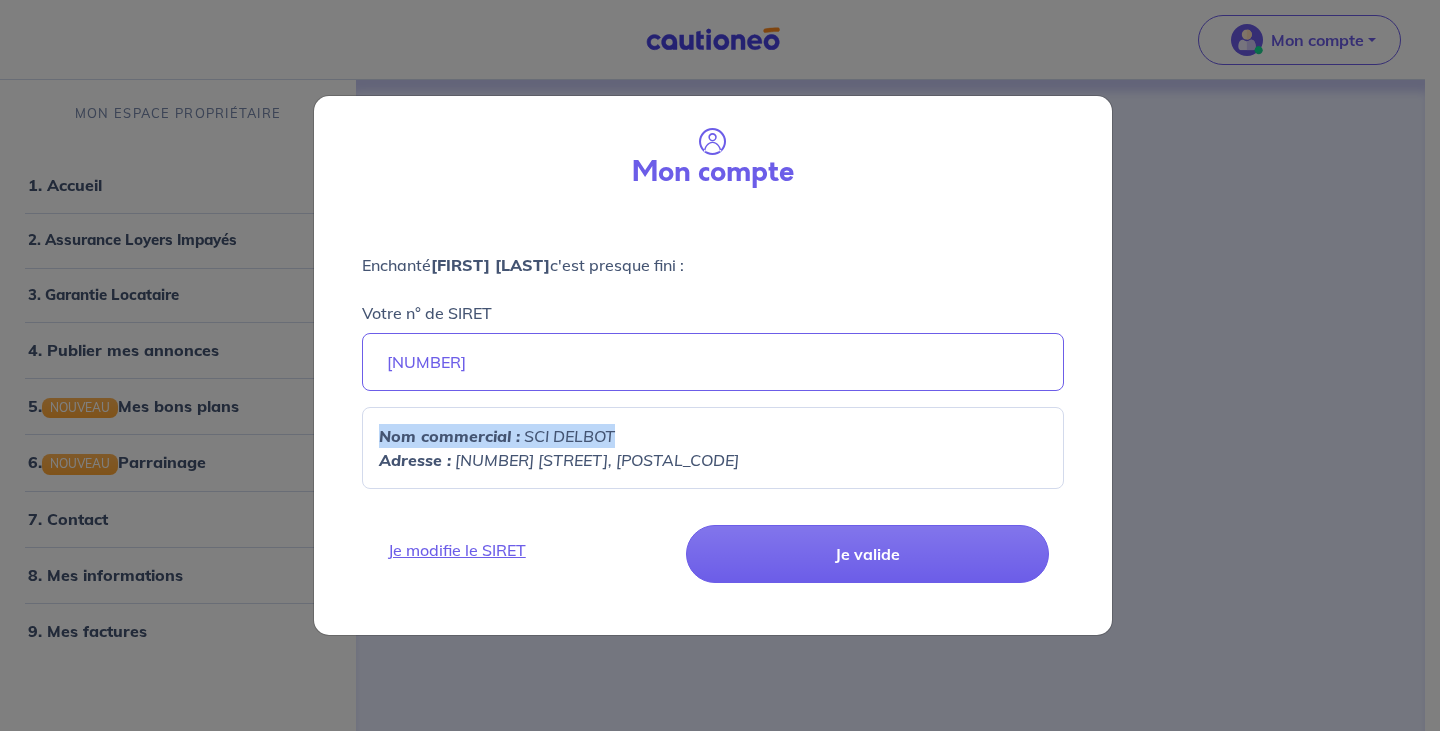 click on "Mon compte Enchanté  Alexandre Talabot  c'est presque fini : Votre n° de  SIRET 52990655400017 Nom commercial :   SCI DELBOT
Adresse :   63 RUE DE LA CARAQUE, 87700 Je modifie le SIRET Je valide" at bounding box center [720, 365] 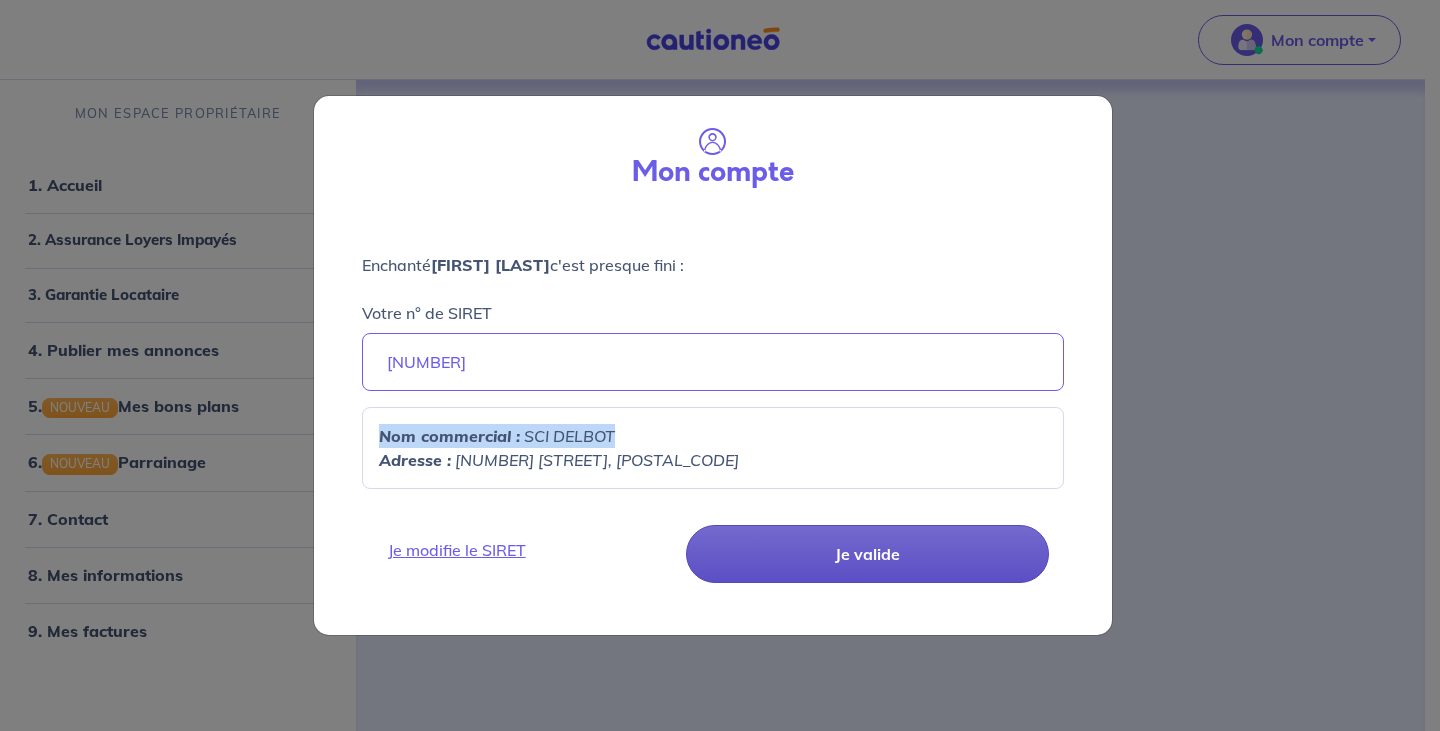 click on "Je valide" at bounding box center (867, 554) 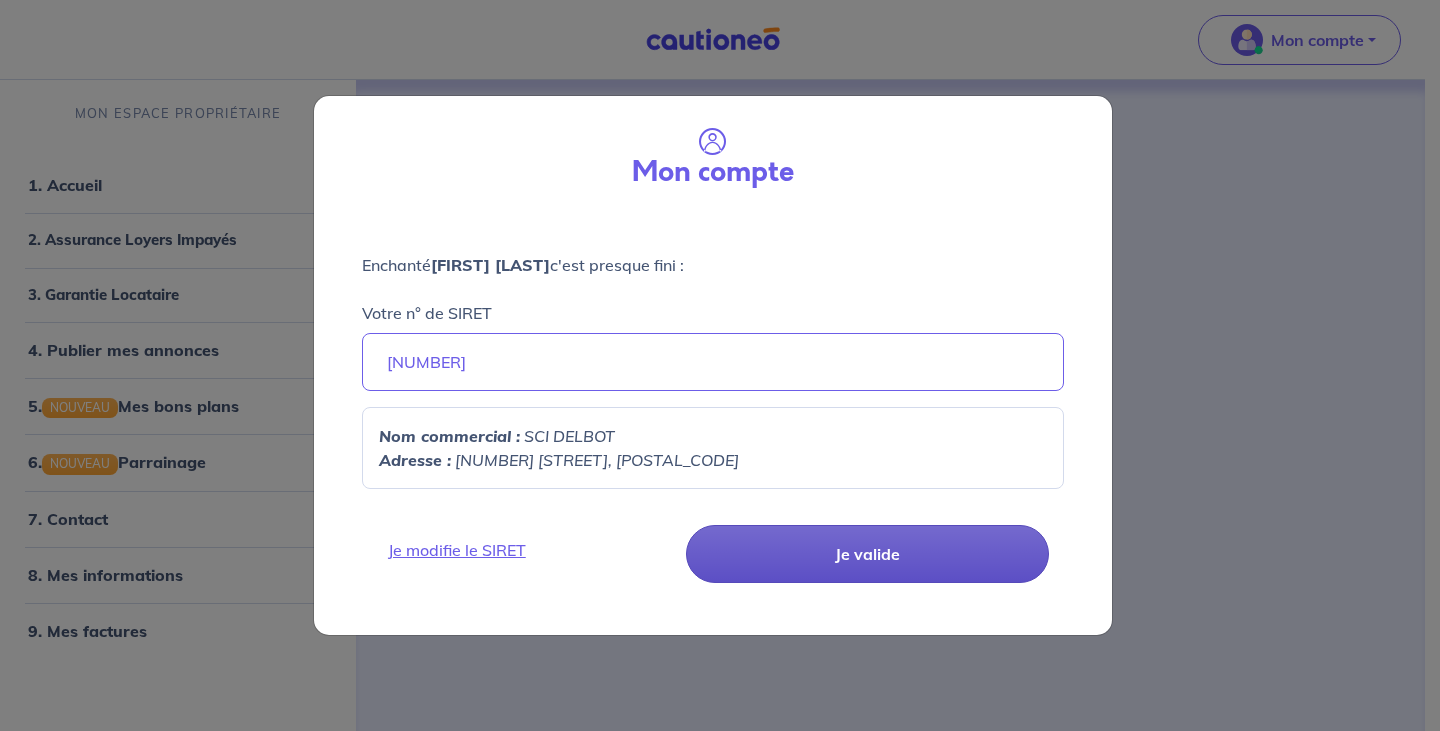 click on "Je valide" at bounding box center (867, 554) 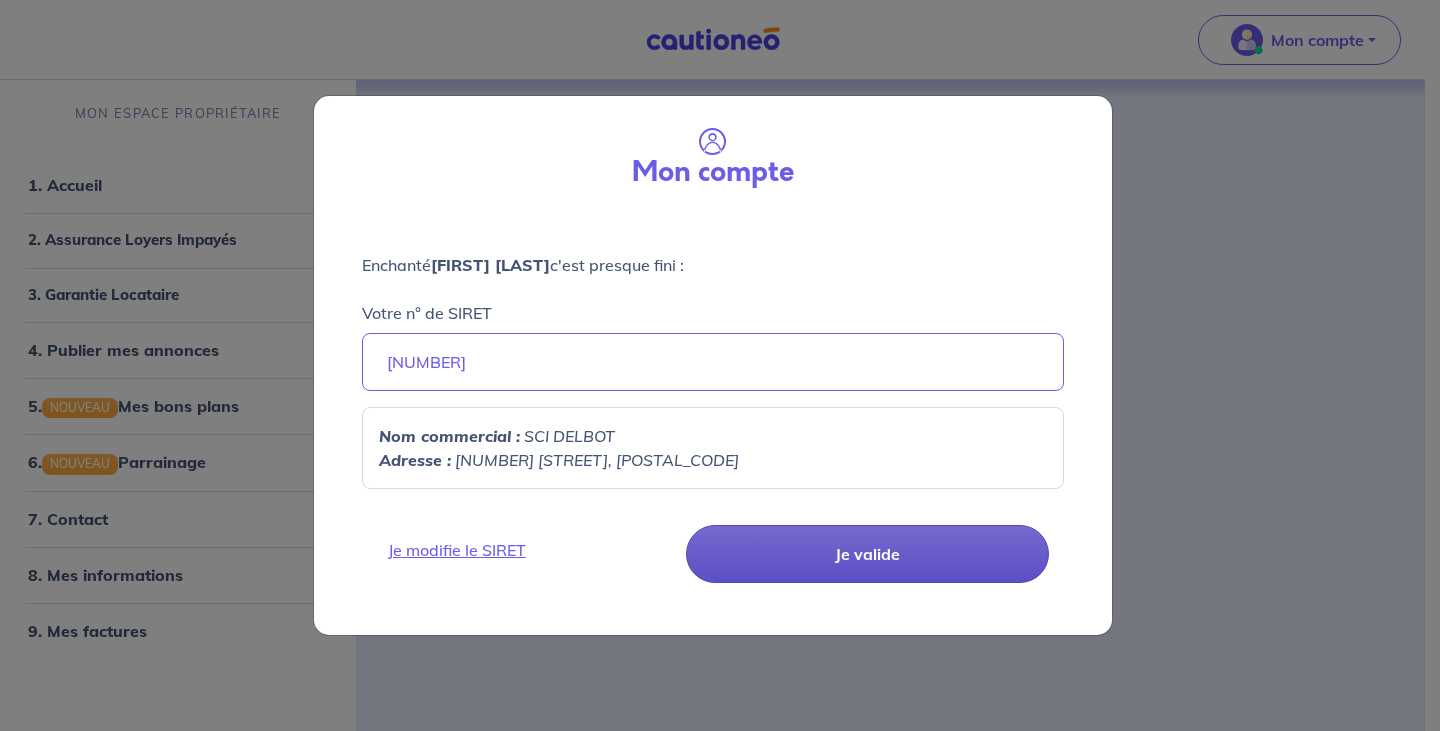 click on "Je valide" at bounding box center (867, 554) 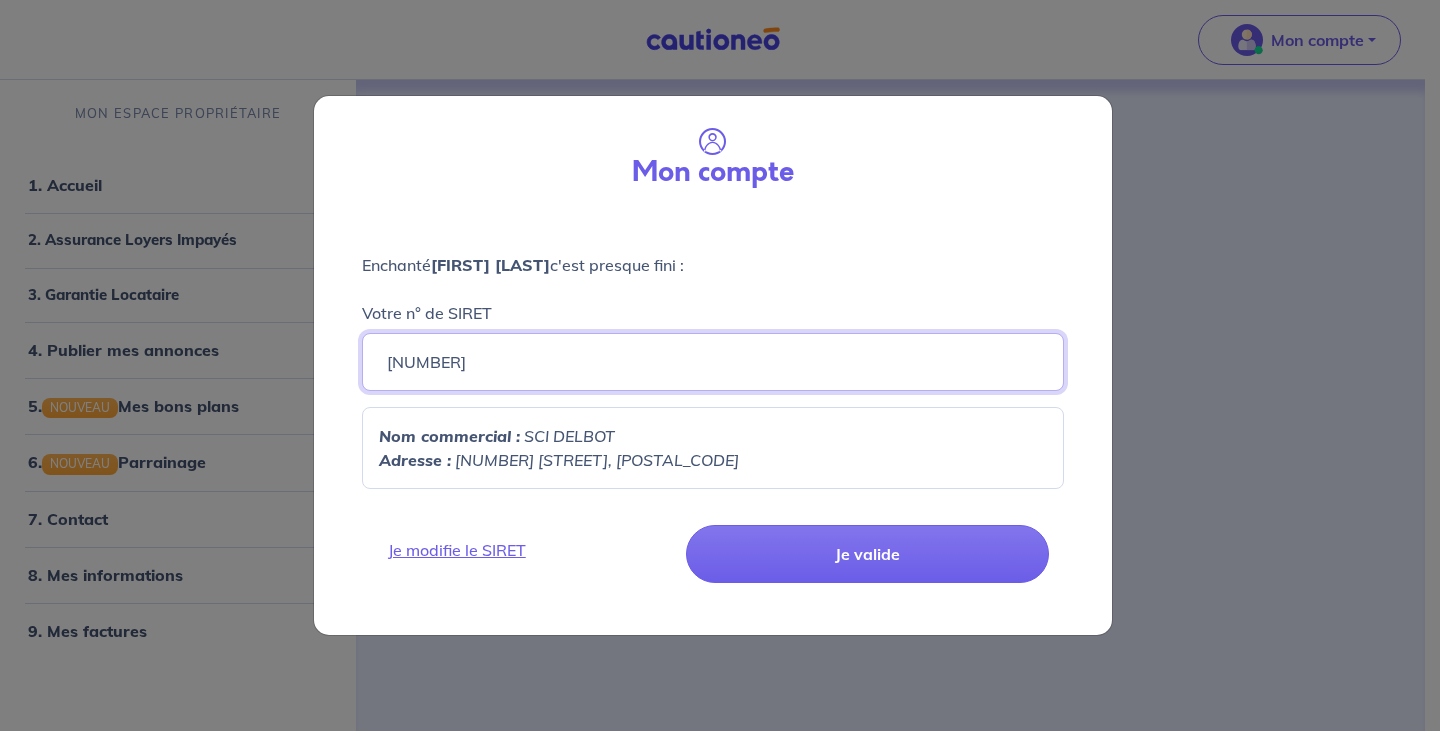 click on "52990655400017" at bounding box center [713, 362] 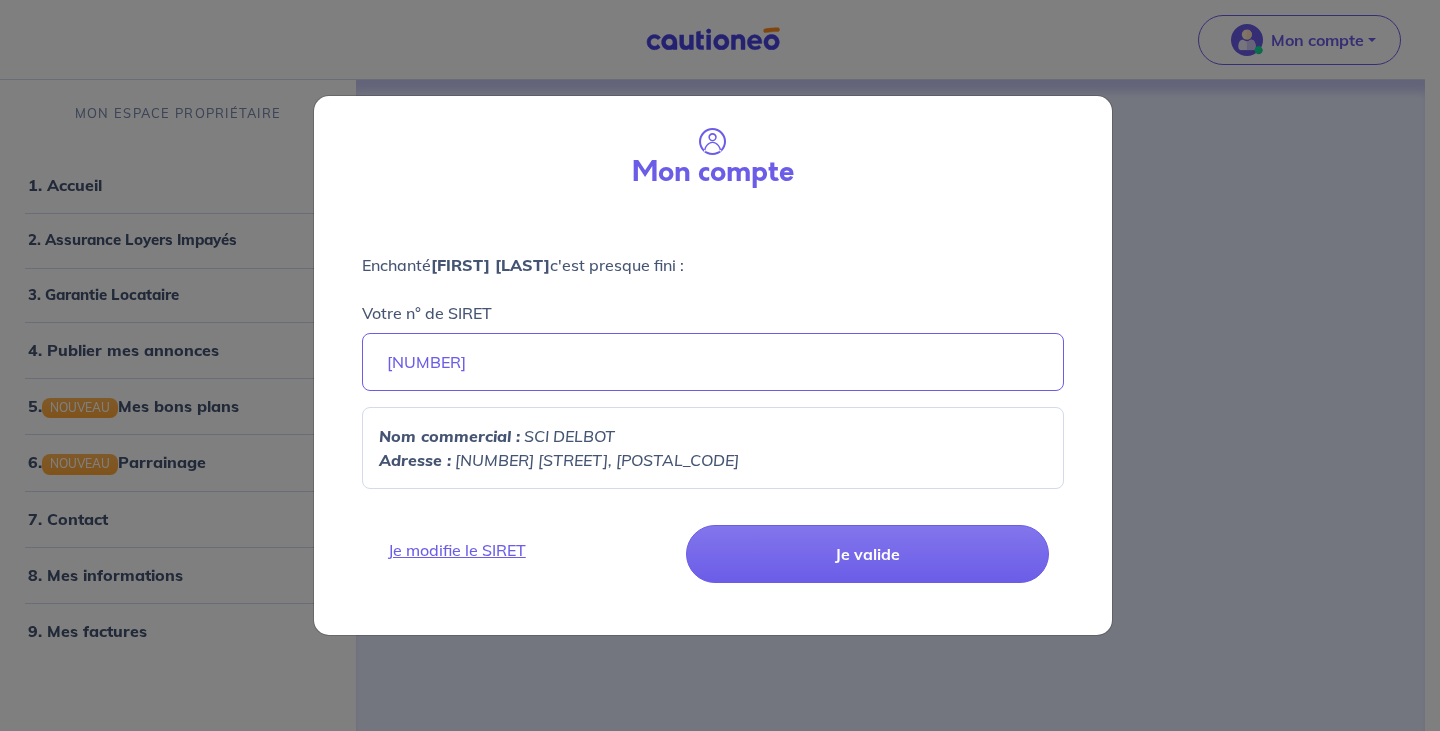 click on "Nom commercial :" at bounding box center [449, 436] 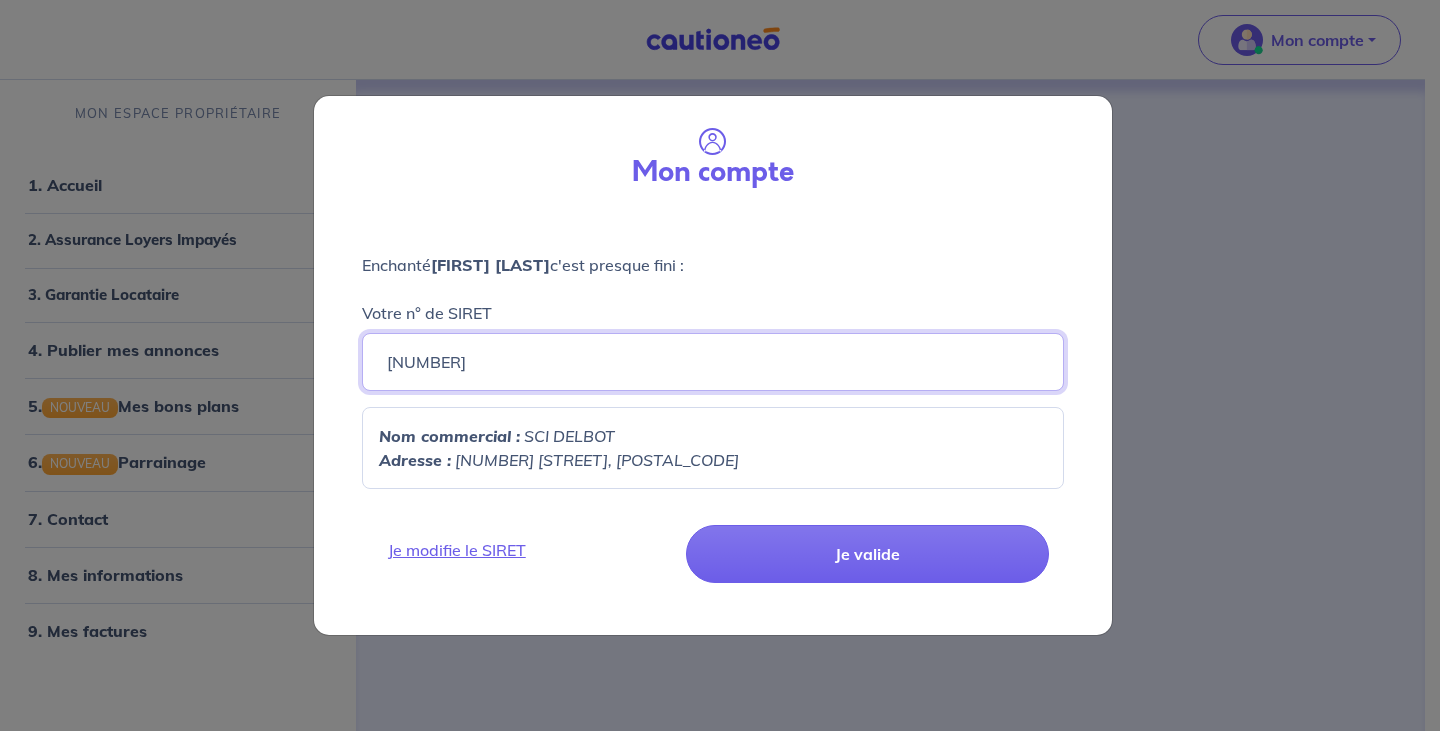 click on "52990655400017" at bounding box center (713, 362) 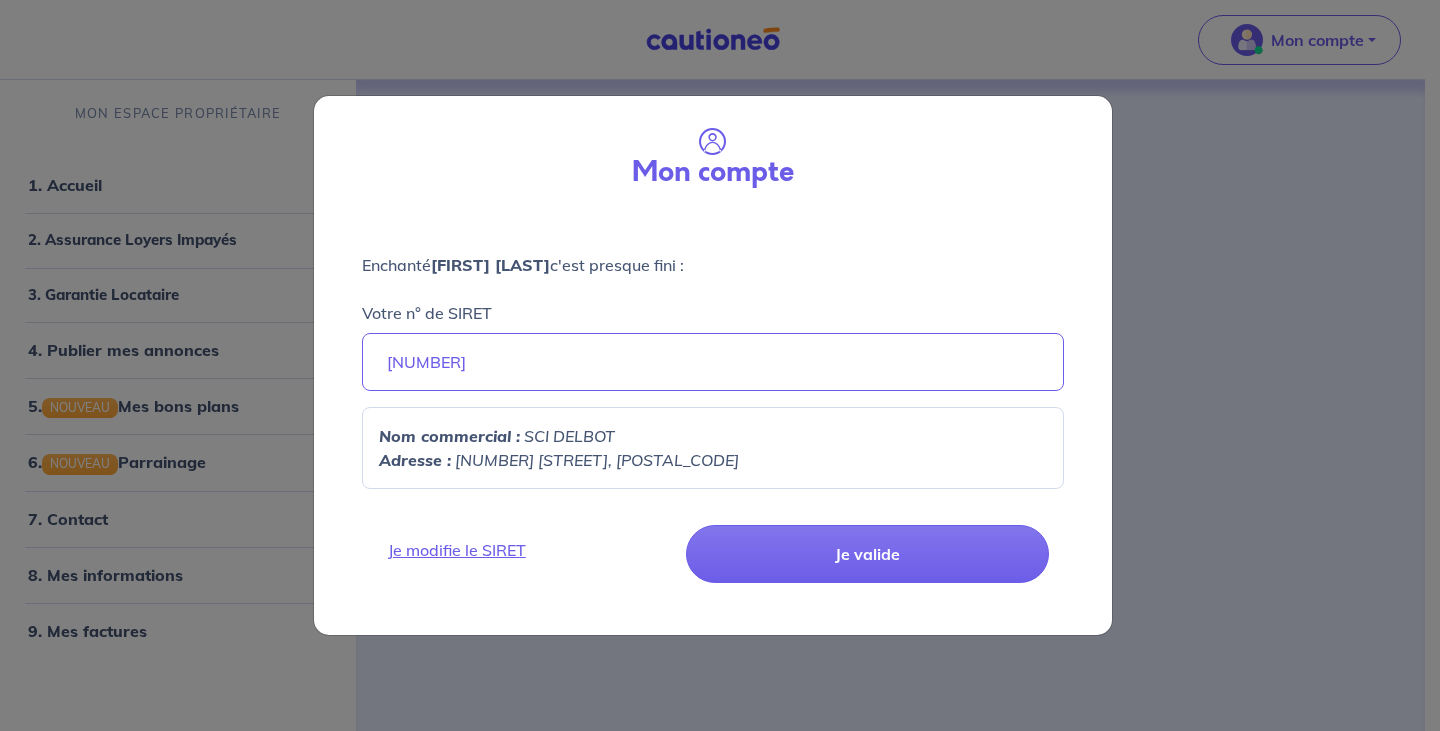 click on "Mon compte Enchanté  Alexandre Talabot  c'est presque fini : Votre n° de  SIRET 52990655400017 Nom commercial :   SCI DELBOT
Adresse :   63 RUE DE LA CARAQUE, 87700 Je modifie le SIRET Je valide" at bounding box center [720, 365] 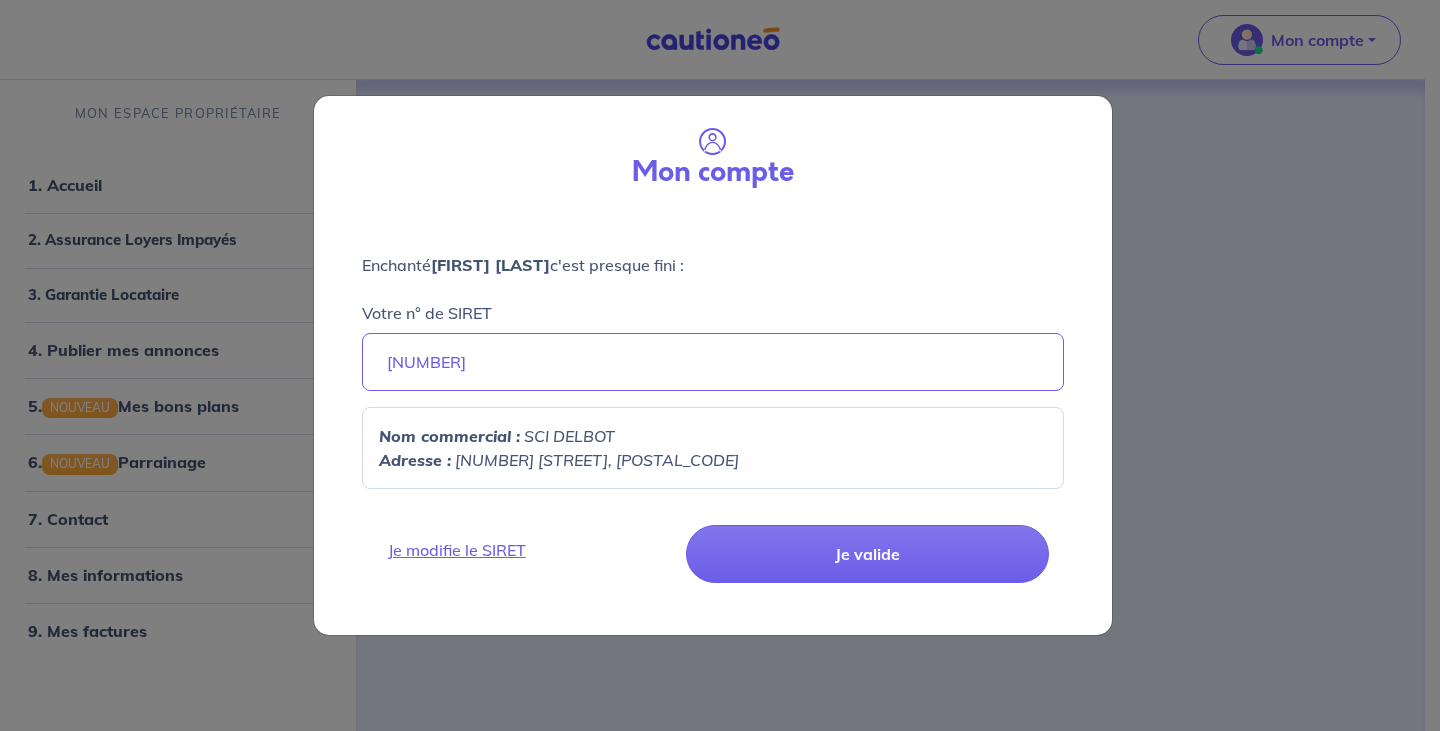 click on "Mon compte Enchanté  Alexandre Talabot  c'est presque fini : Votre n° de  SIRET 52990655400017 Nom commercial :   SCI DELBOT
Adresse :   63 RUE DE LA CARAQUE, 87700 Je modifie le SIRET Je valide" at bounding box center [720, 365] 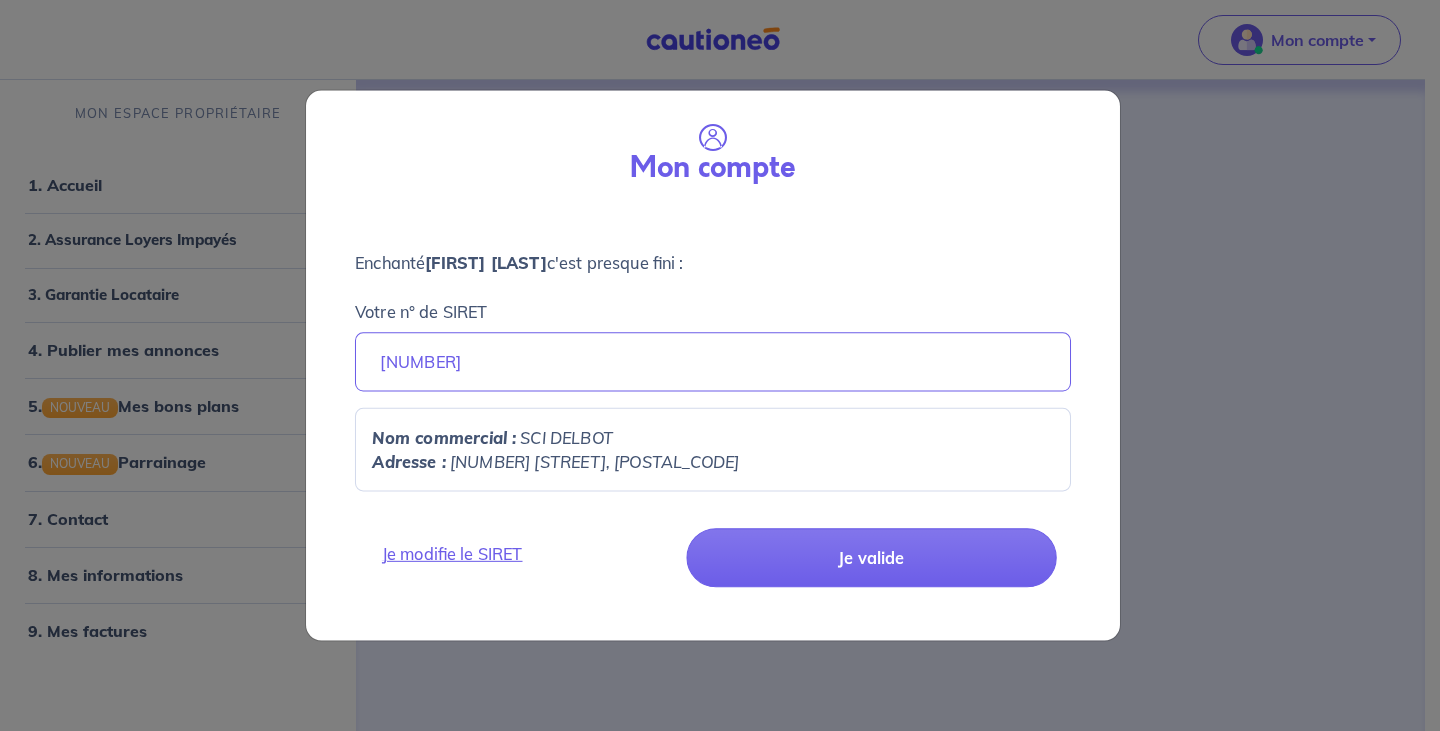 click on "Mon compte Enchanté  Alexandre Talabot  c'est presque fini : Votre n° de  SIRET 52990655400017 Nom commercial :   SCI DELBOT
Adresse :   63 RUE DE LA CARAQUE, 87700 Je modifie le SIRET Je valide" at bounding box center (720, 365) 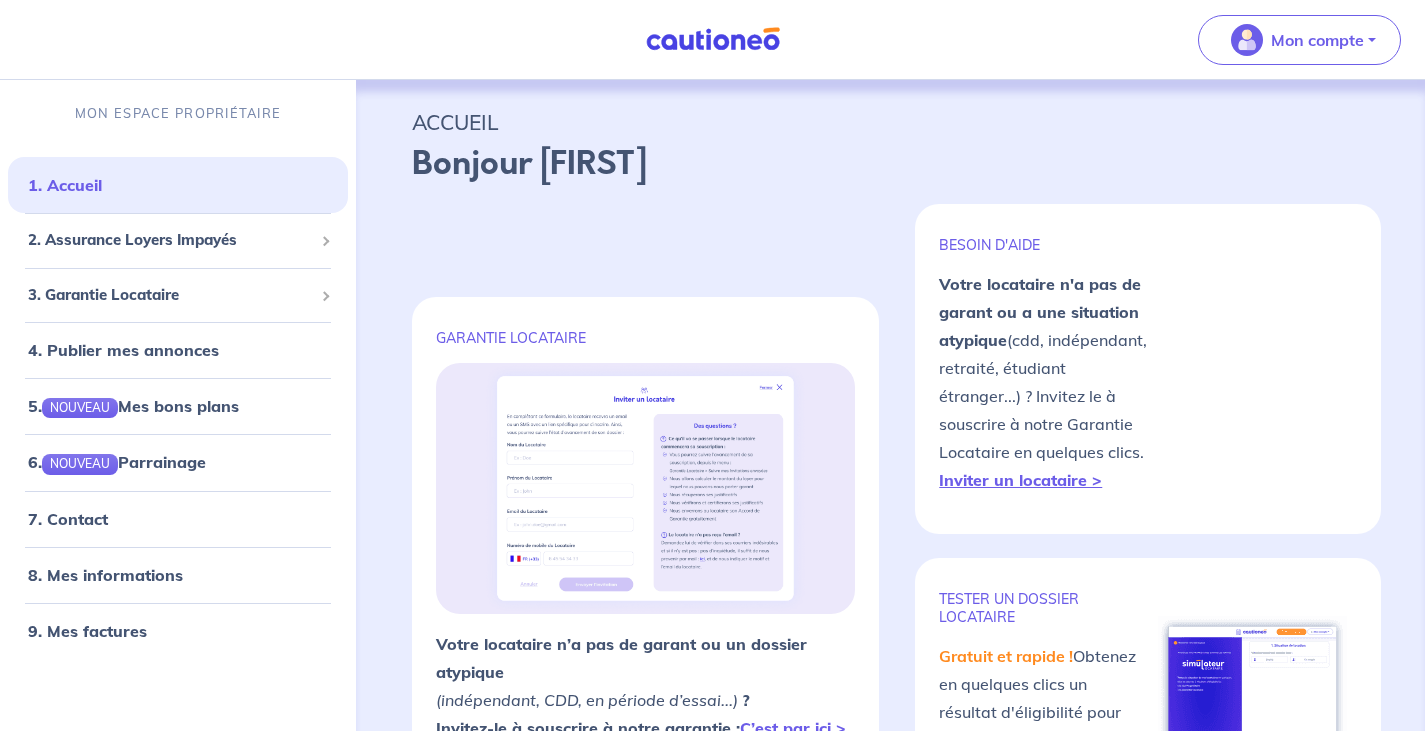 scroll, scrollTop: 0, scrollLeft: 0, axis: both 